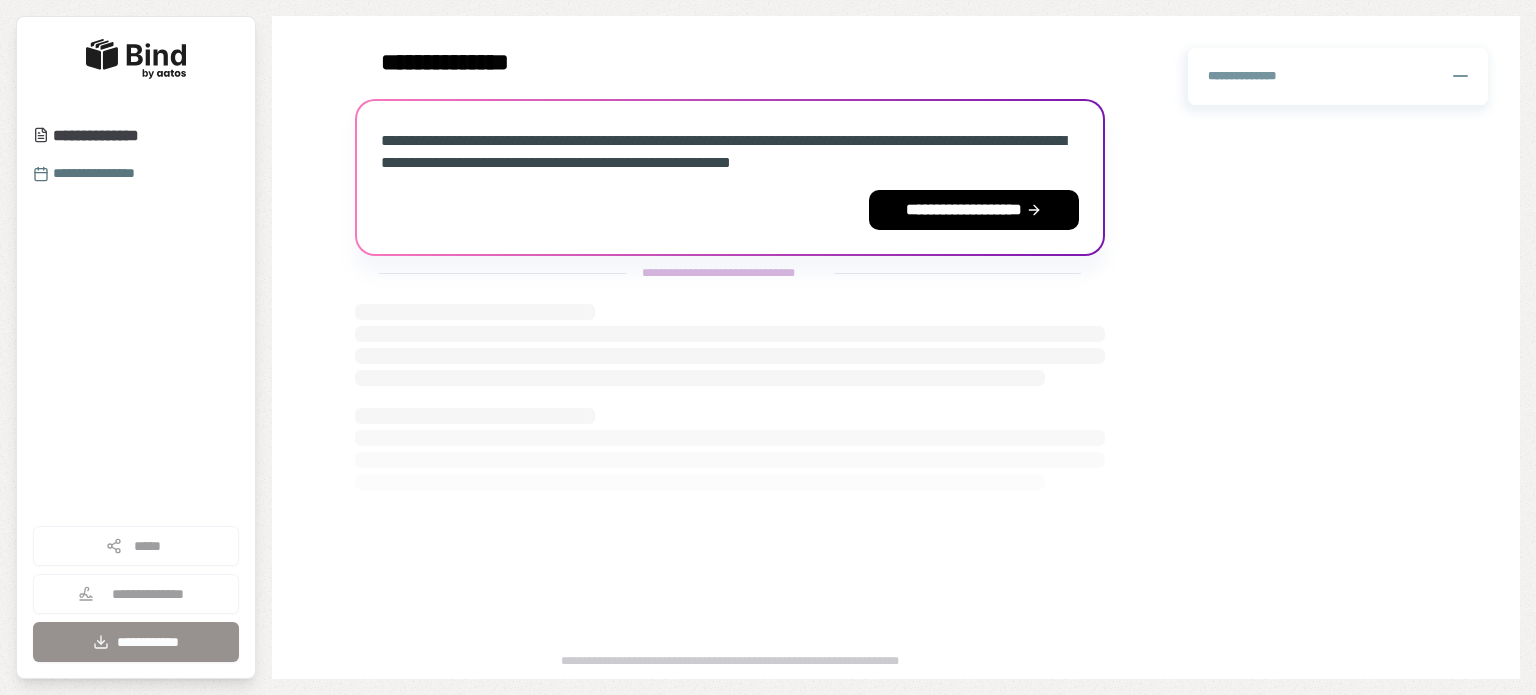 scroll, scrollTop: 0, scrollLeft: 0, axis: both 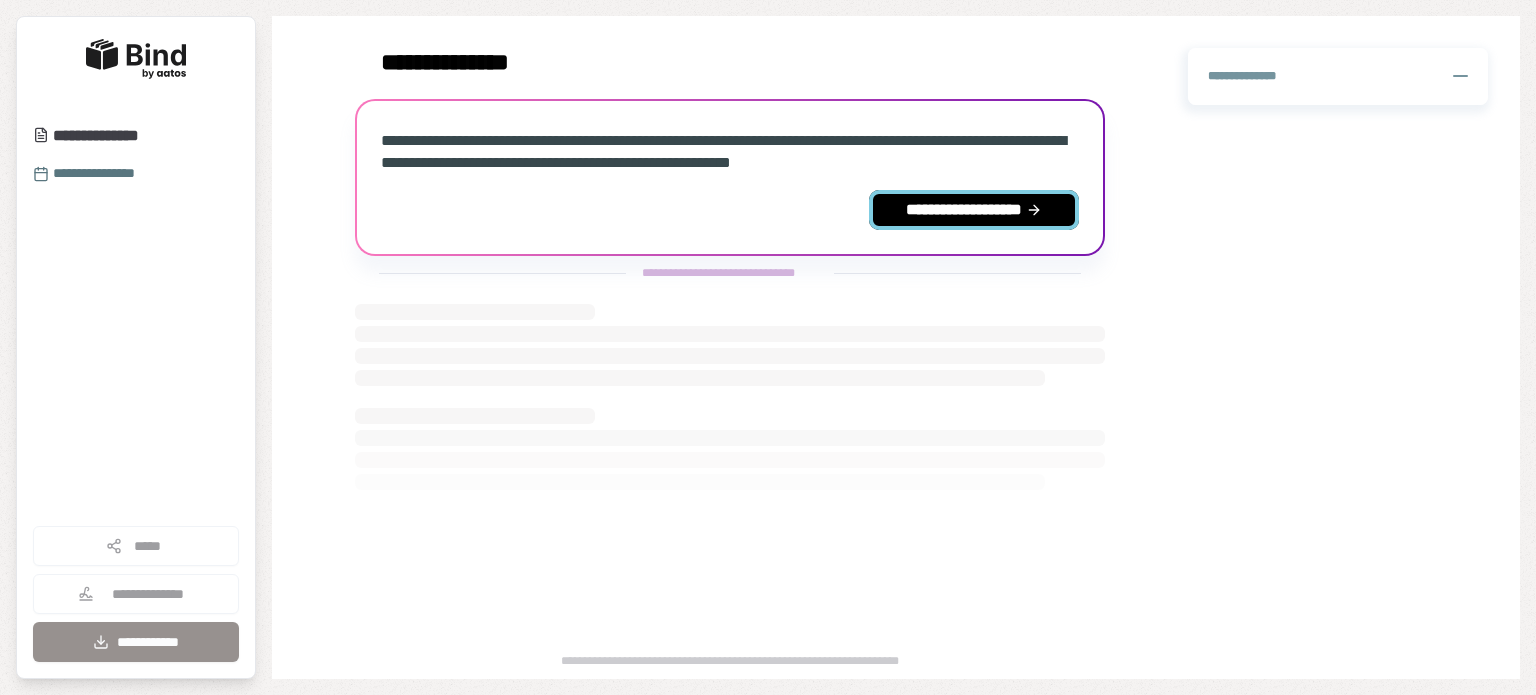 click on "**********" at bounding box center [974, 210] 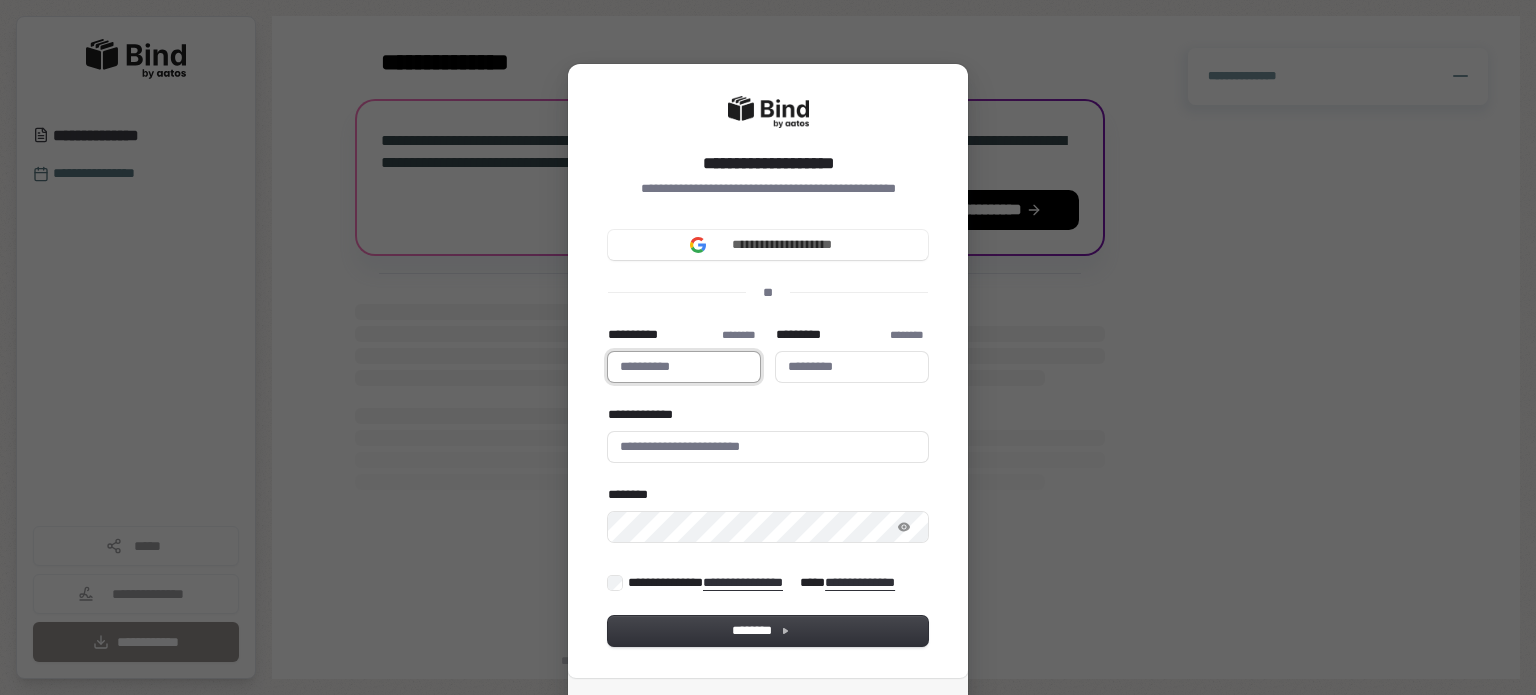 type 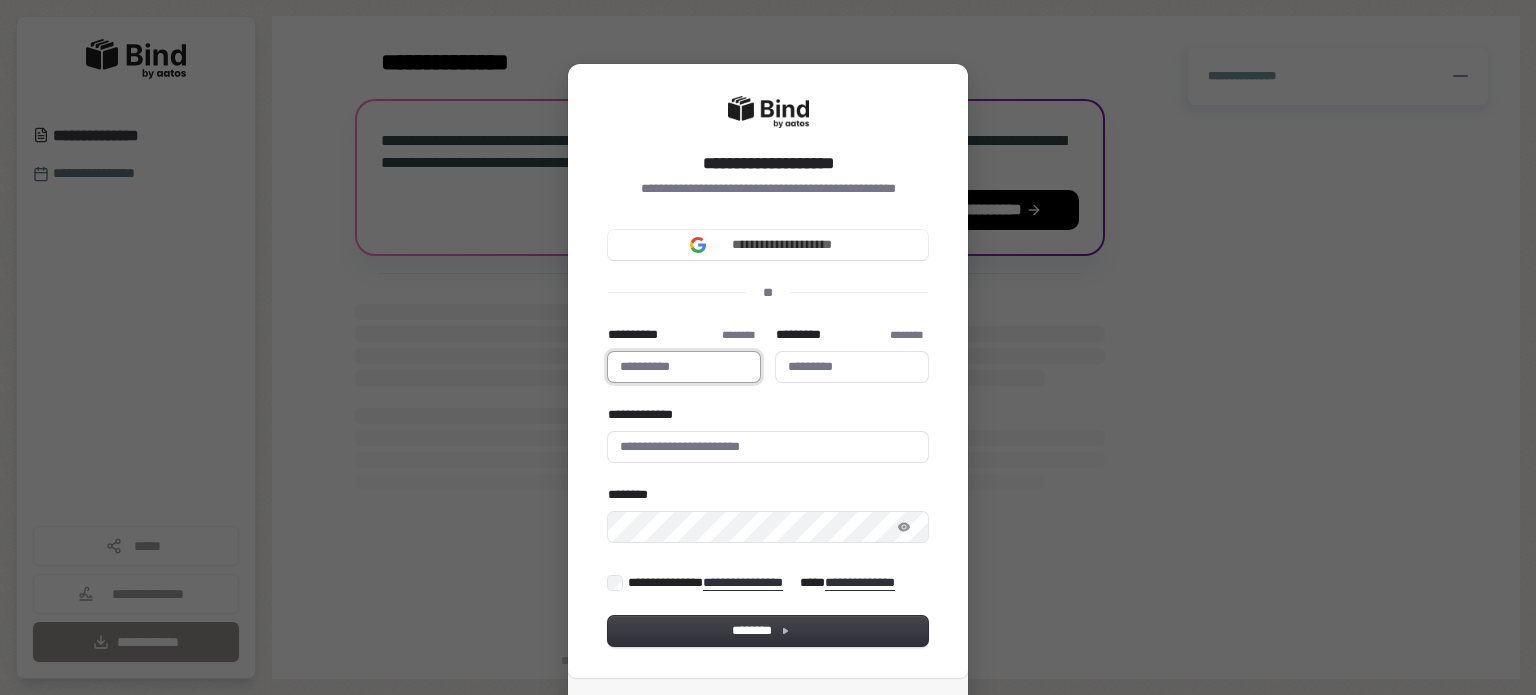 type on "*****" 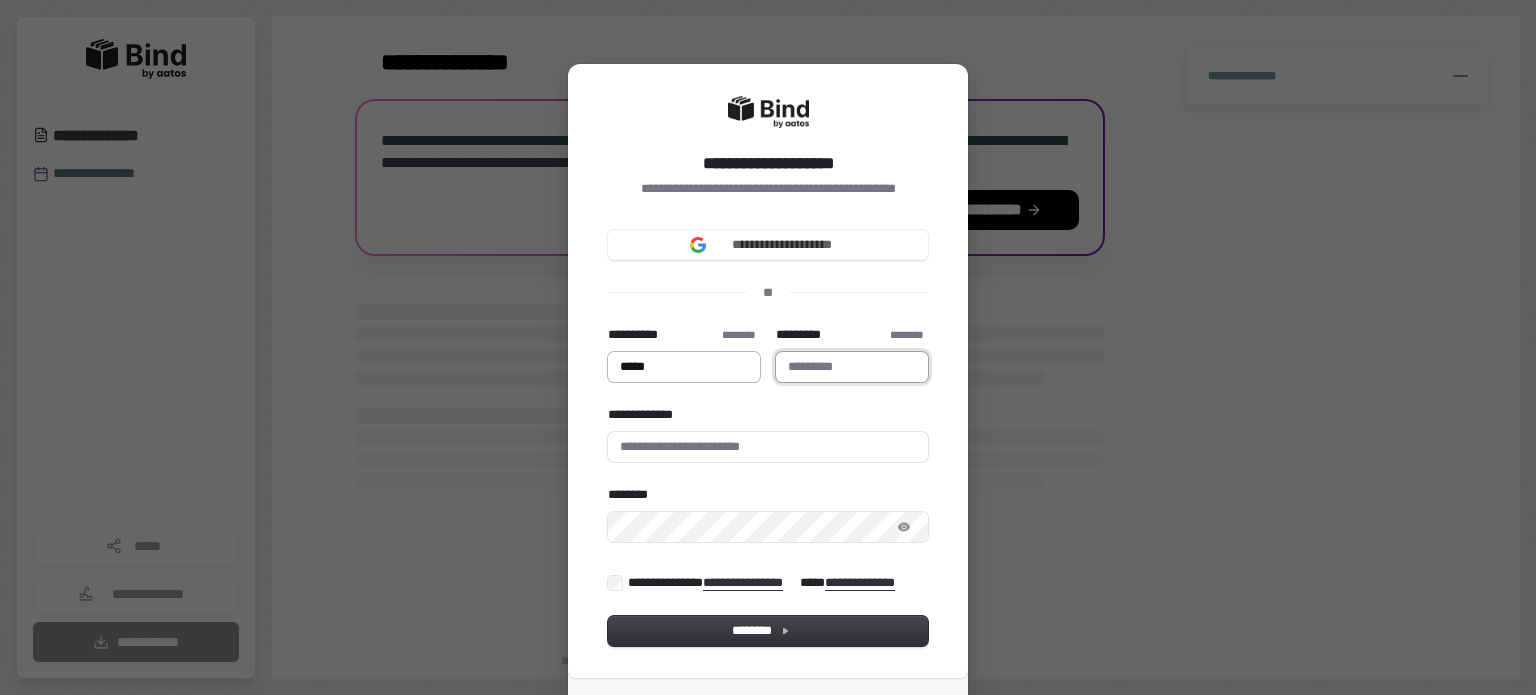 type on "****" 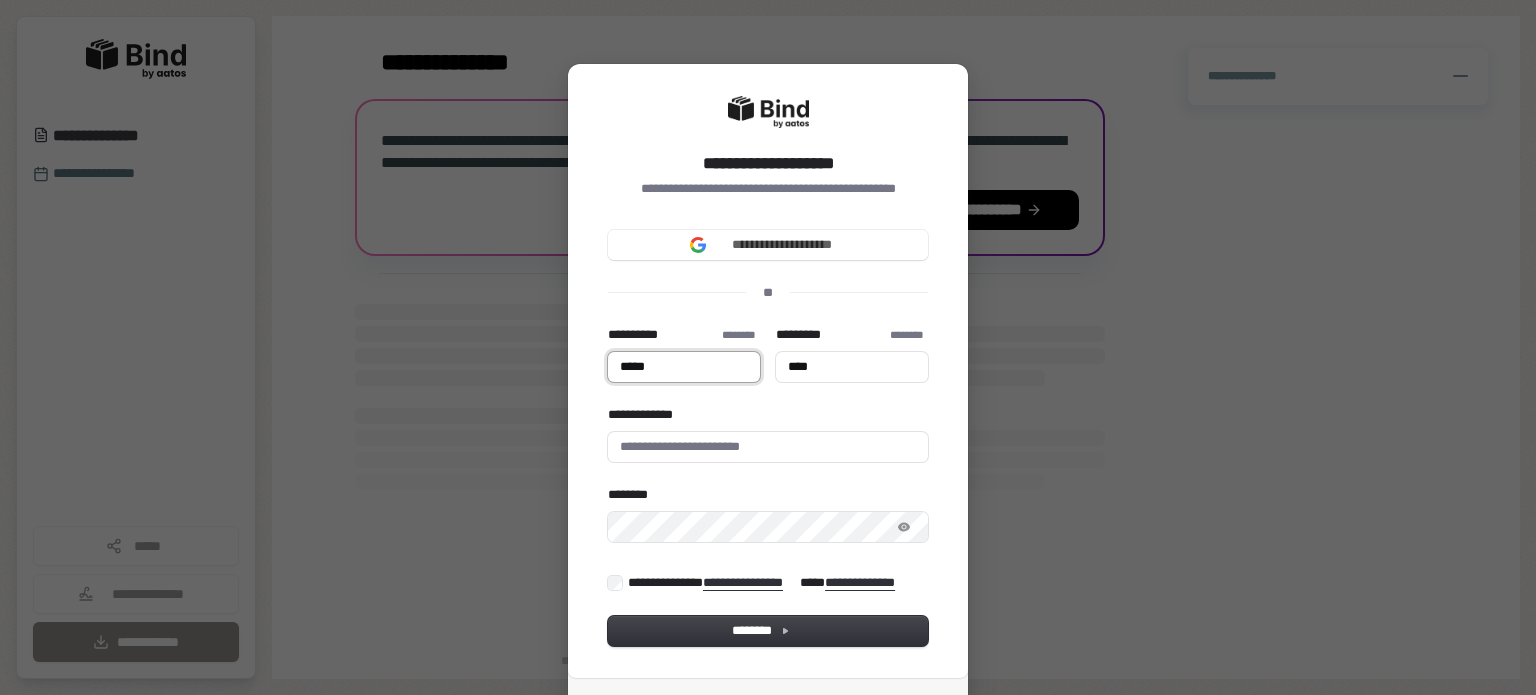 type on "*****" 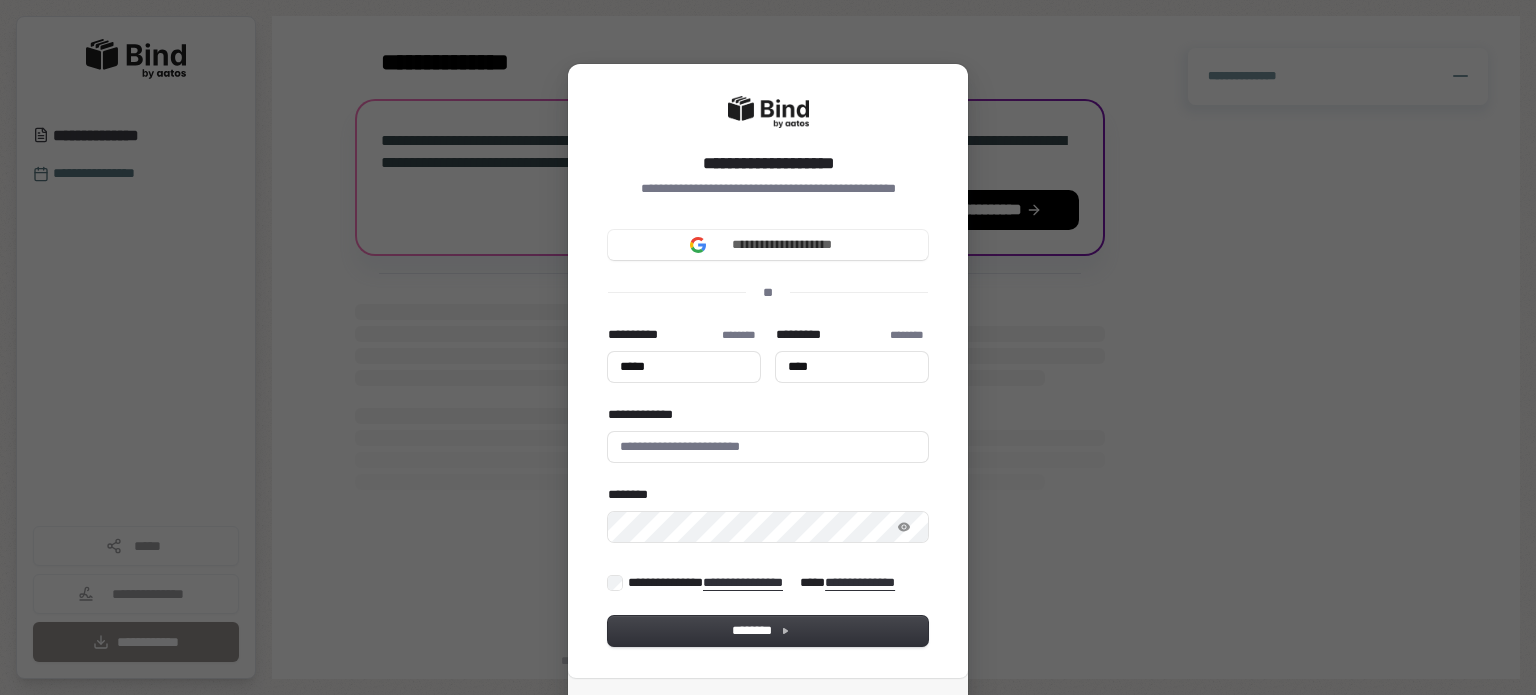 type on "*****" 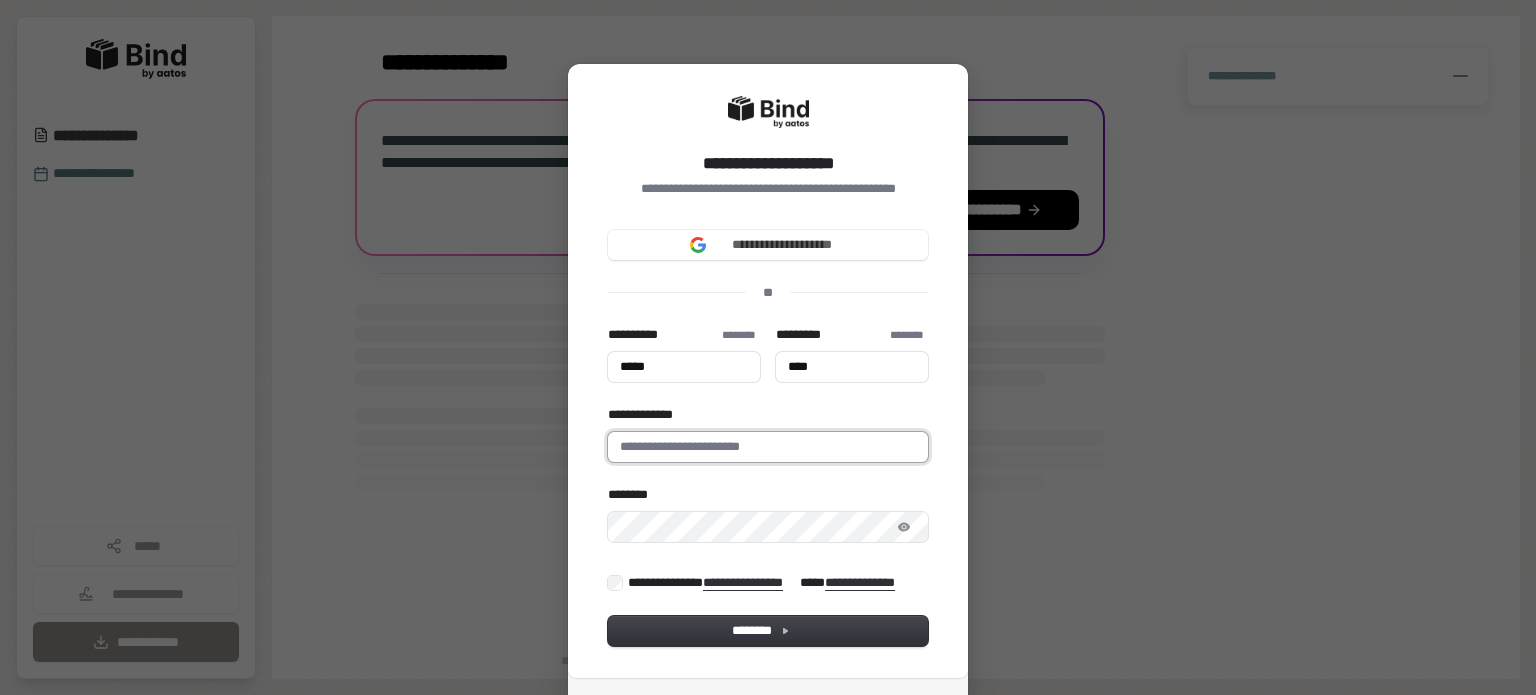 type on "*****" 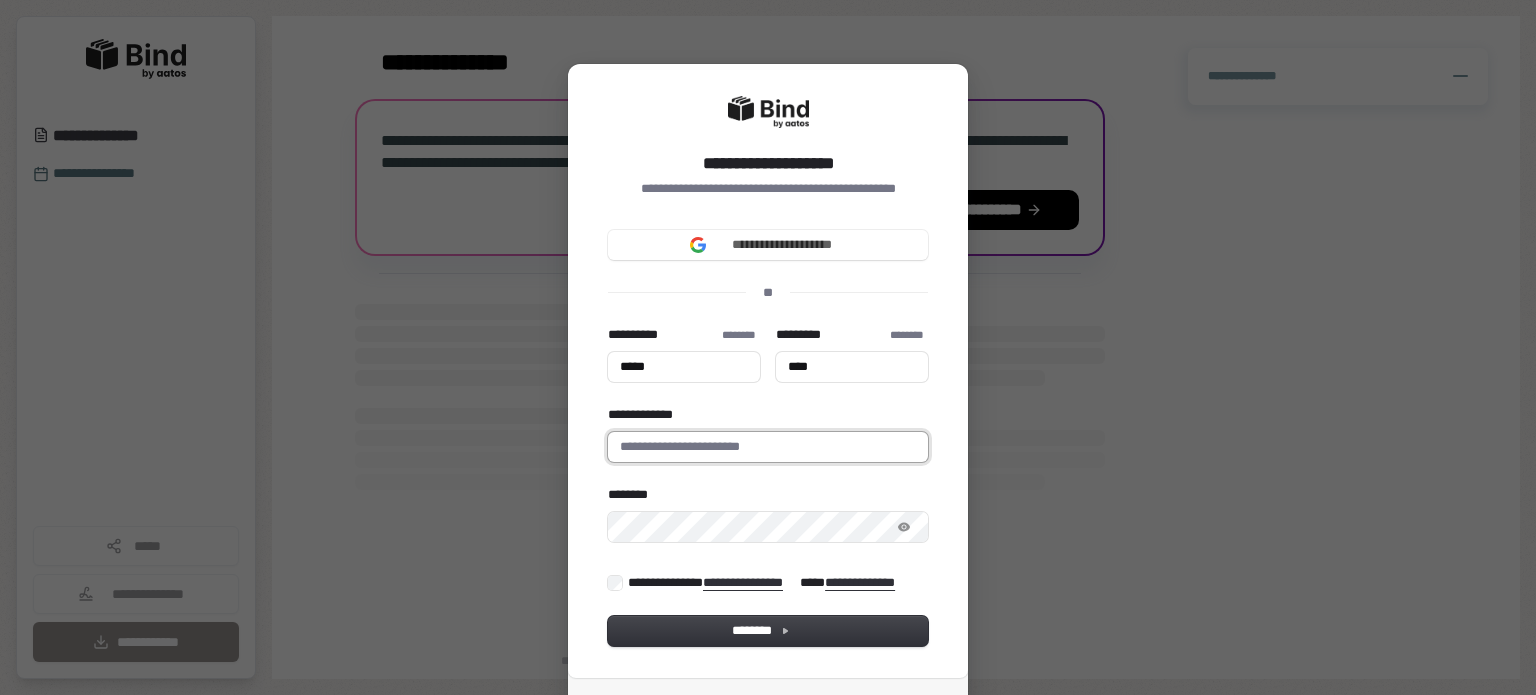 type on "*****" 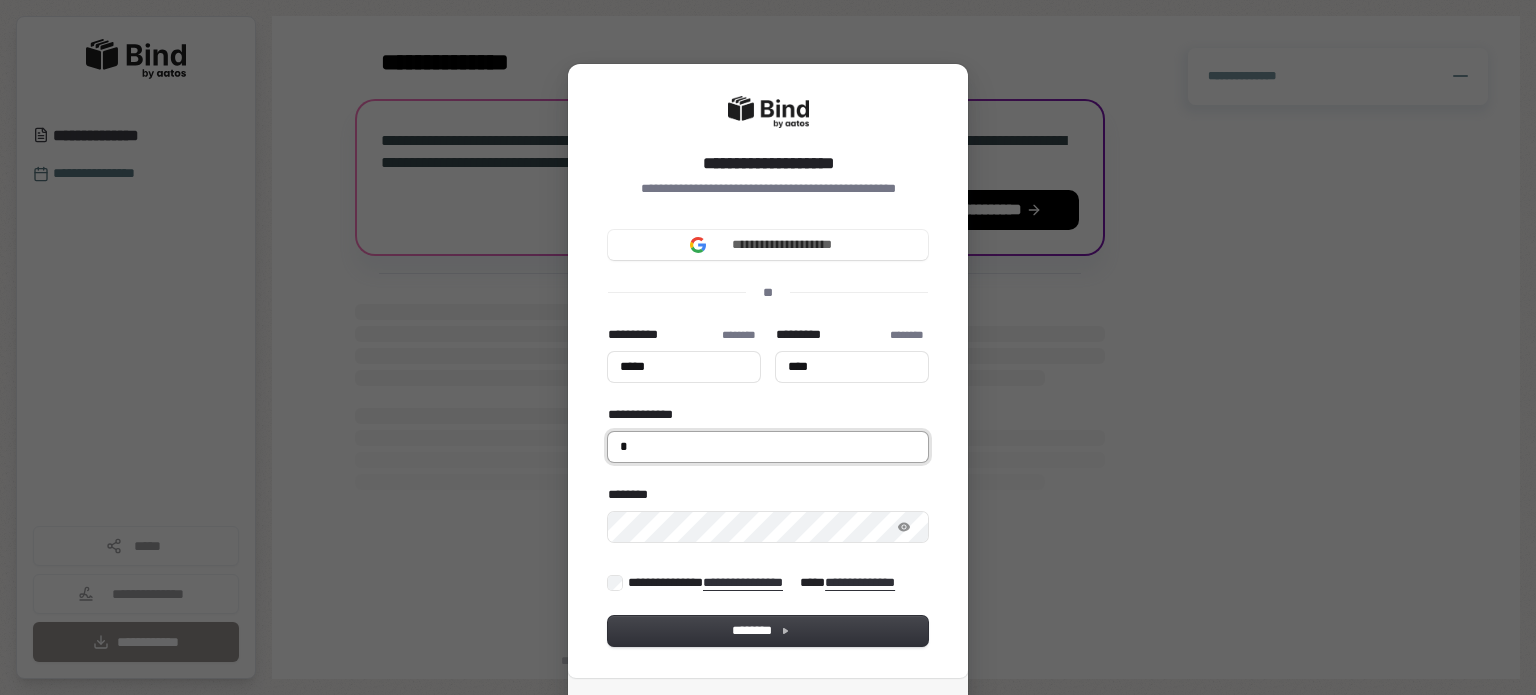 type on "*****" 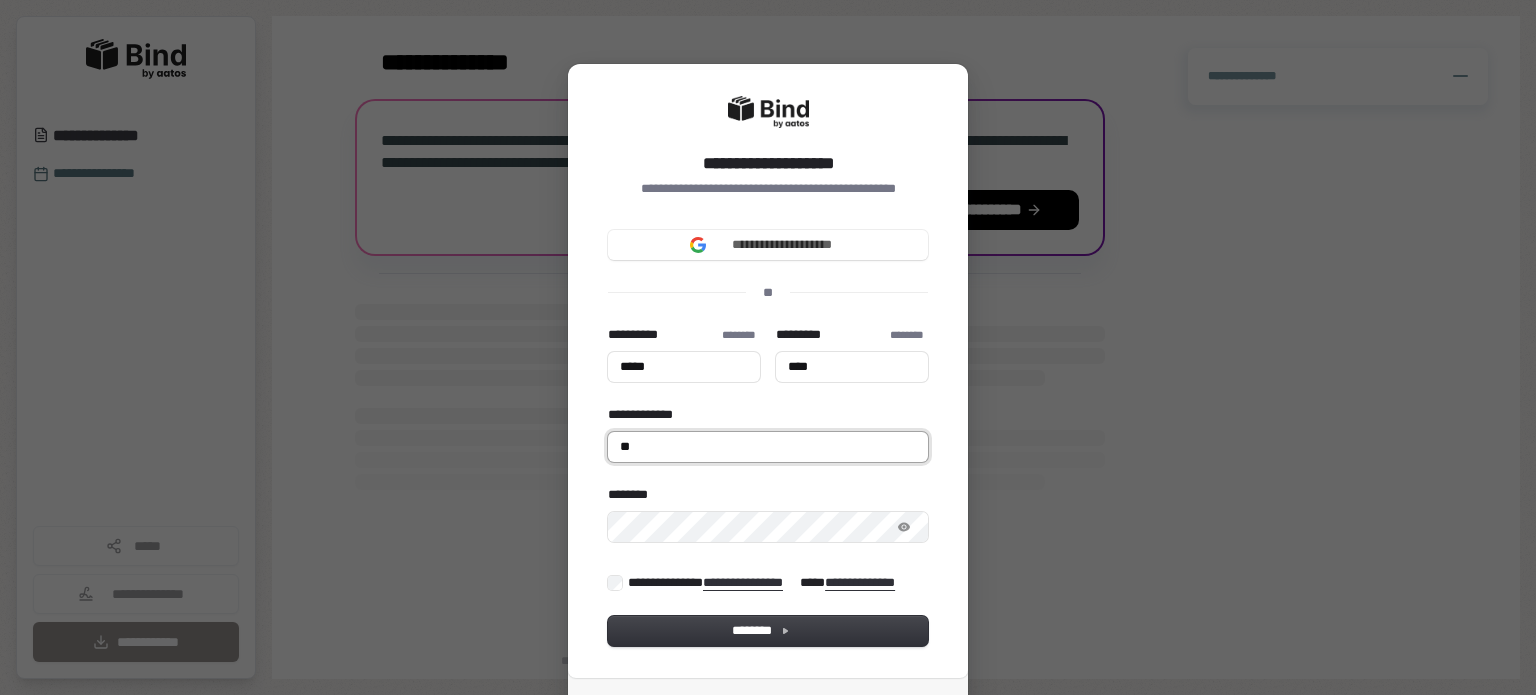 type on "*****" 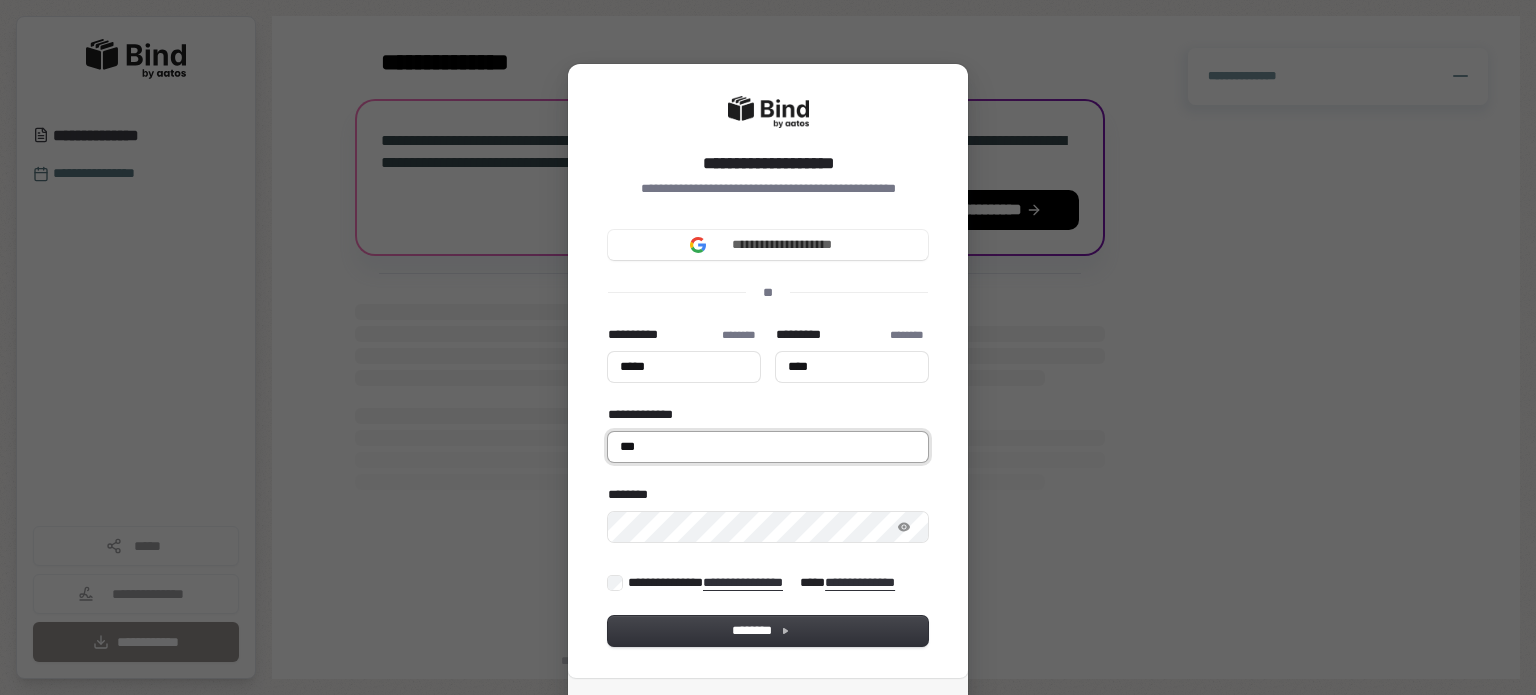 type on "*****" 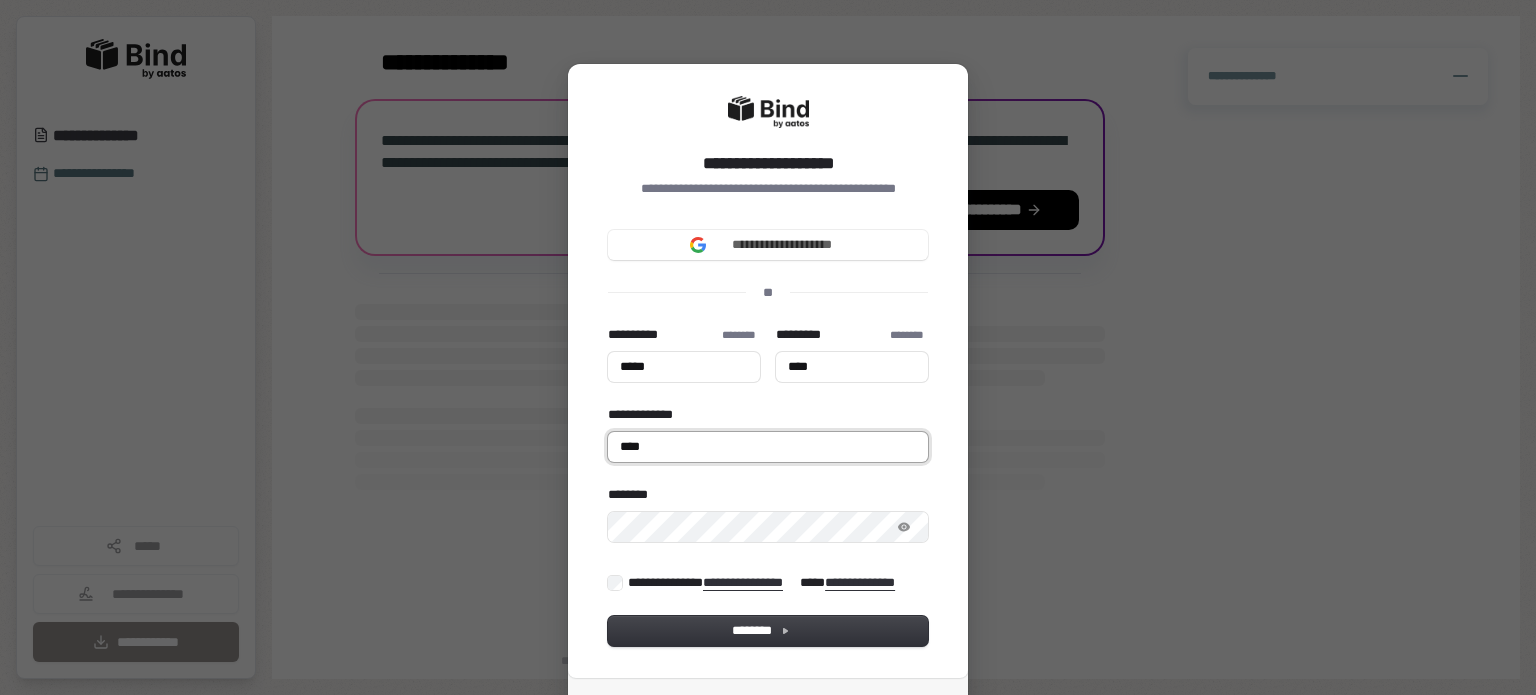 type on "*****" 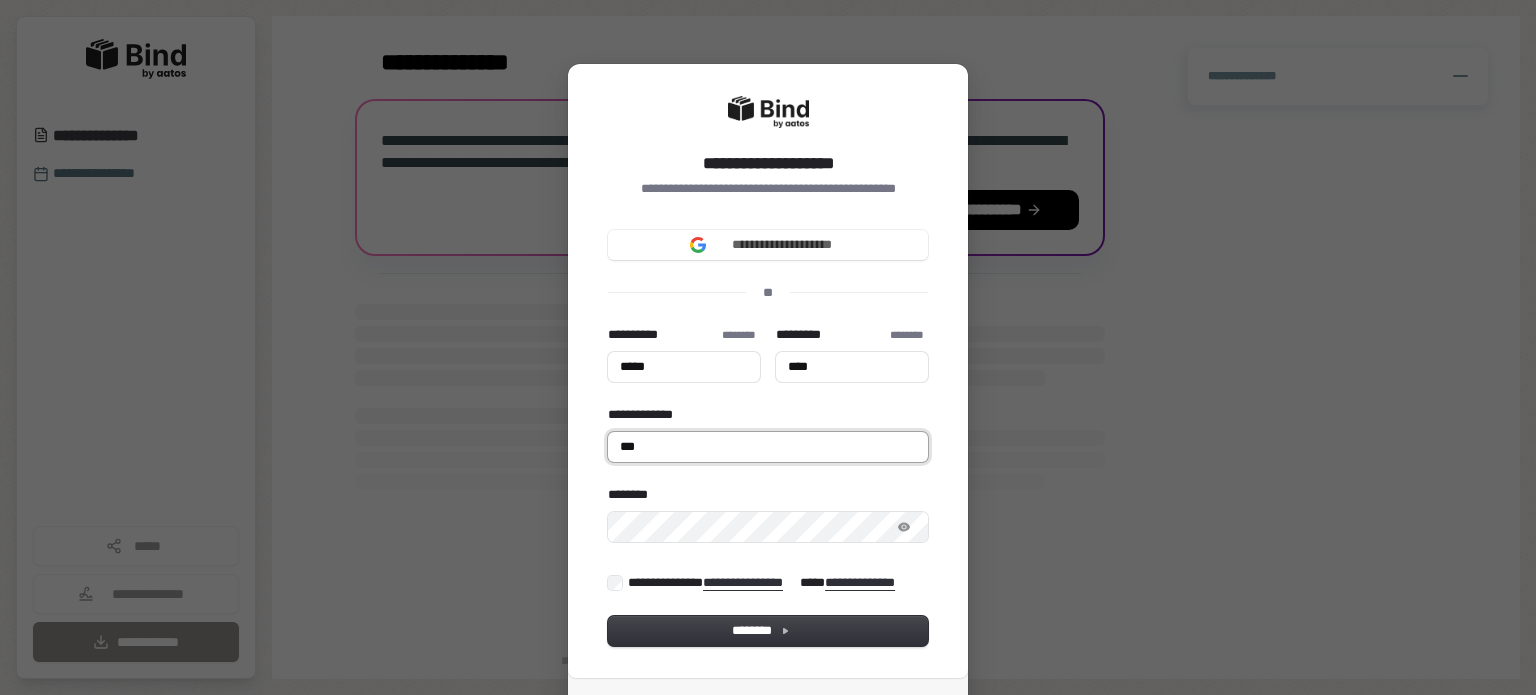 type on "*****" 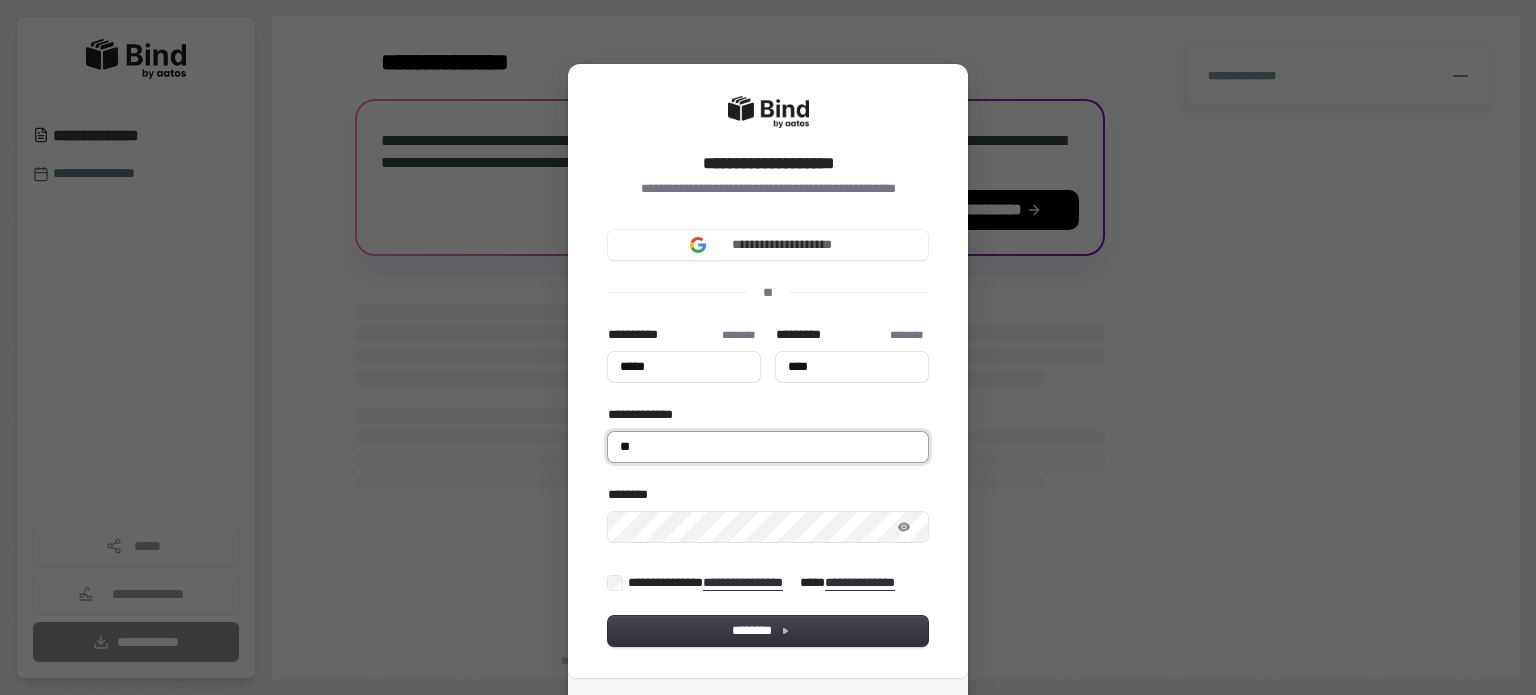 type on "*****" 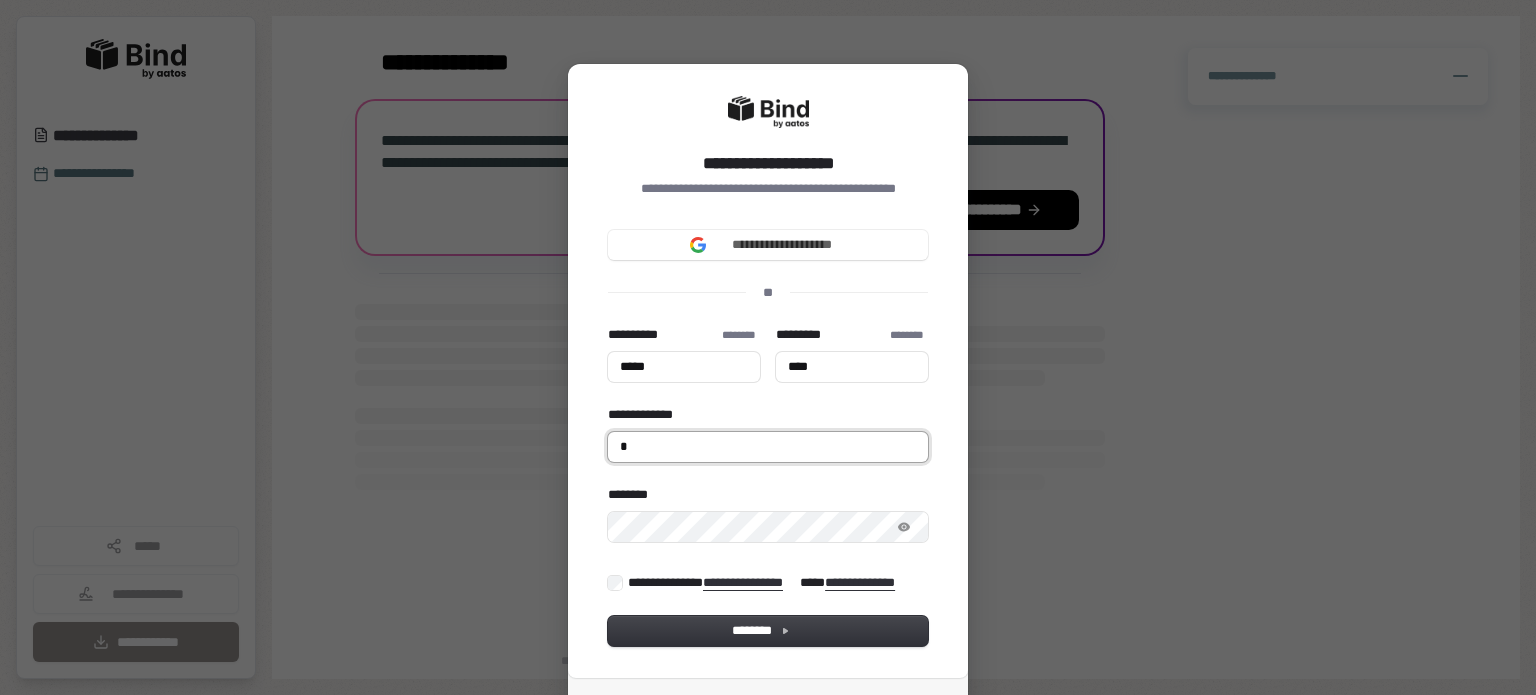 type on "*****" 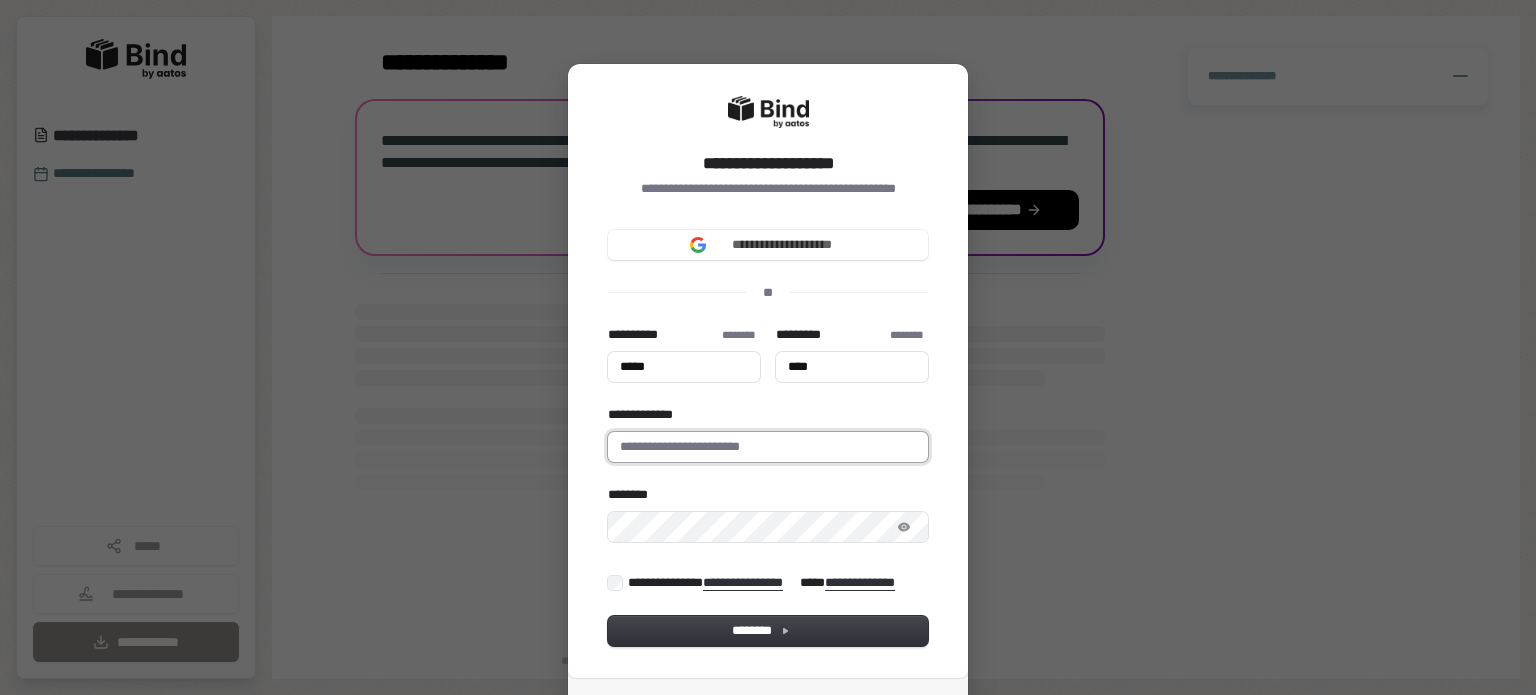type on "*****" 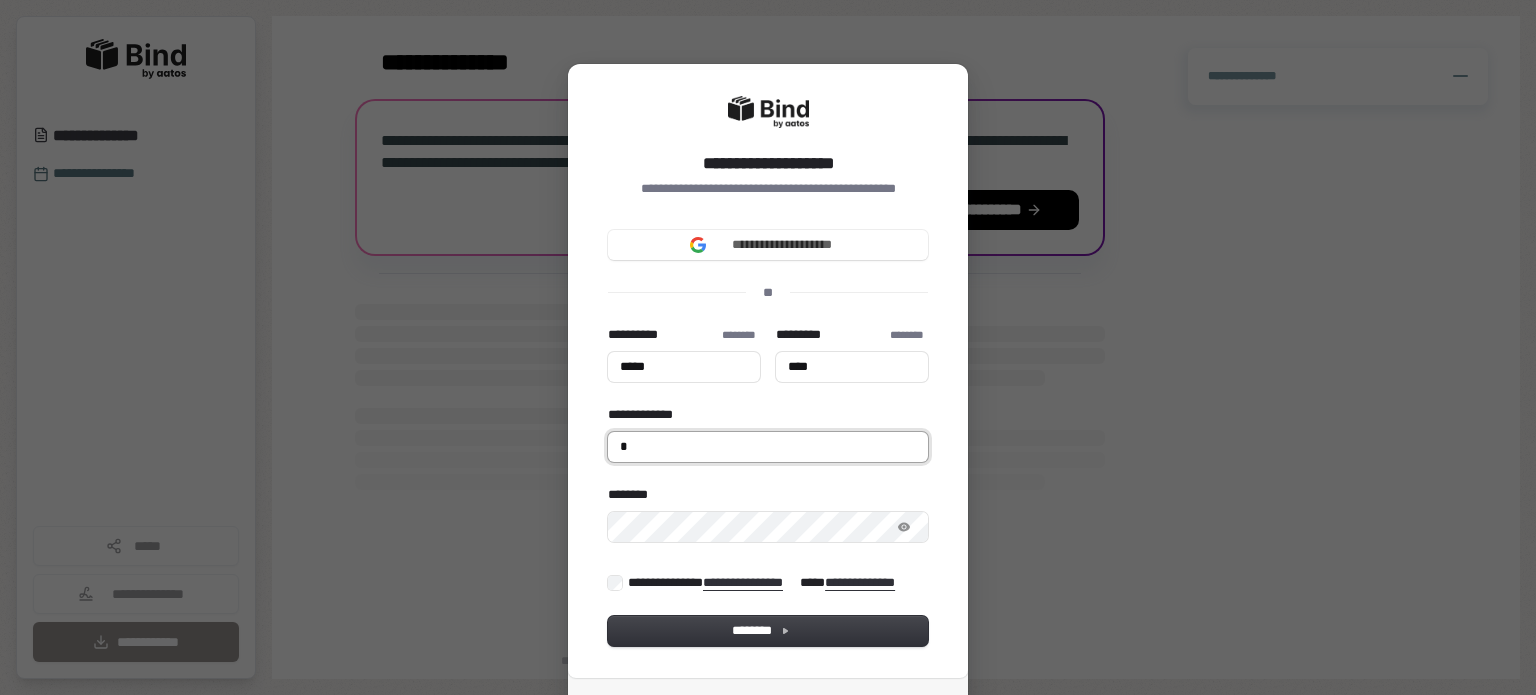 type on "*****" 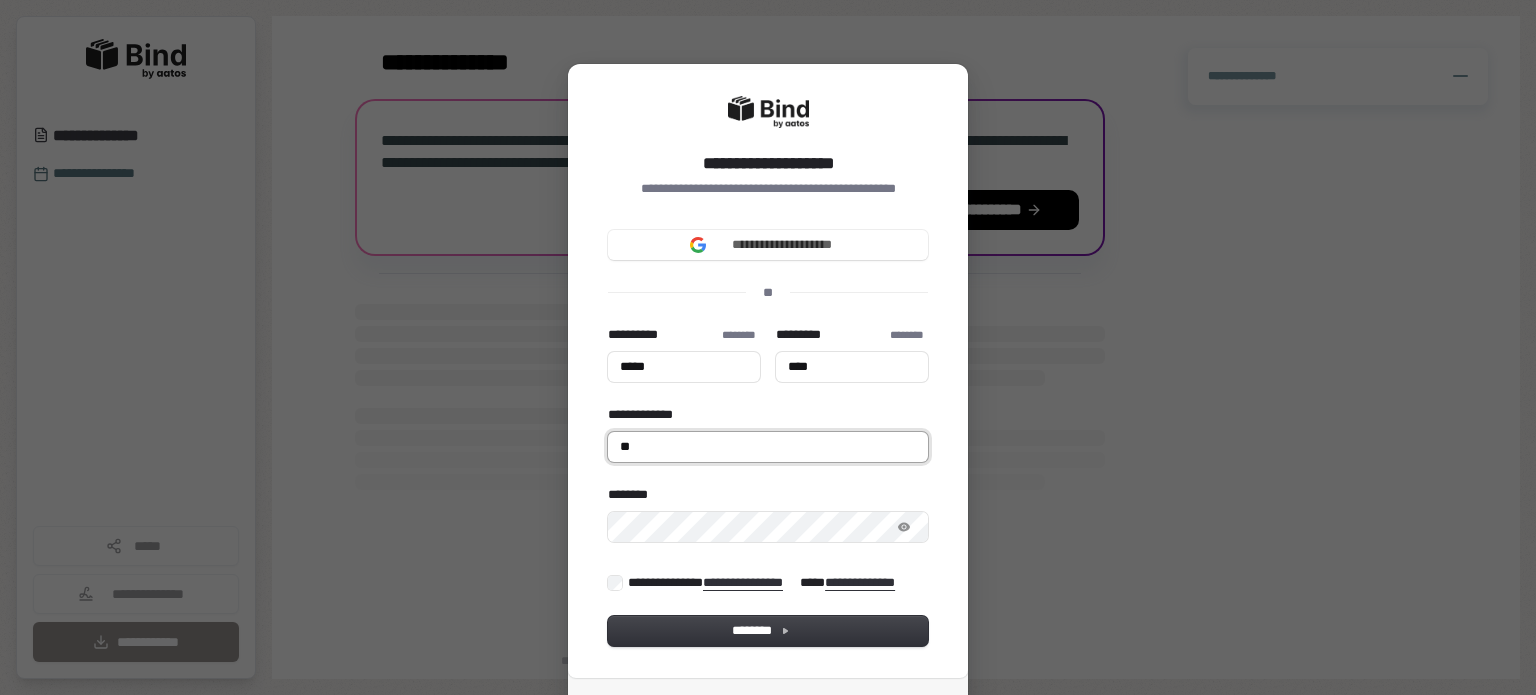 type on "*****" 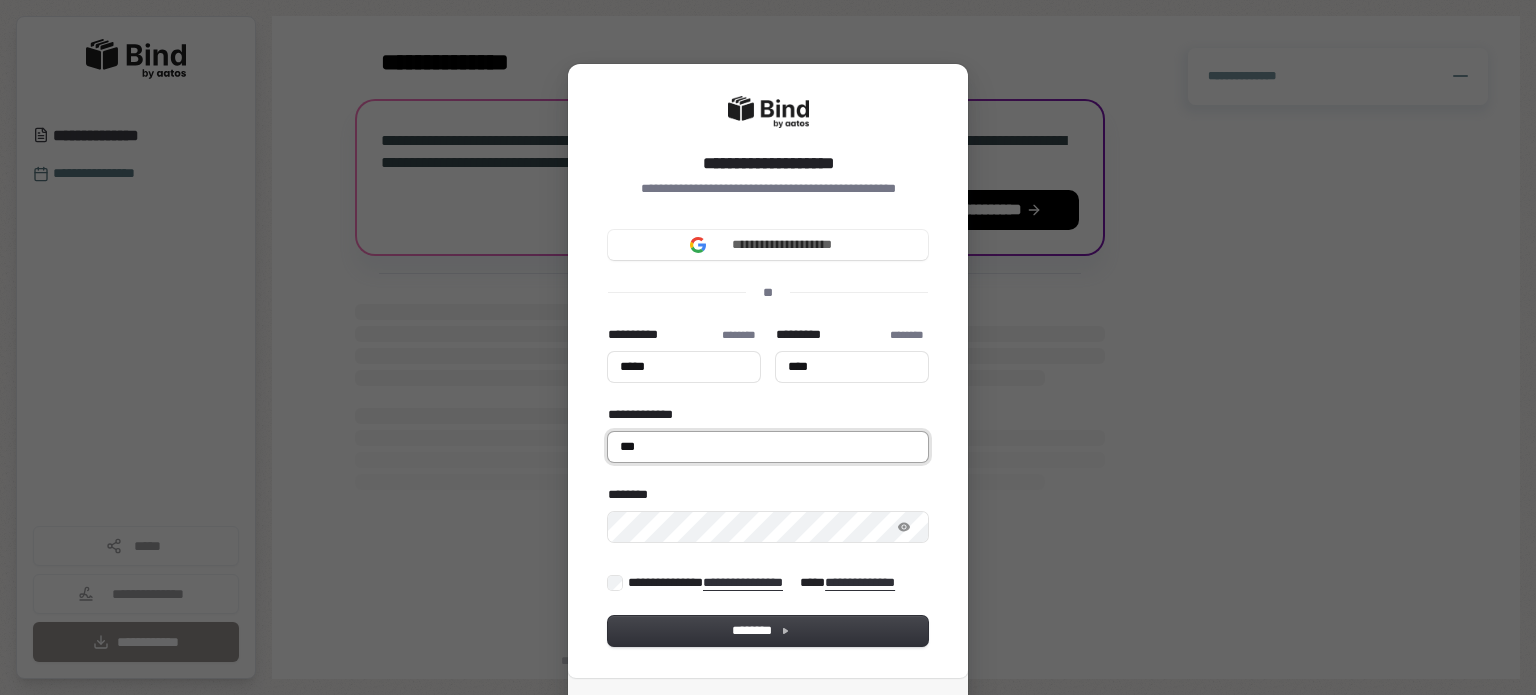 type on "*****" 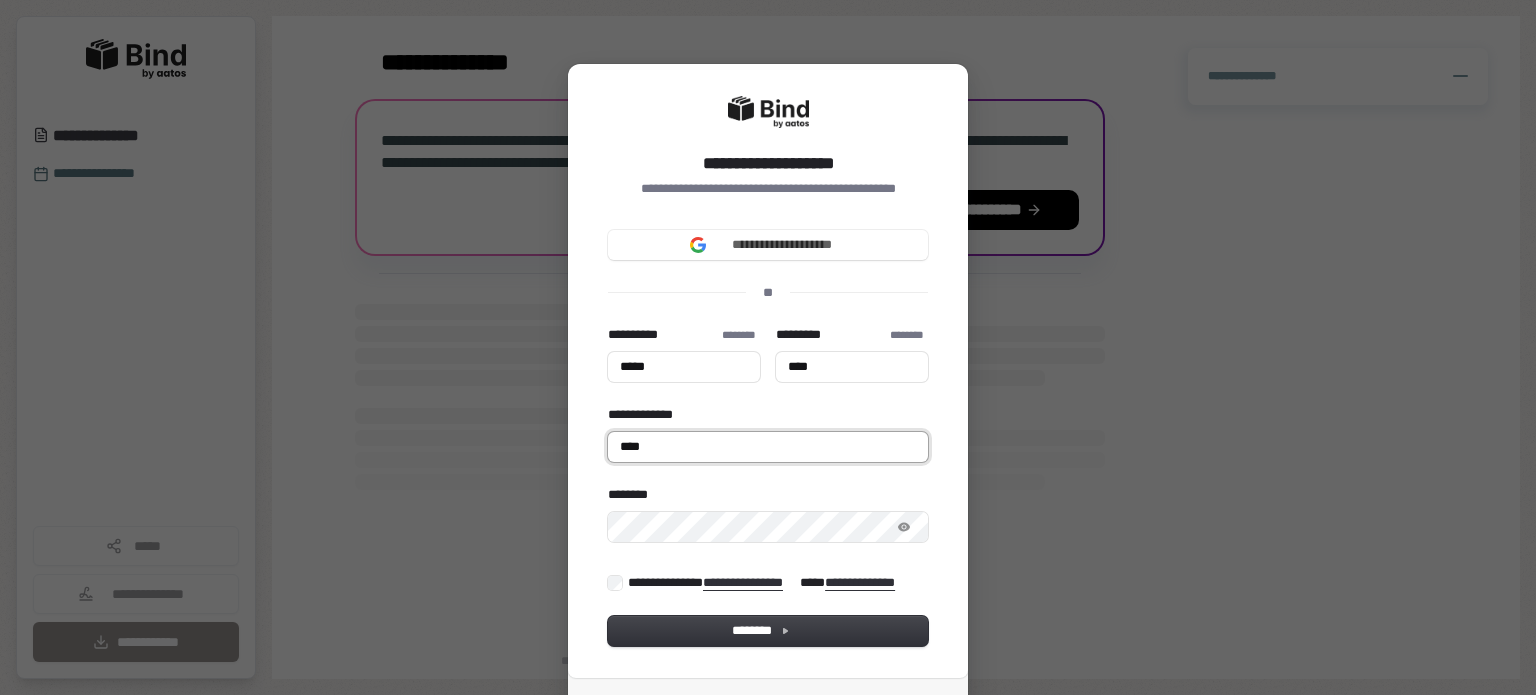 type on "*****" 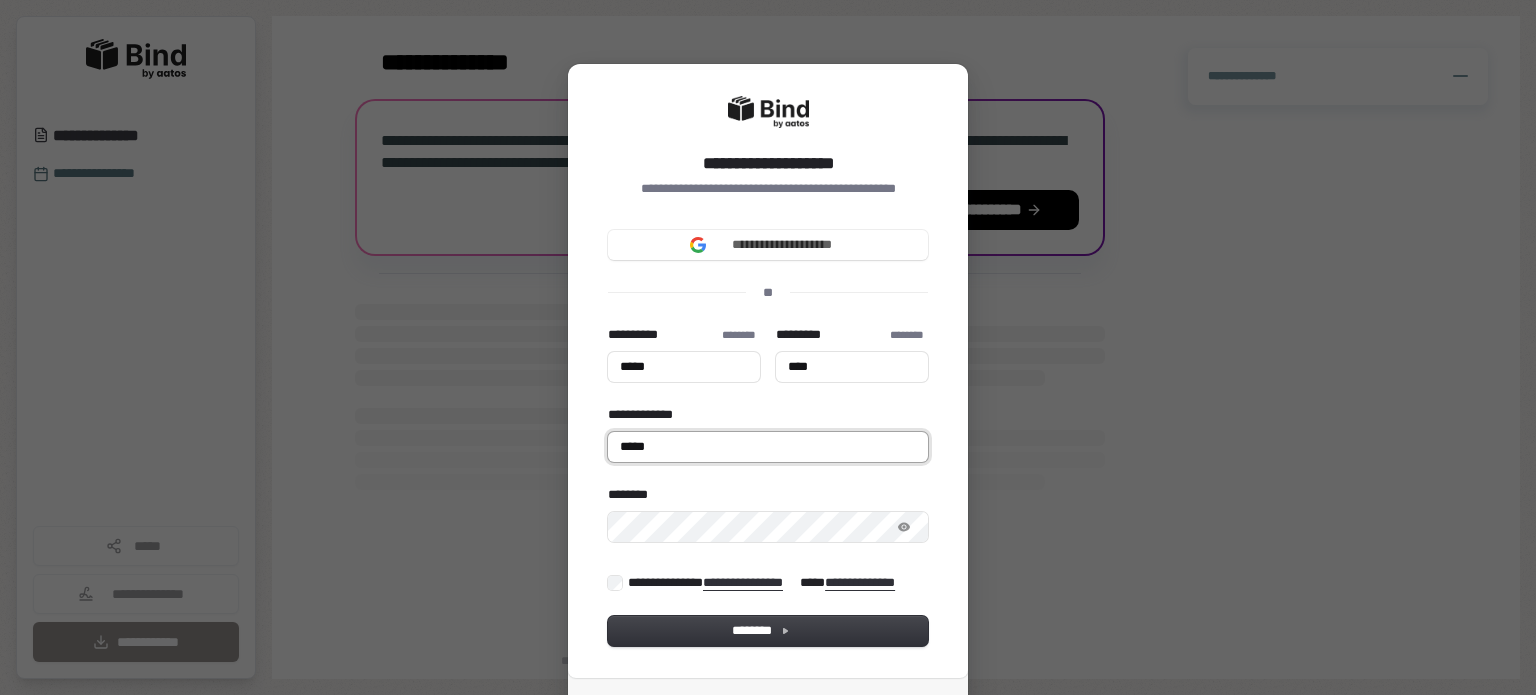 type on "*****" 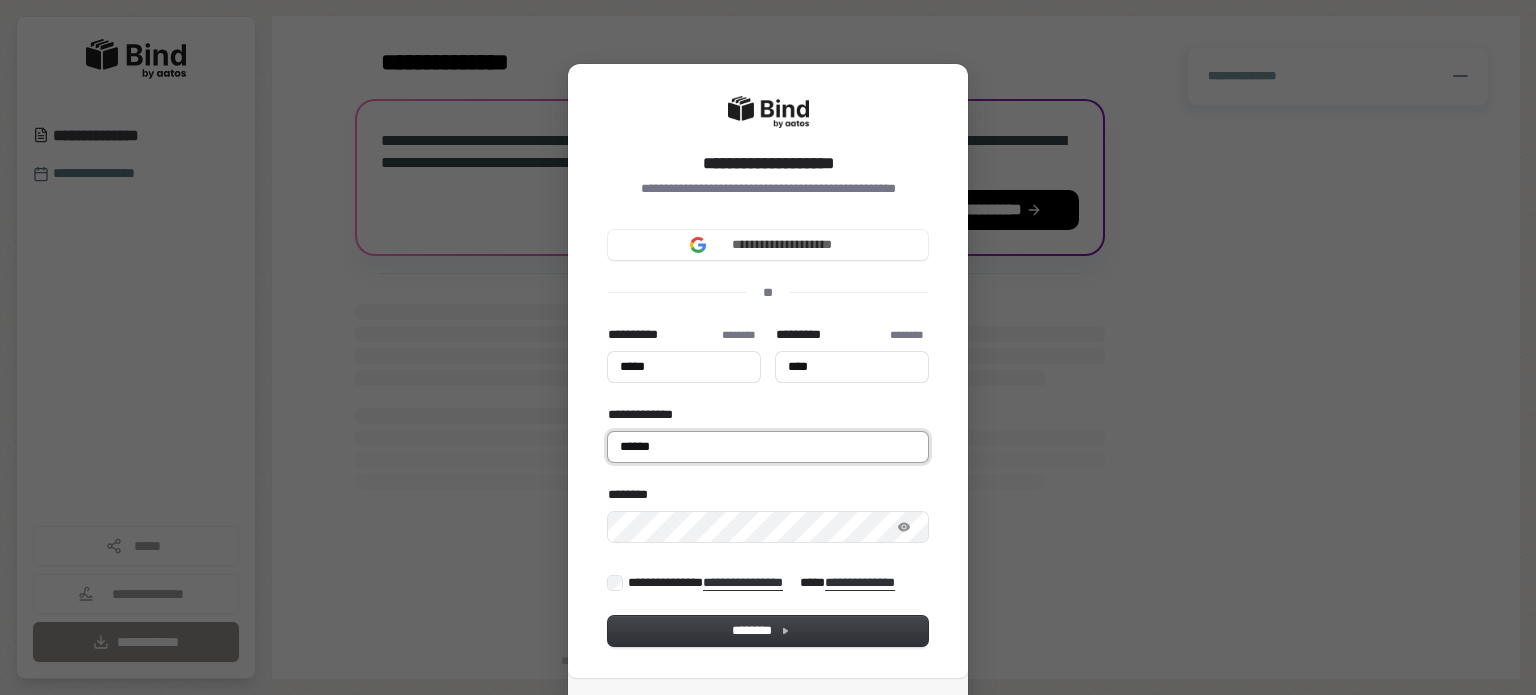 type on "*****" 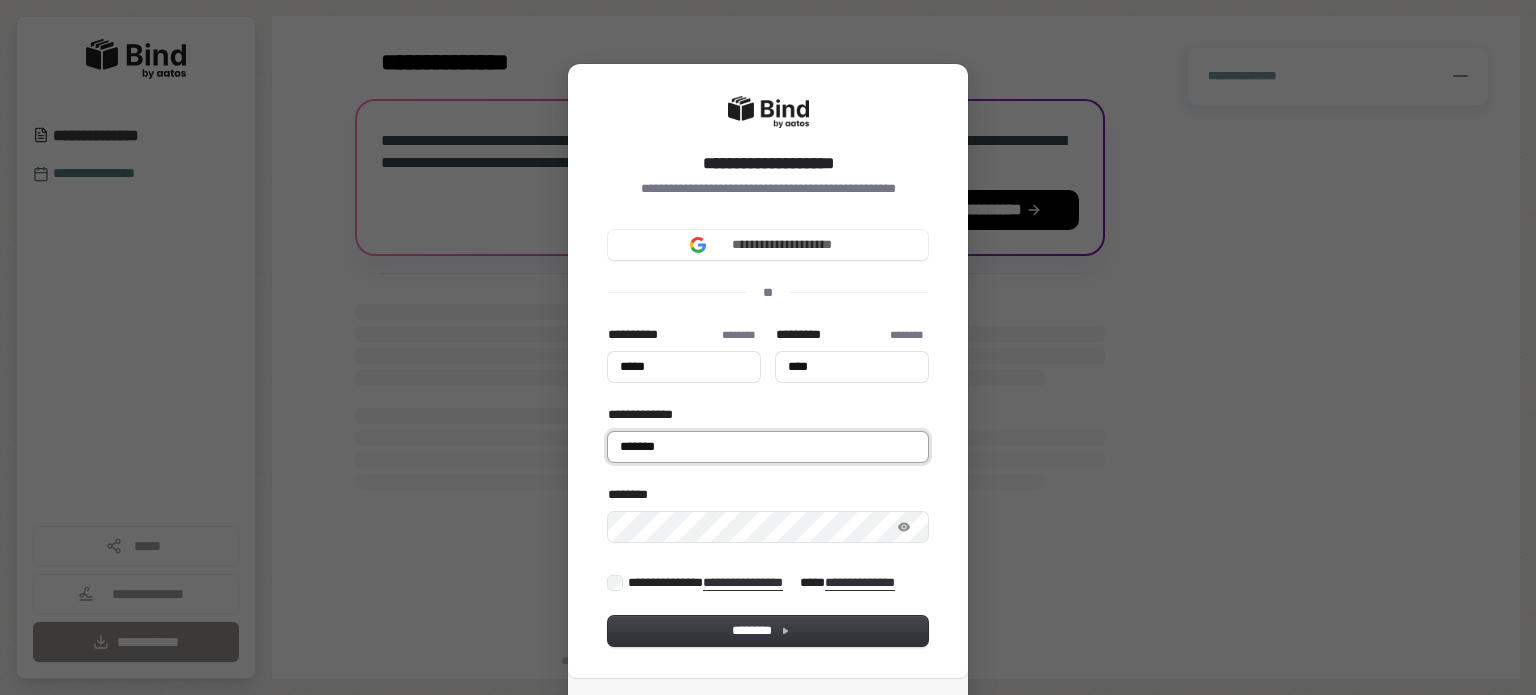 type on "*****" 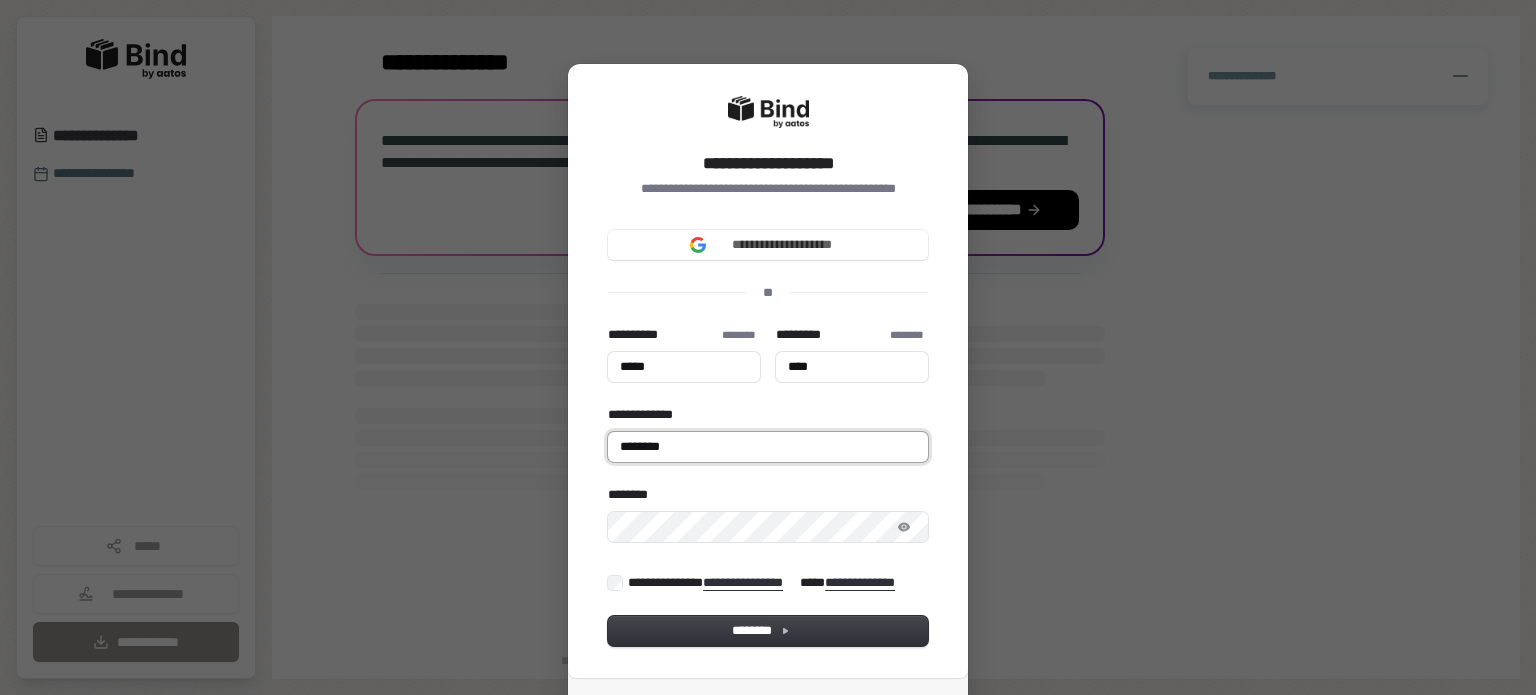 type on "*****" 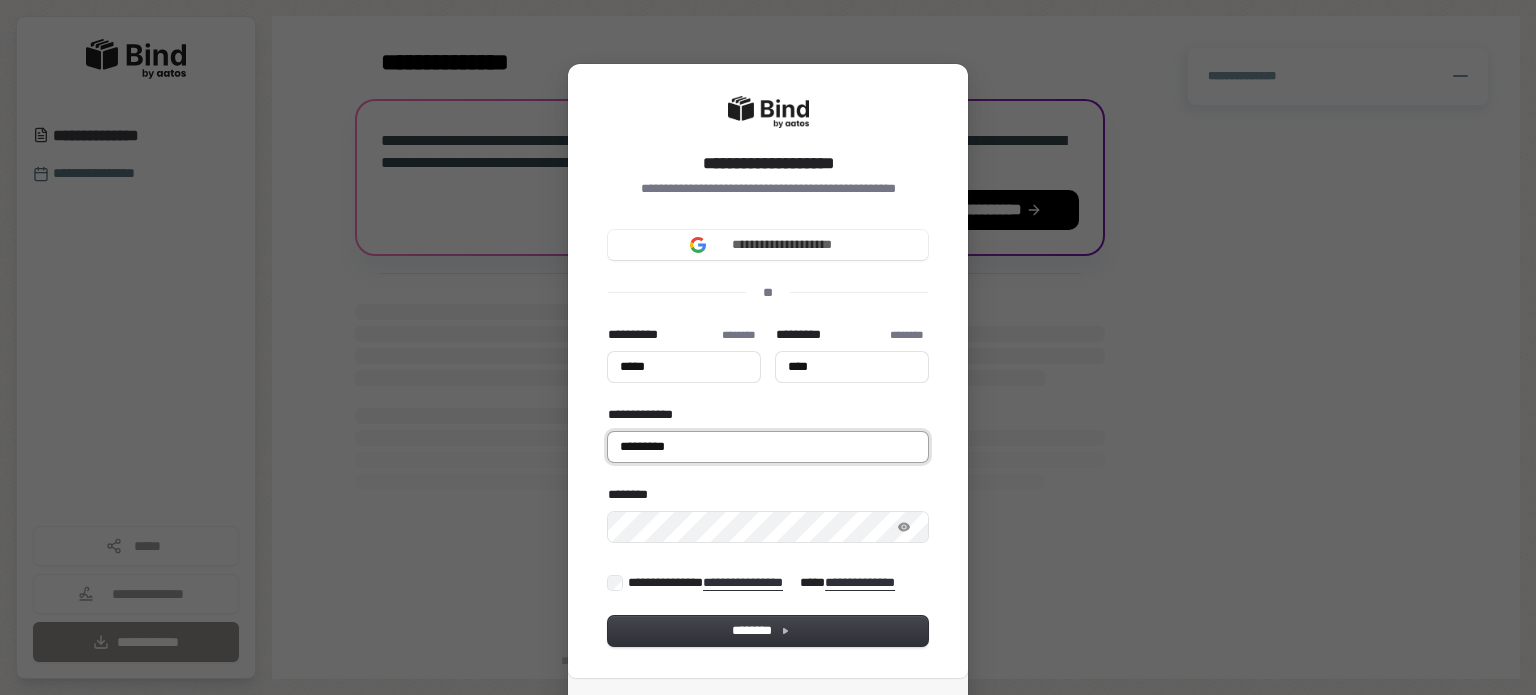 type on "*****" 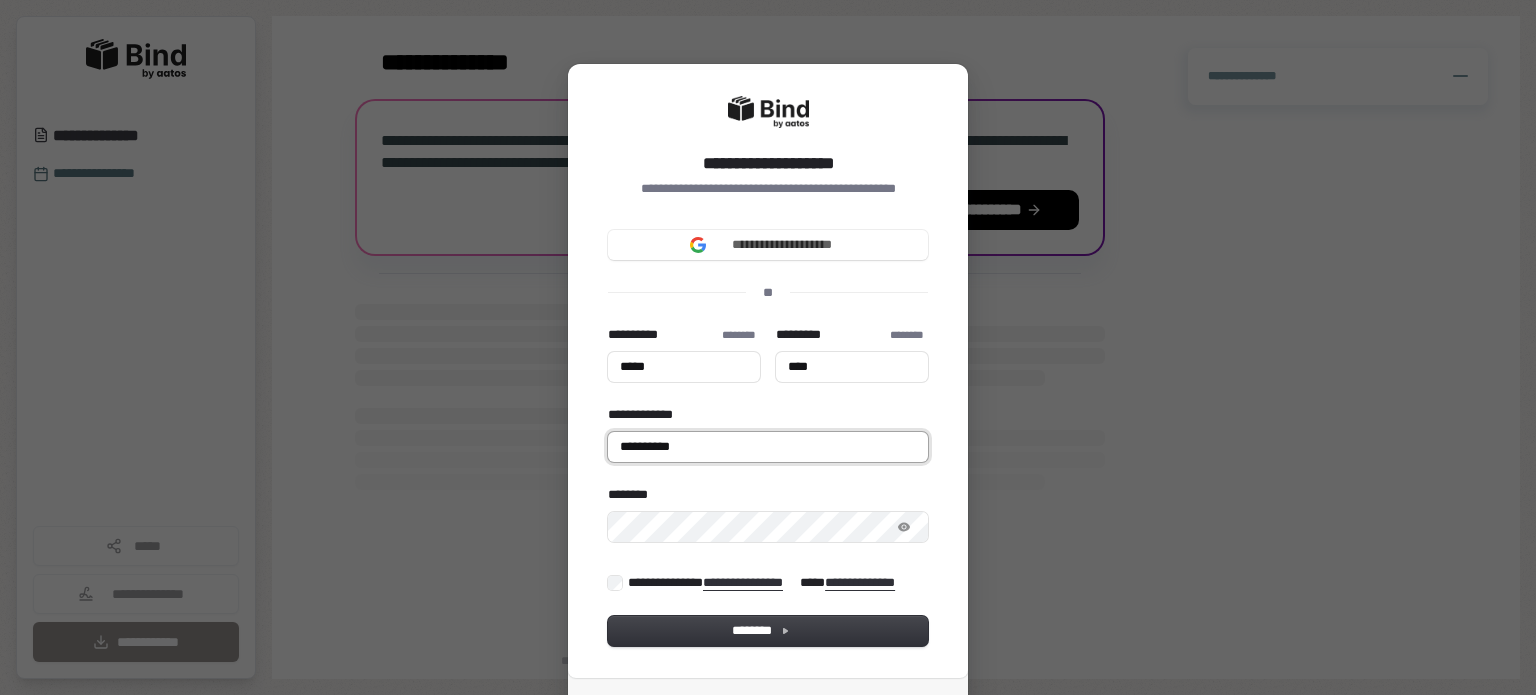 type on "*****" 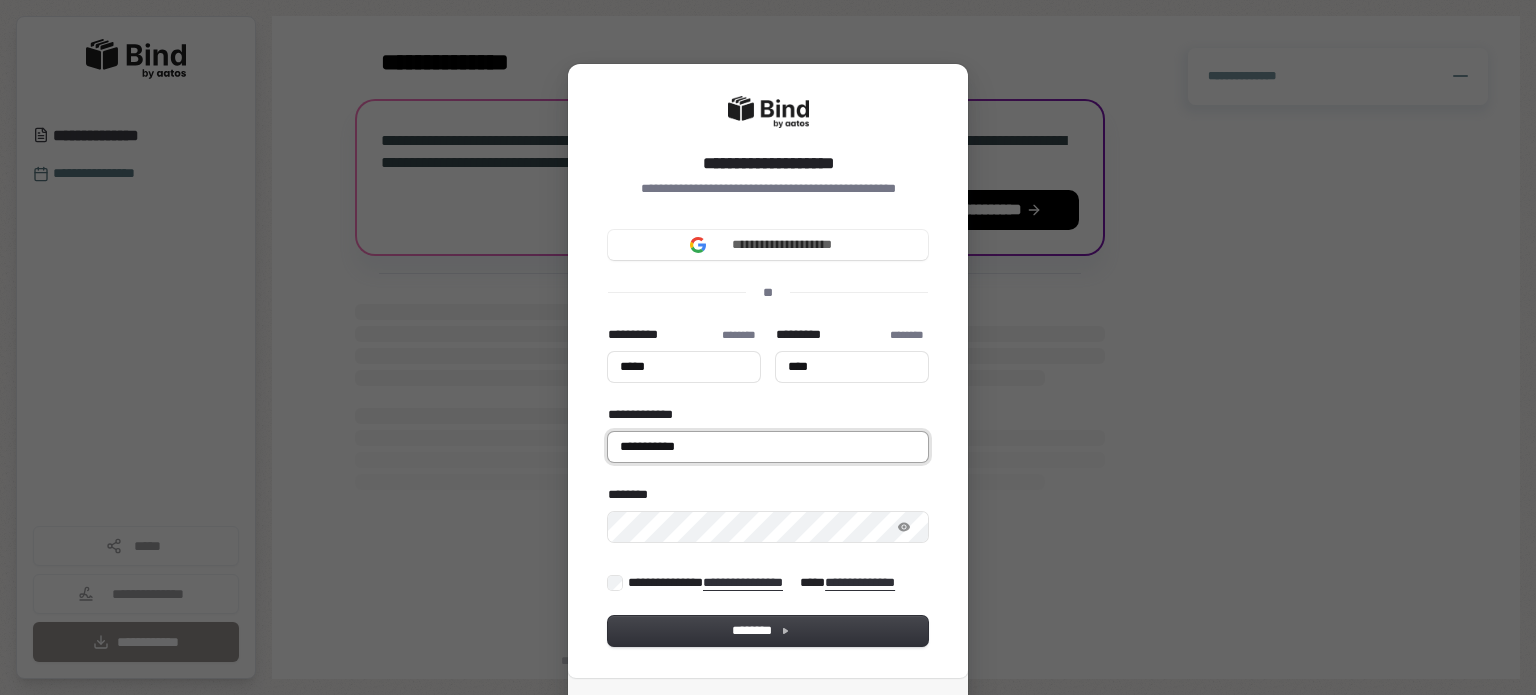 type on "*****" 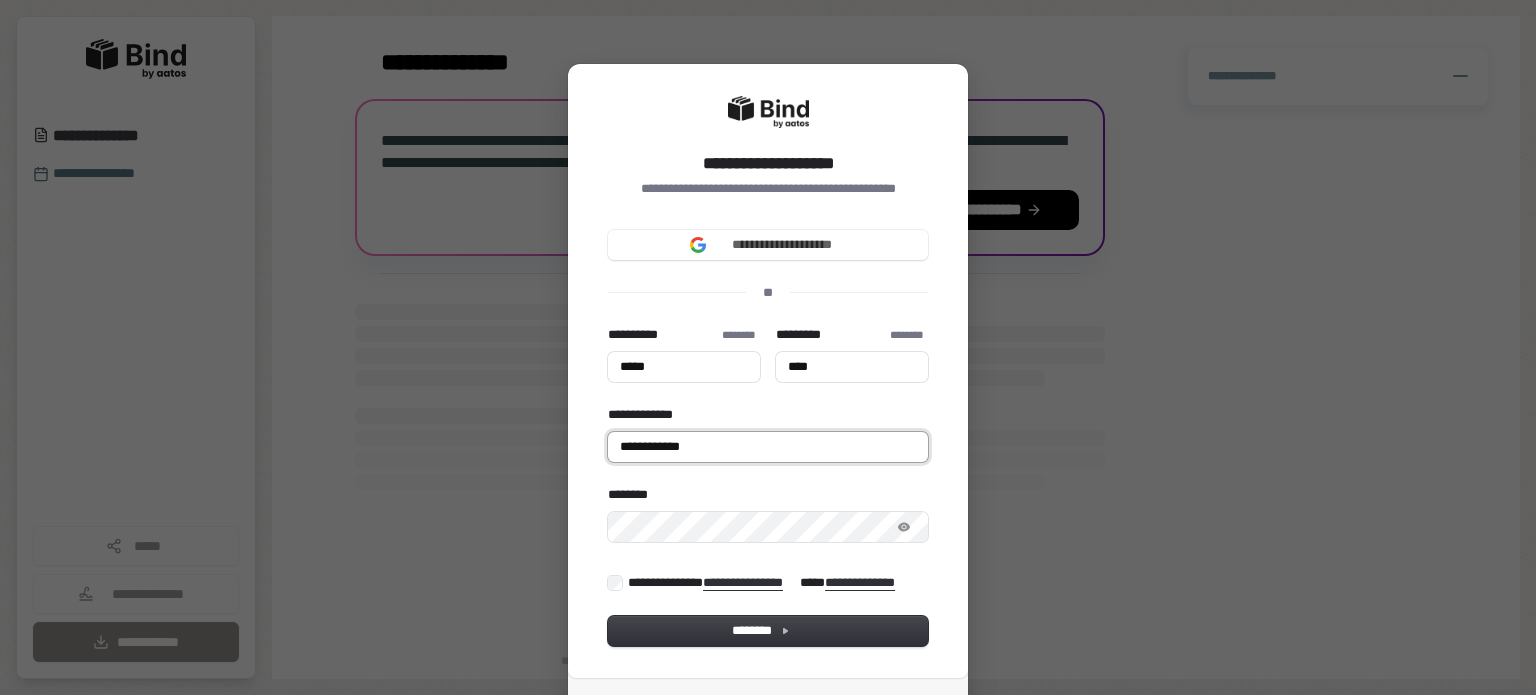 type on "*****" 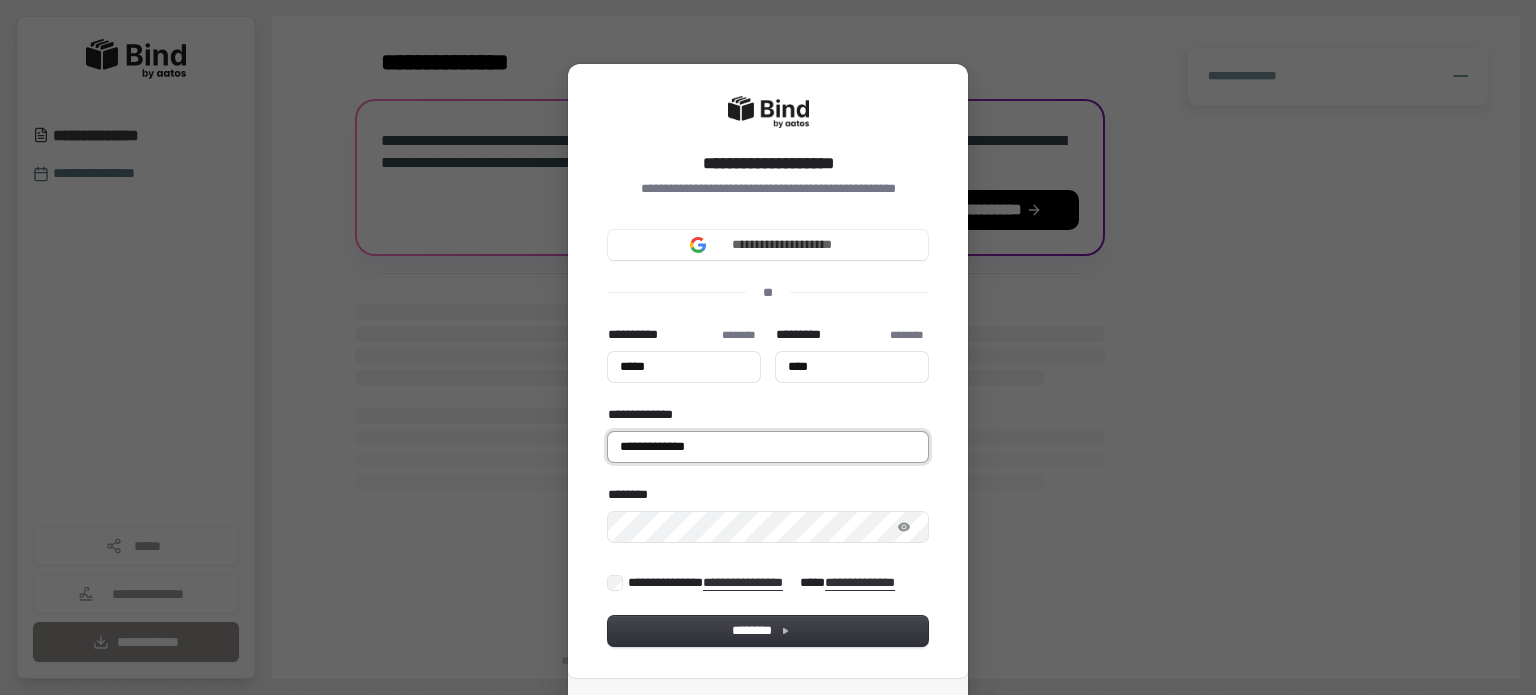 type on "*****" 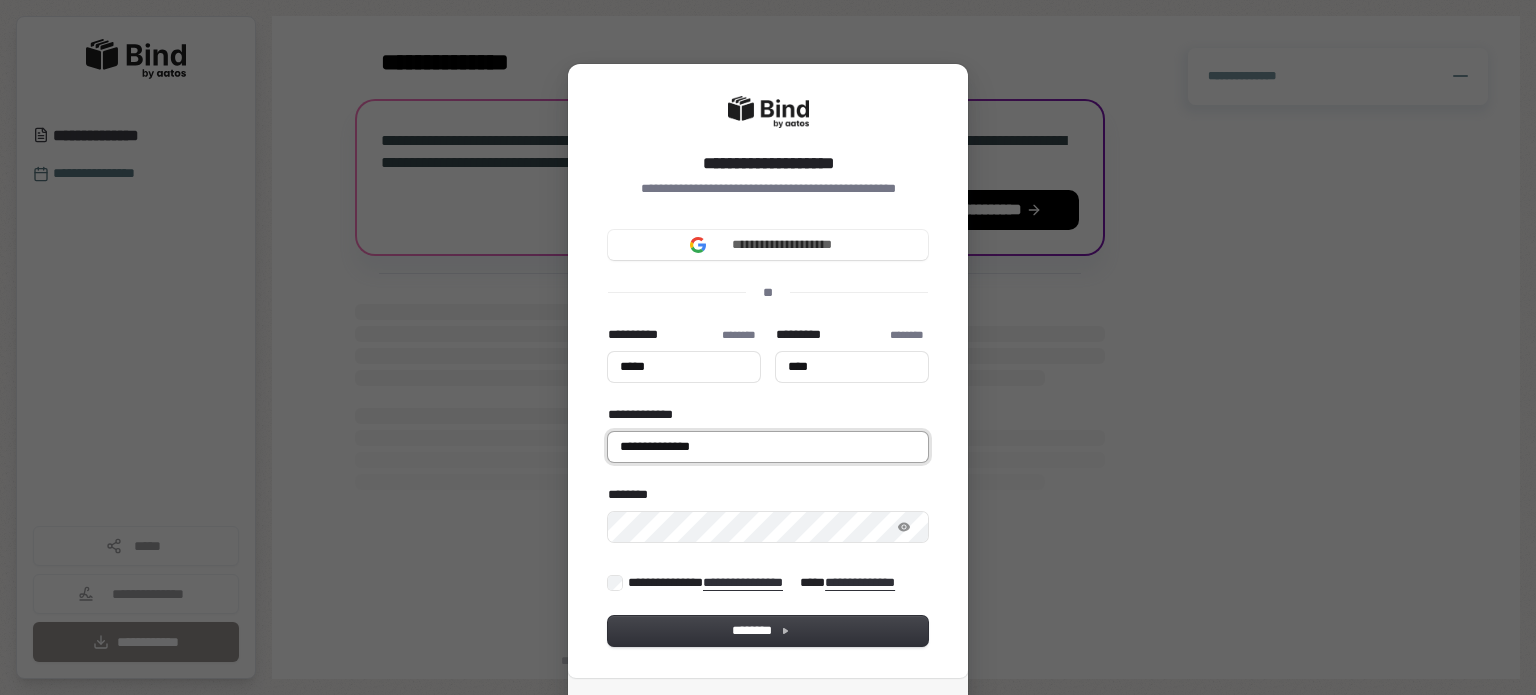 type on "*****" 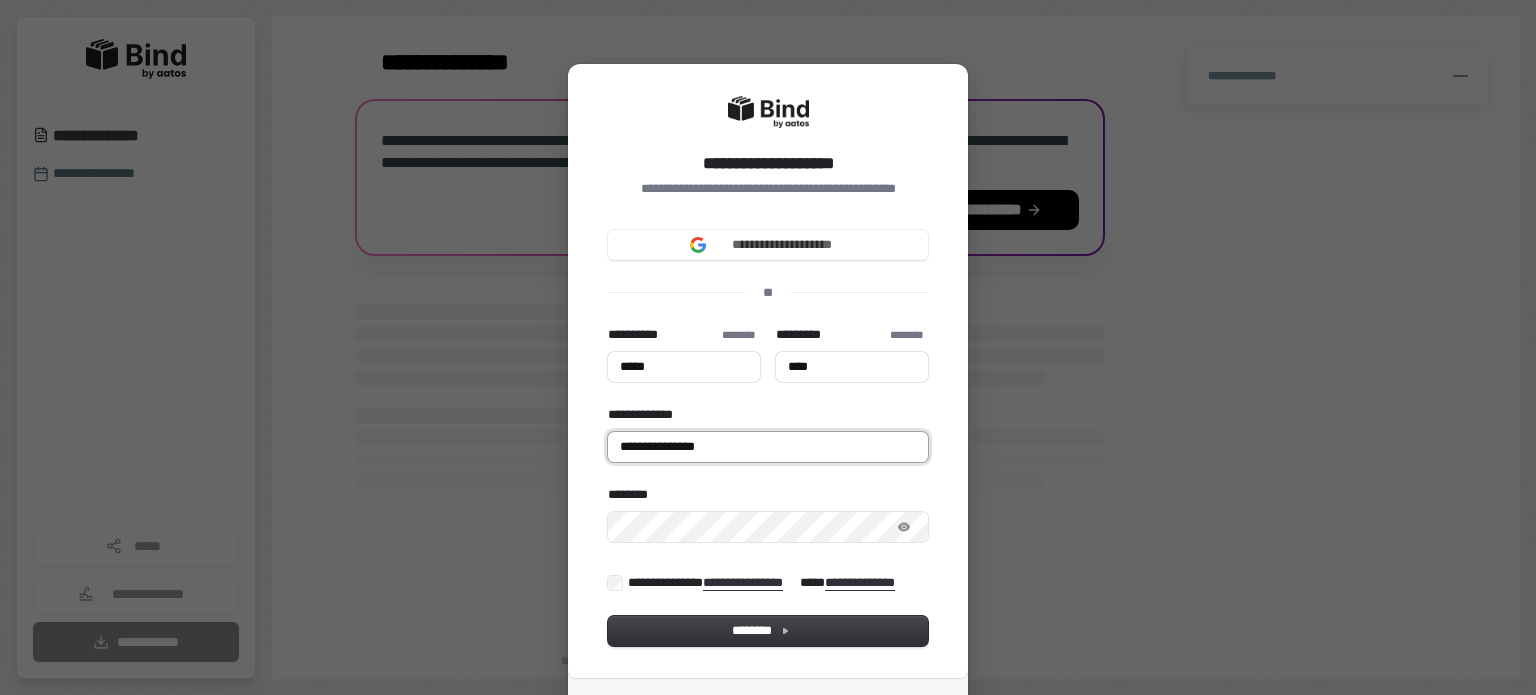type on "*****" 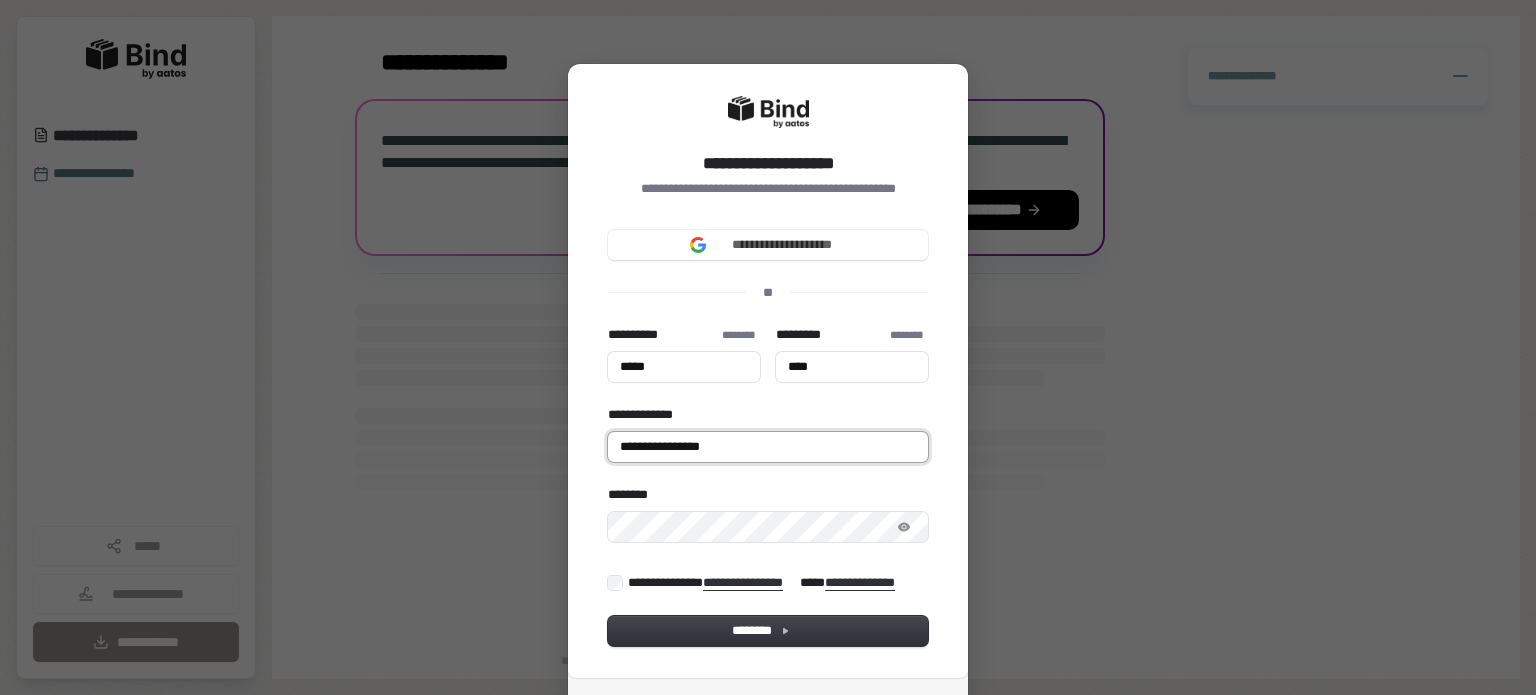 type on "*****" 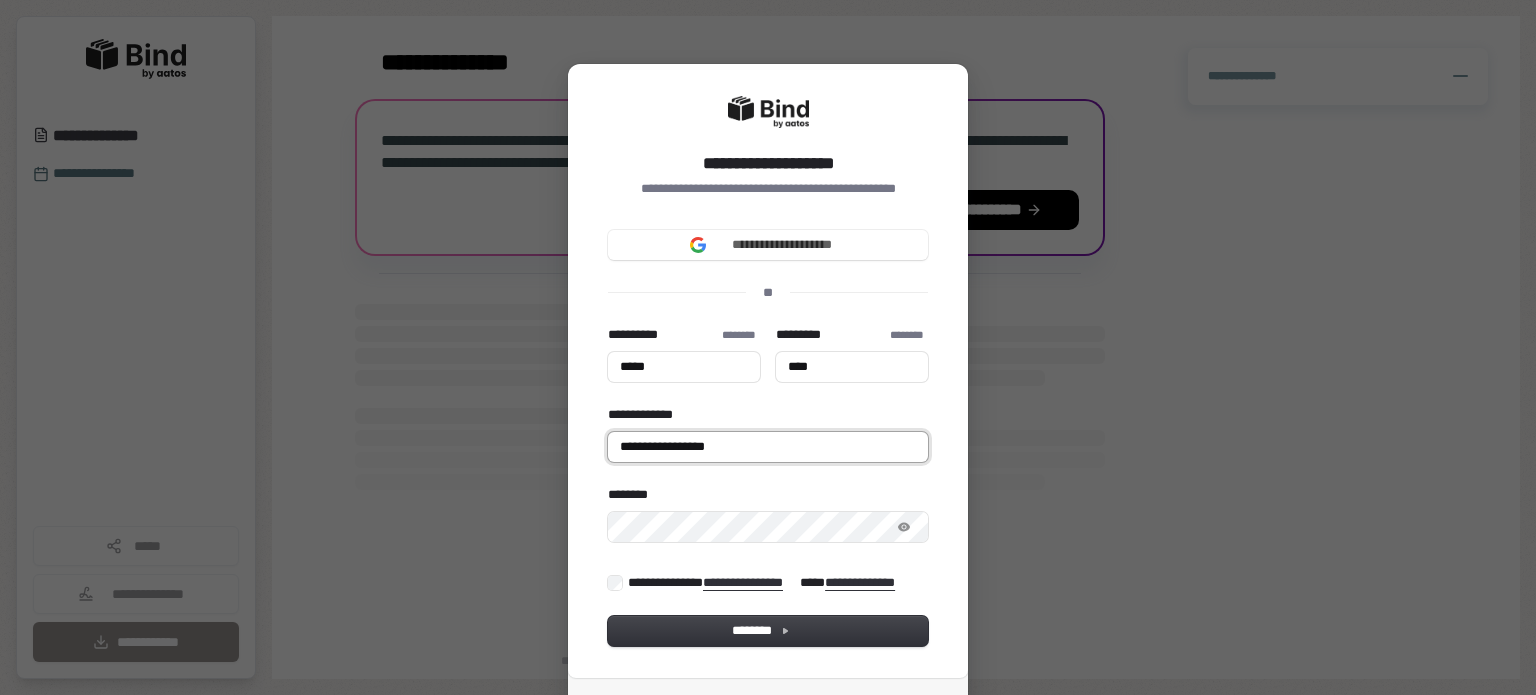 type on "*****" 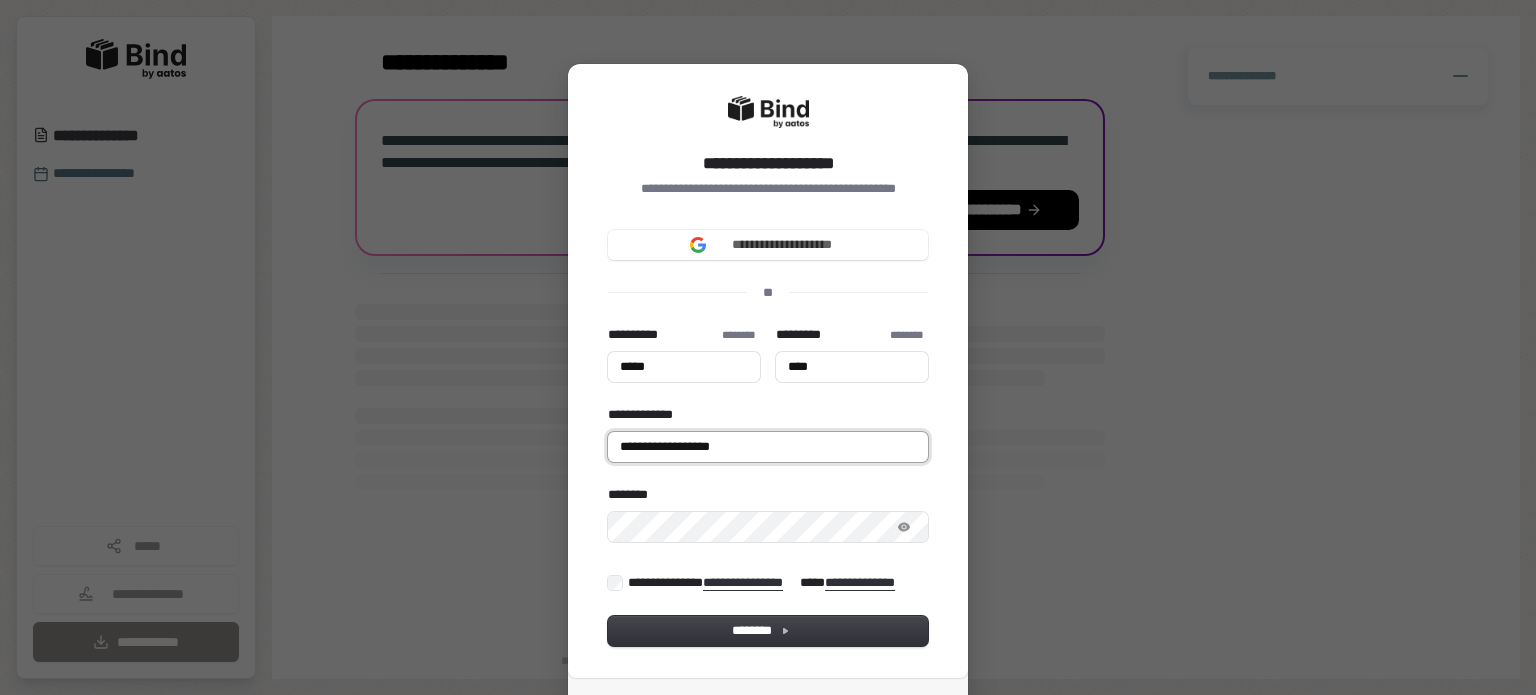 type on "**********" 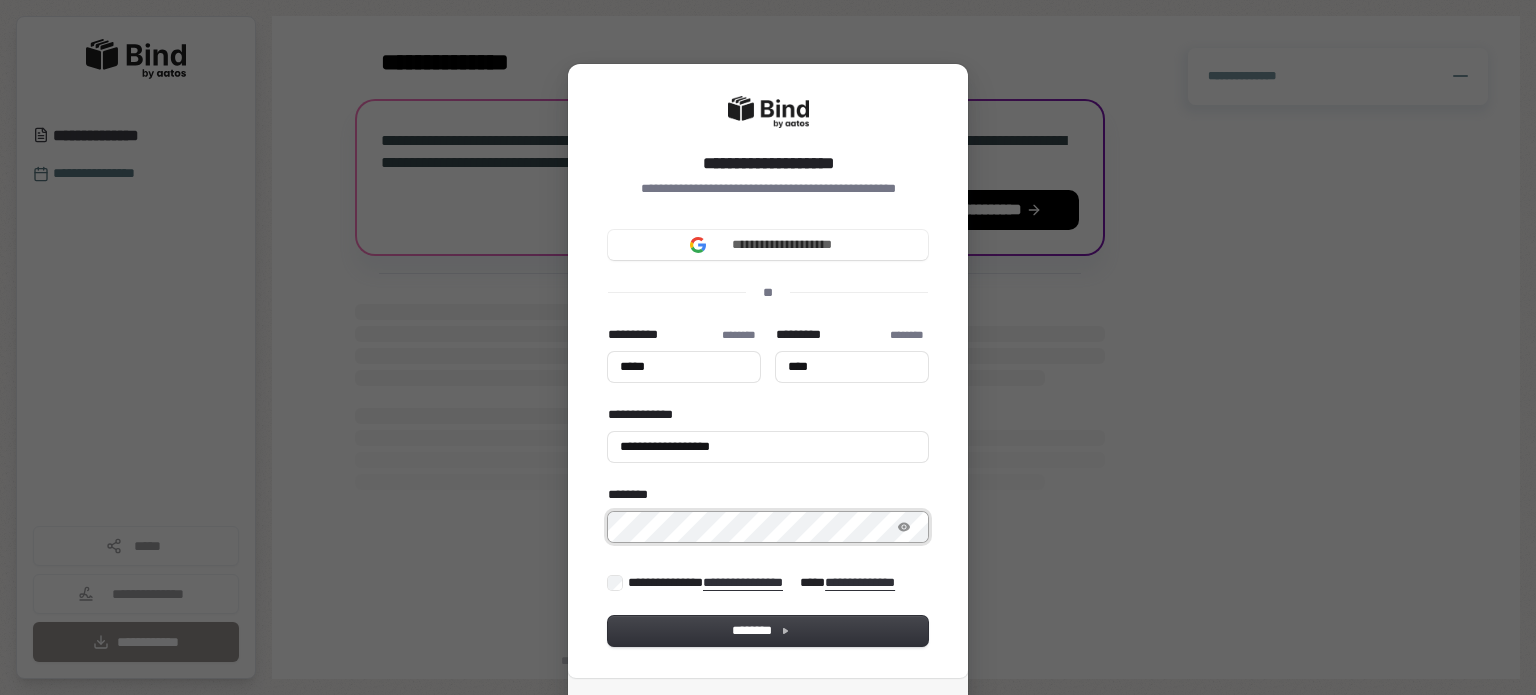 type on "*****" 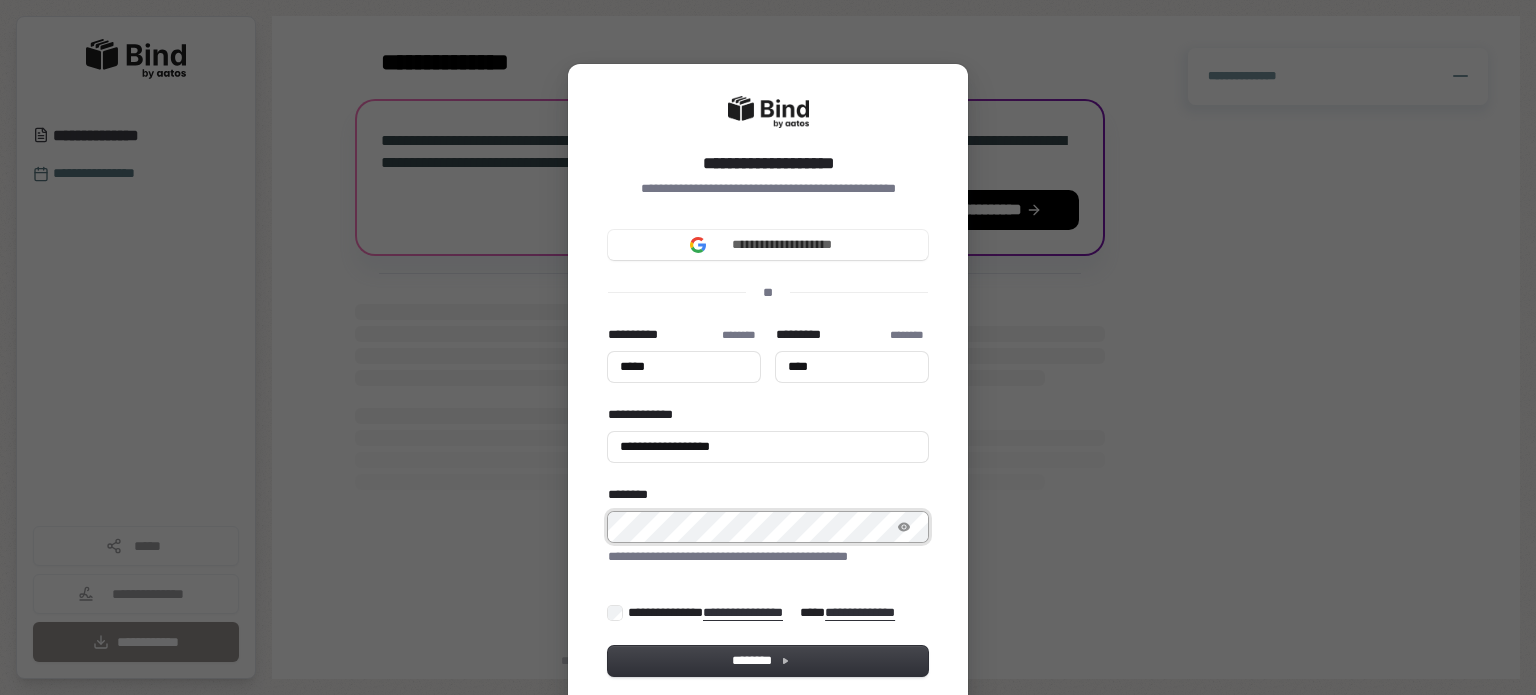 type on "*****" 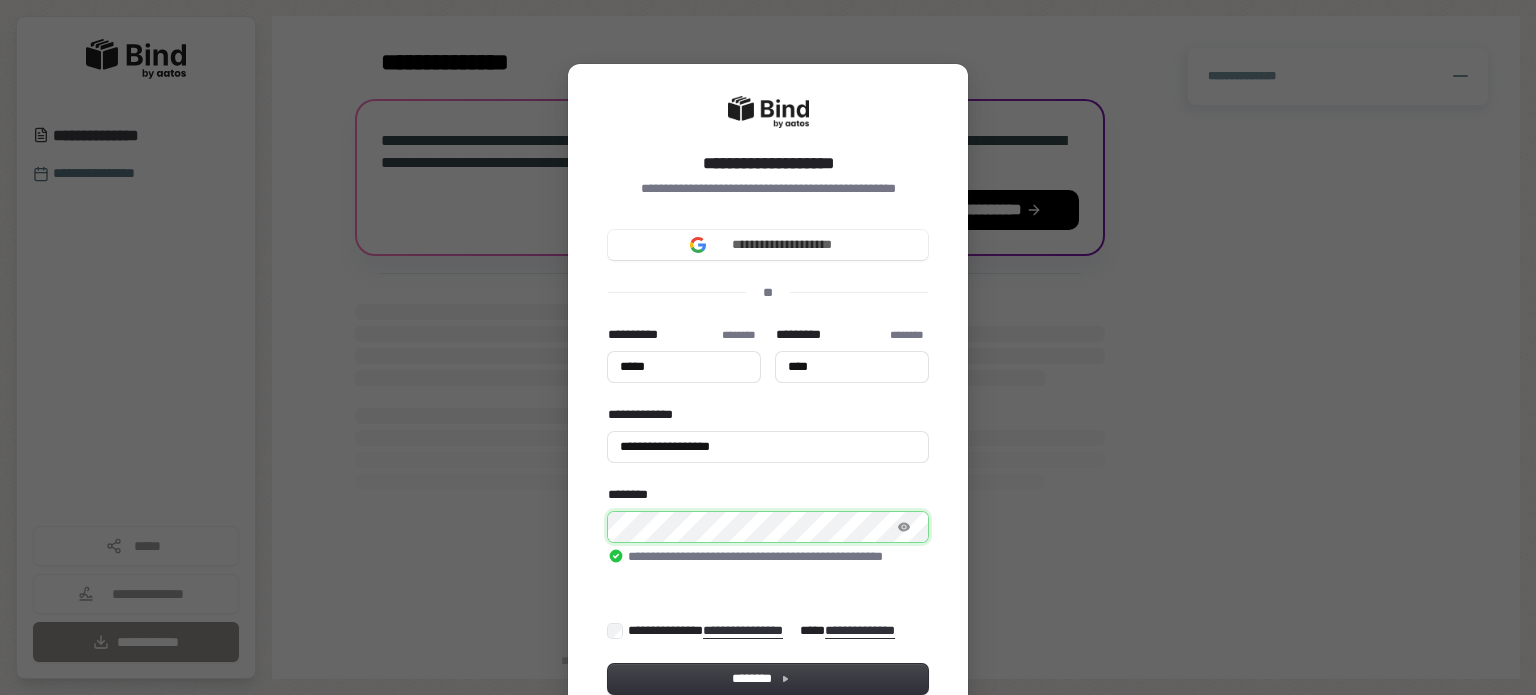type on "*****" 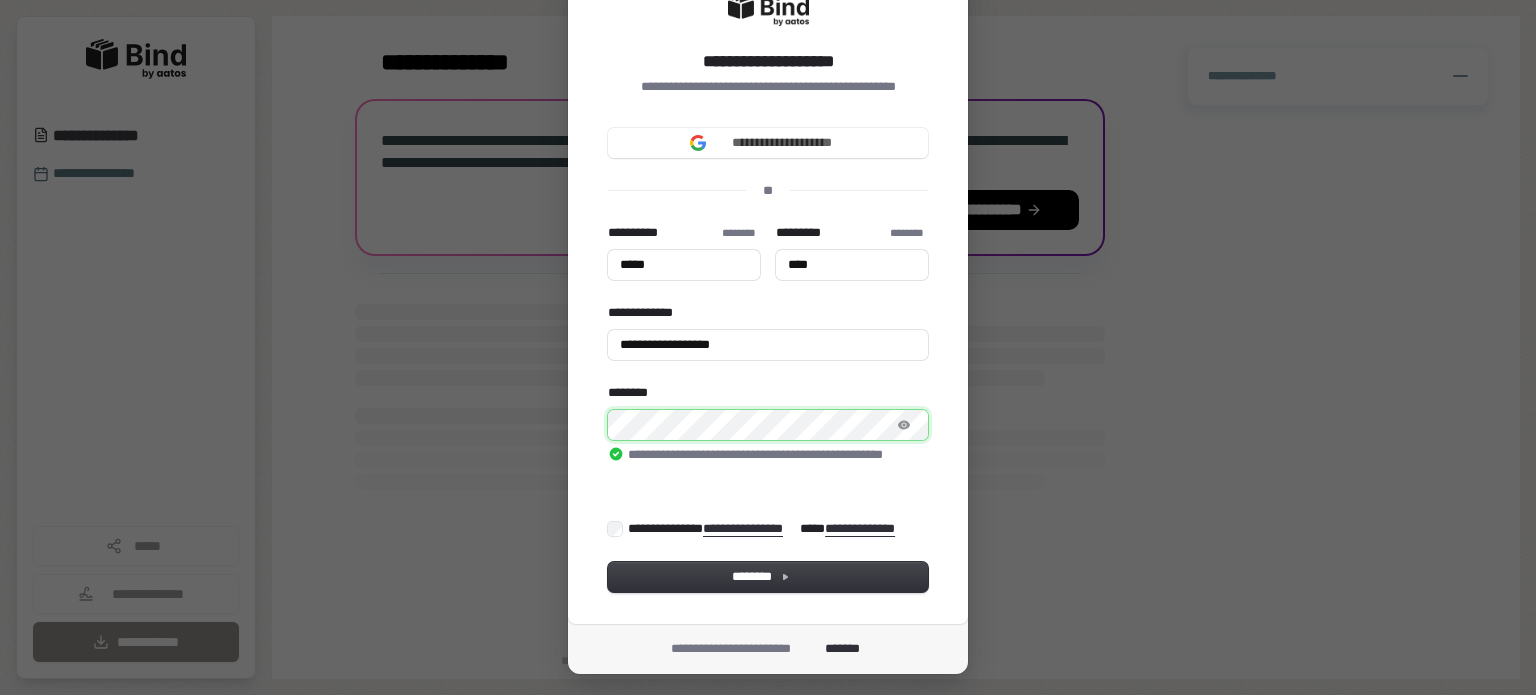 scroll, scrollTop: 101, scrollLeft: 0, axis: vertical 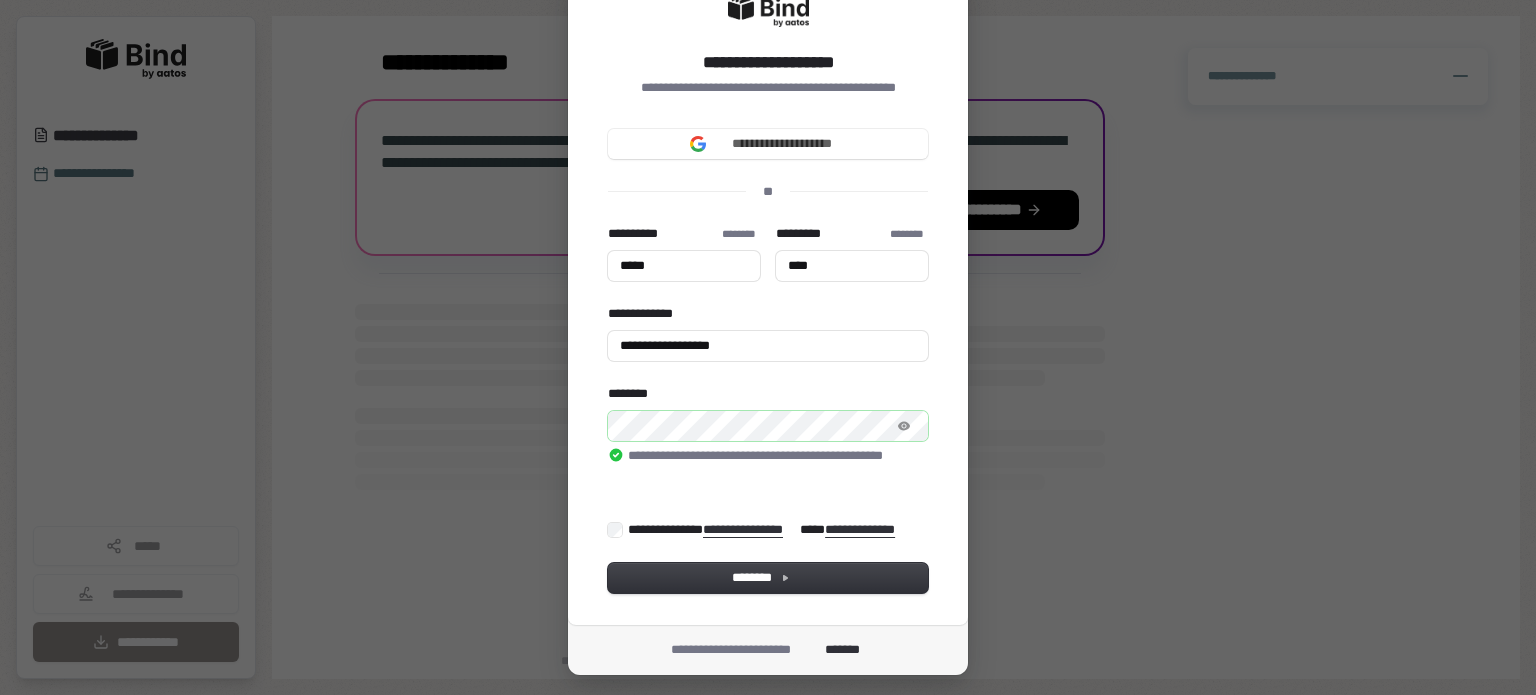 type on "*****" 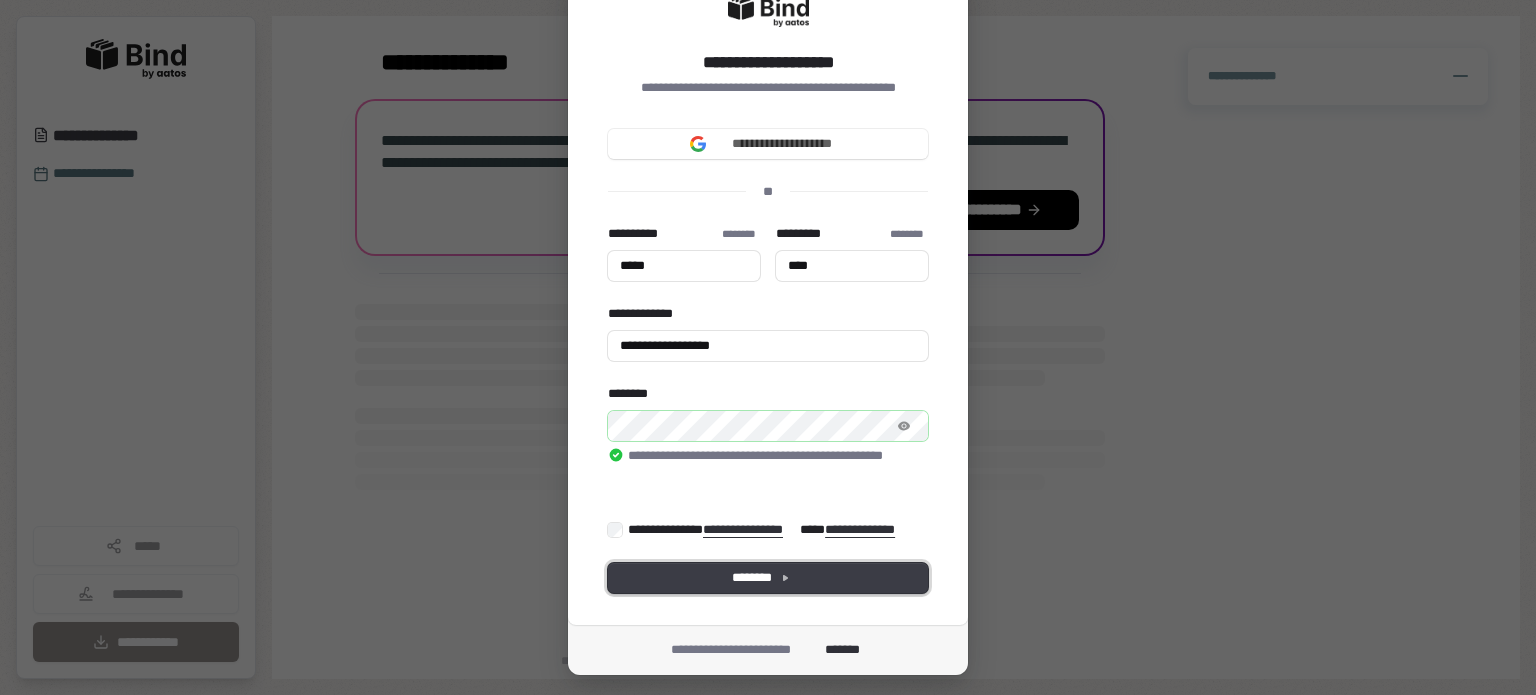 click on "********" at bounding box center [768, 578] 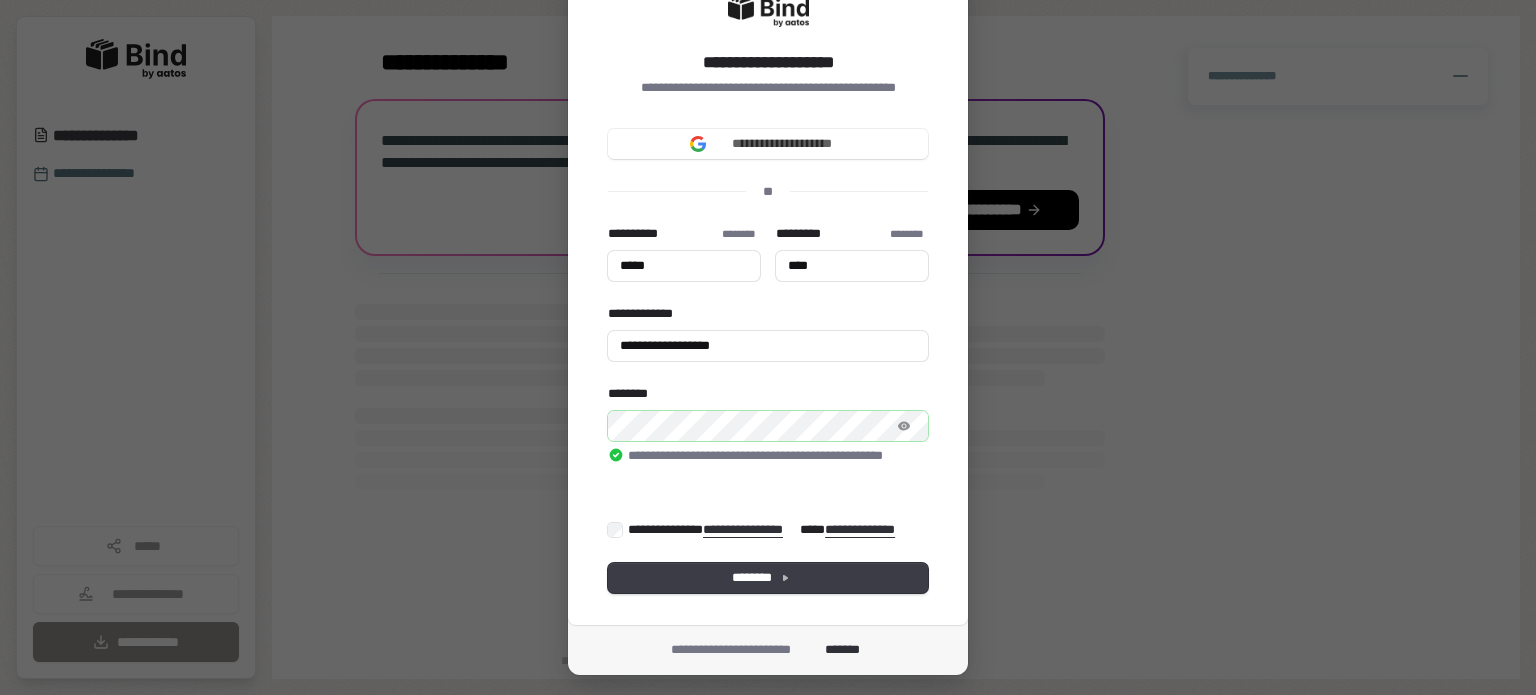 type on "*****" 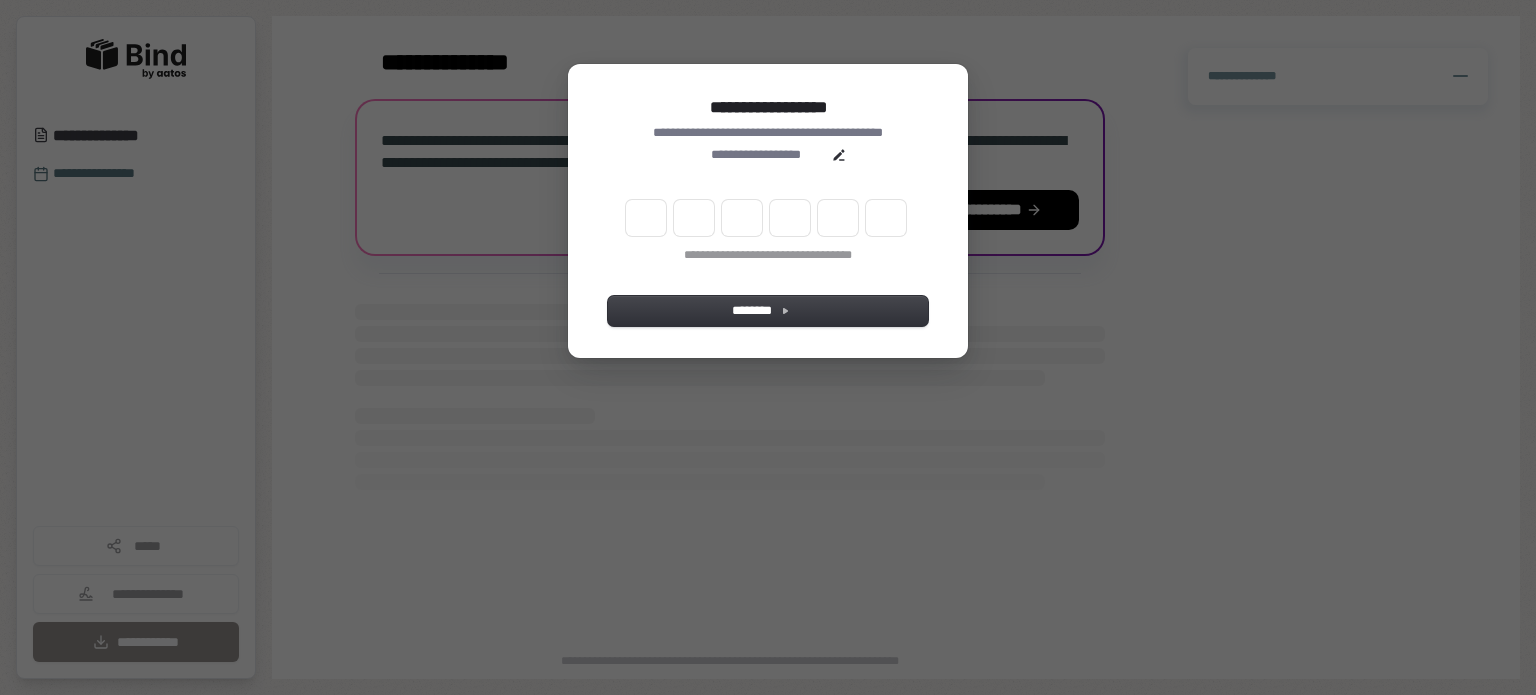 scroll, scrollTop: 0, scrollLeft: 0, axis: both 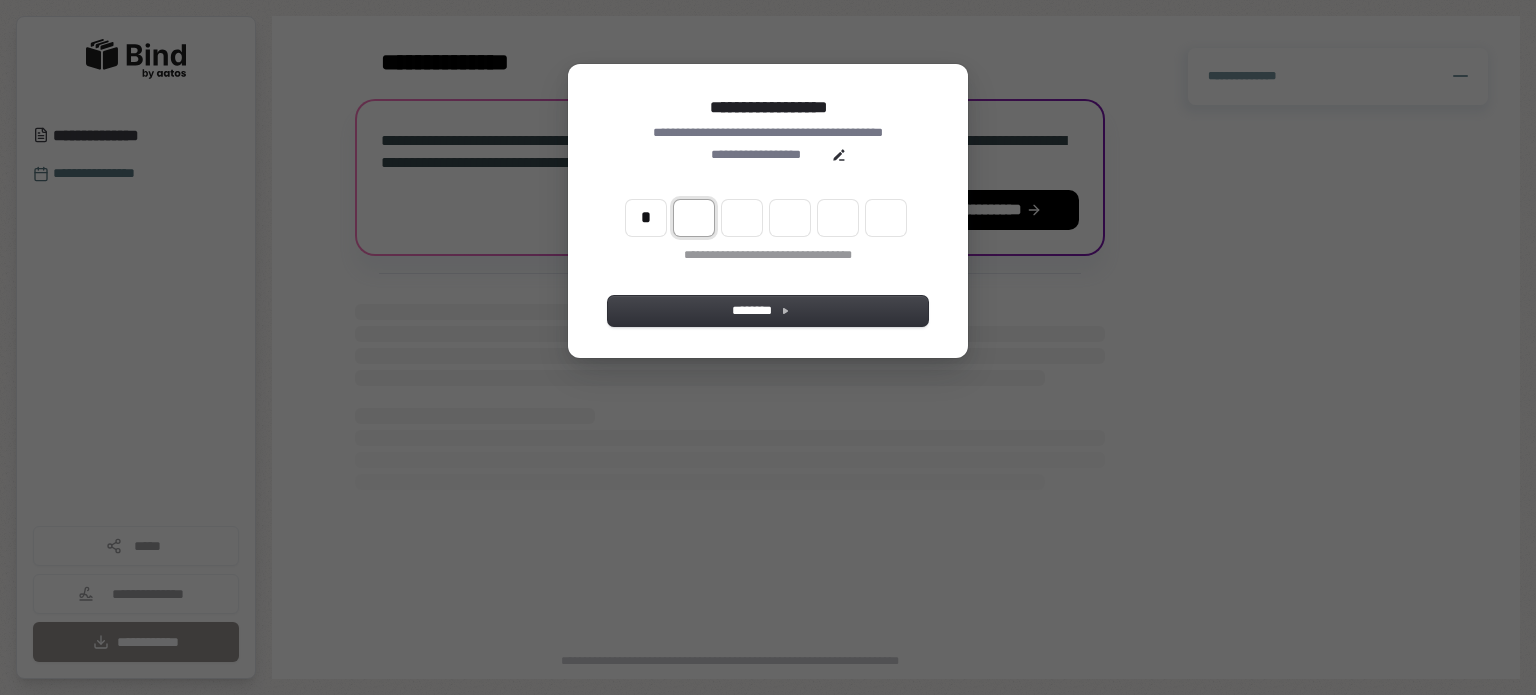 type on "*" 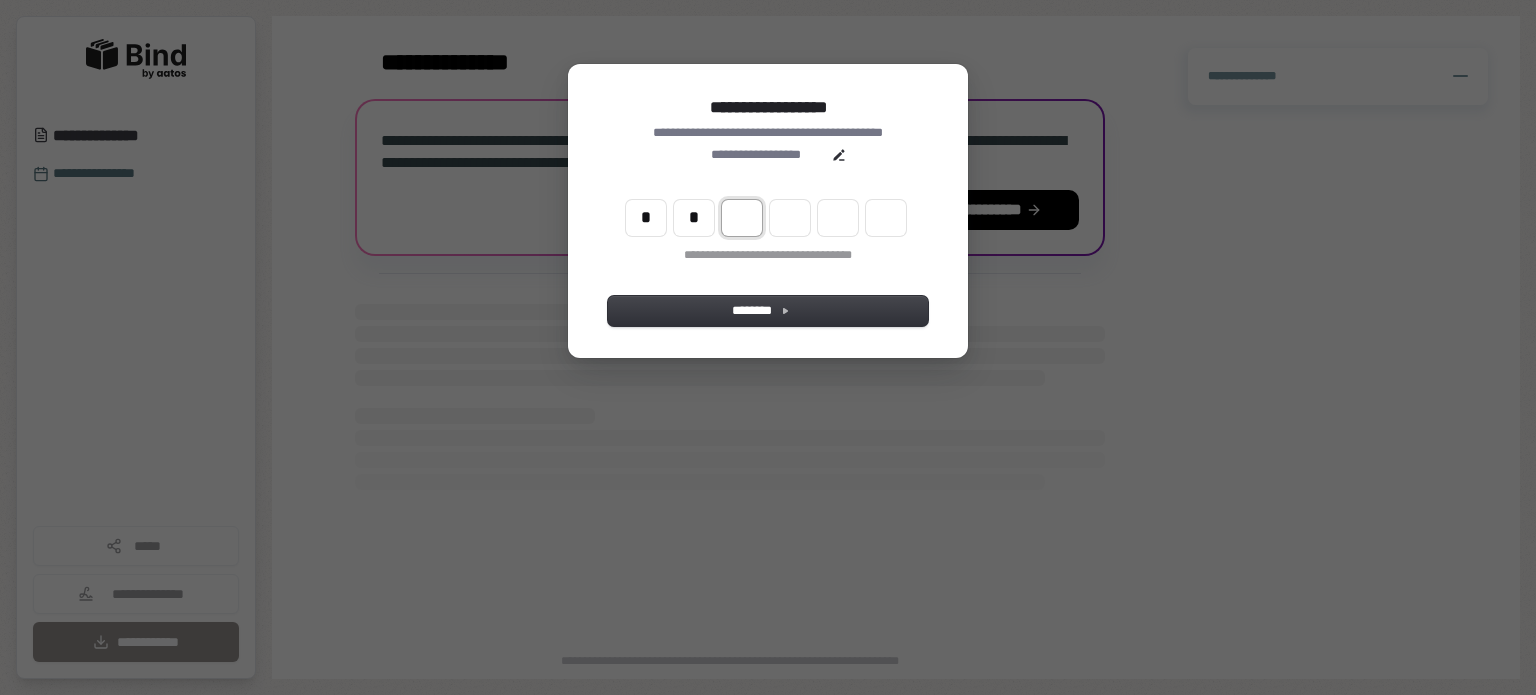 type on "**" 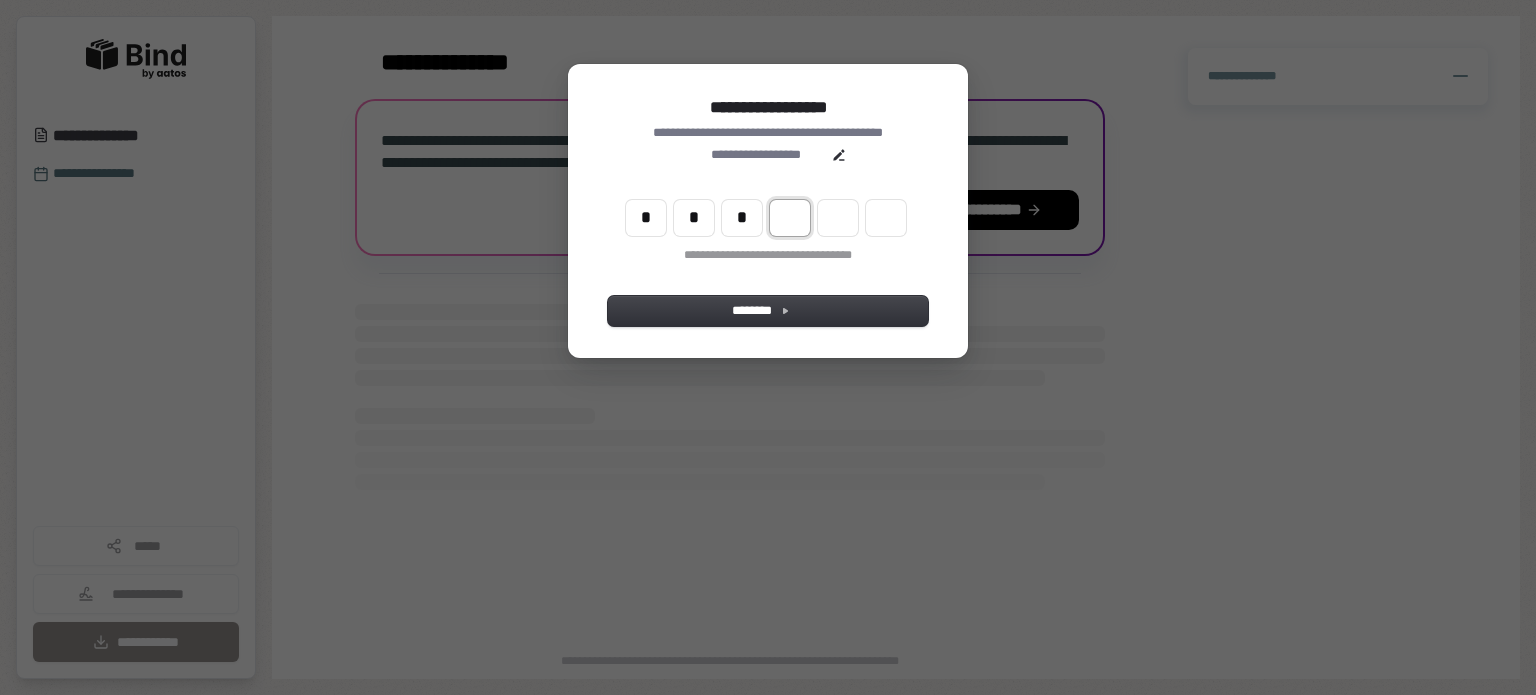 type on "***" 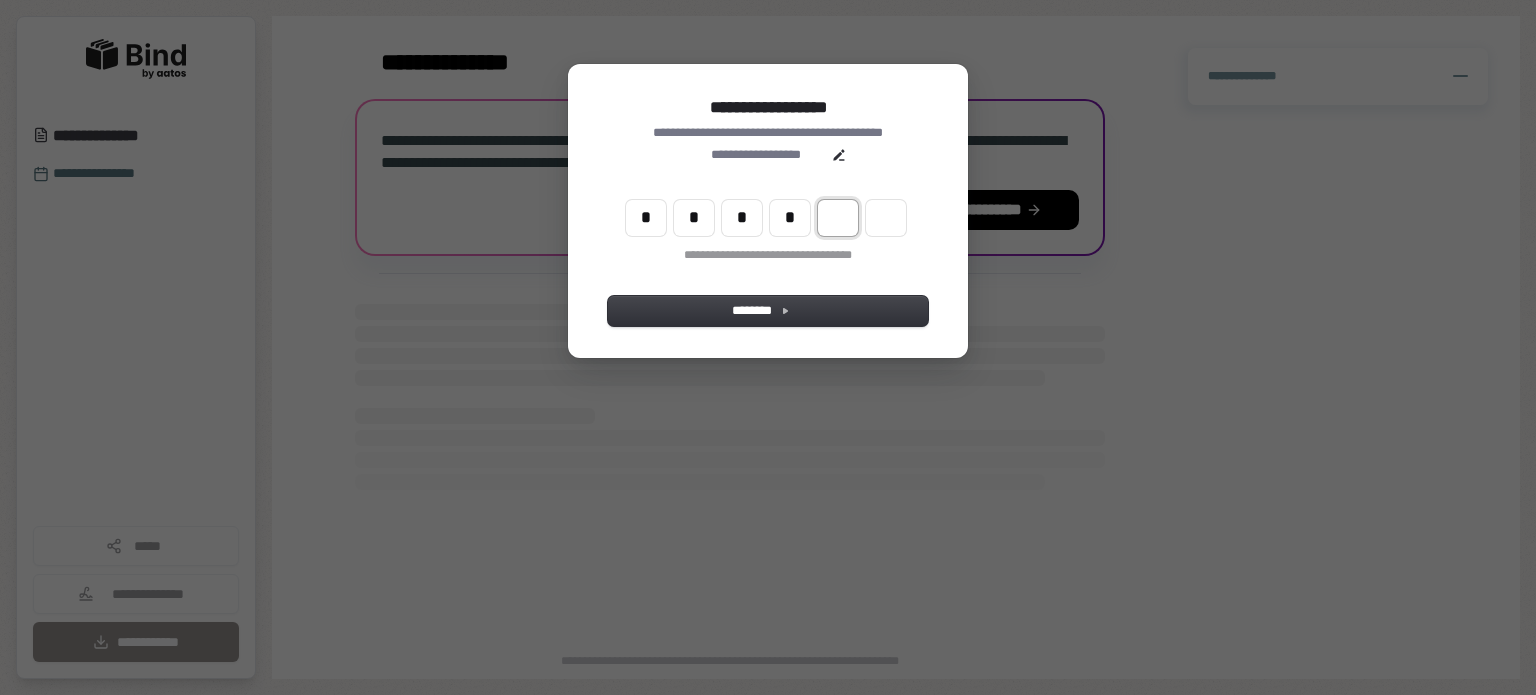 type on "****" 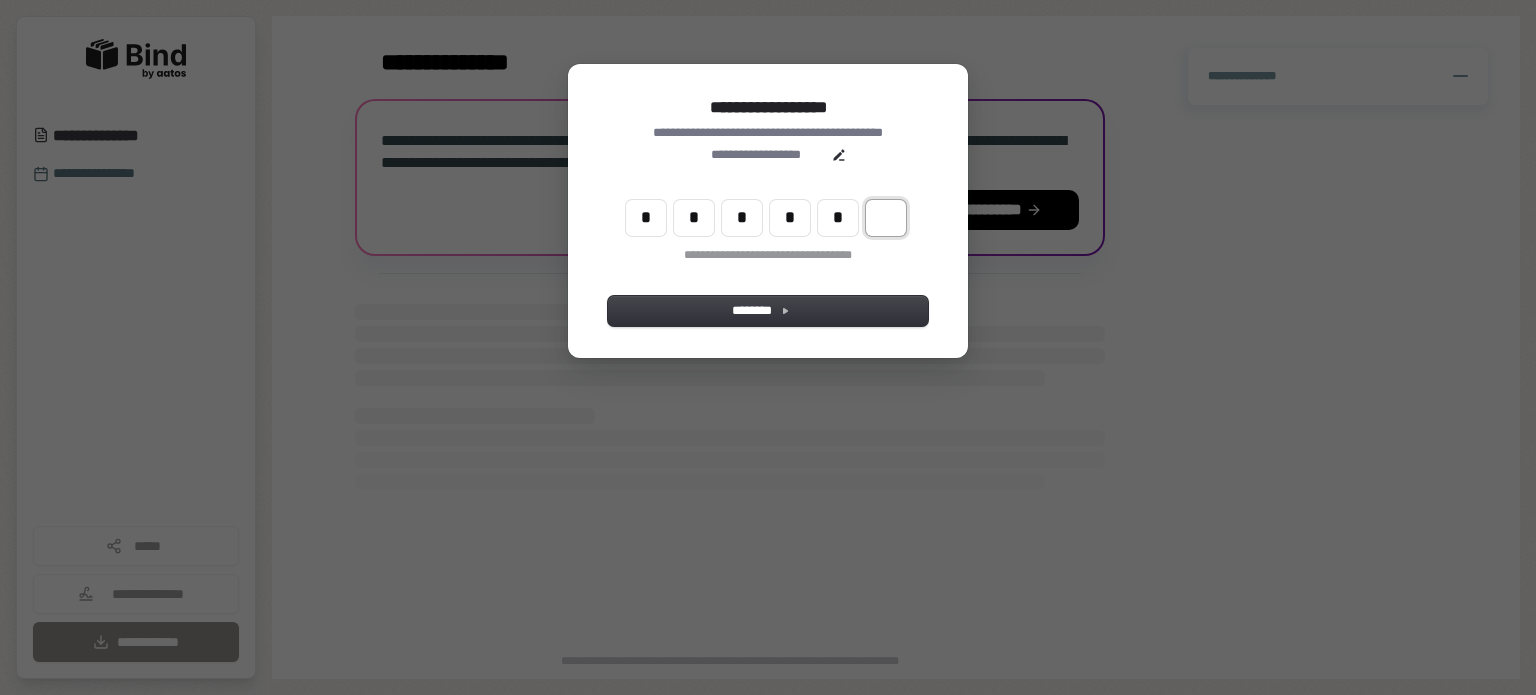 type on "******" 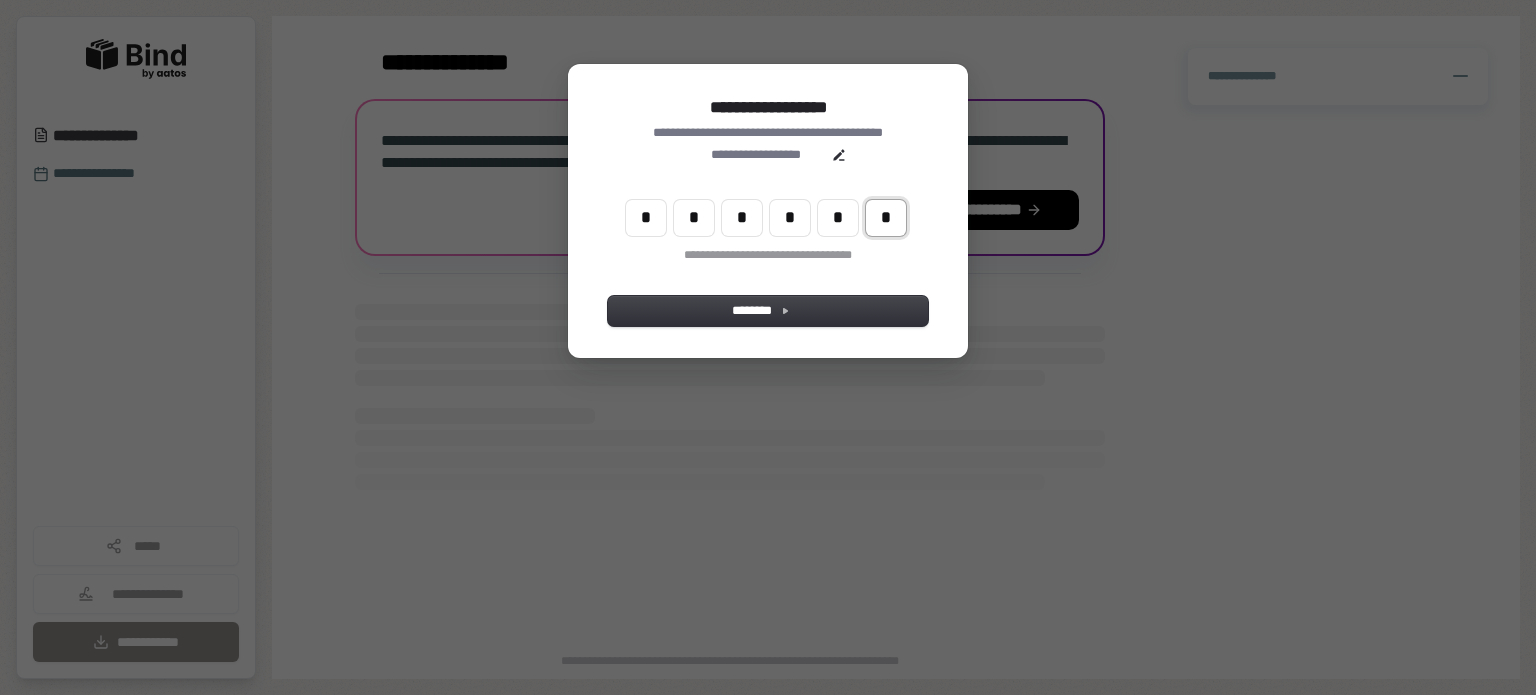 type on "*" 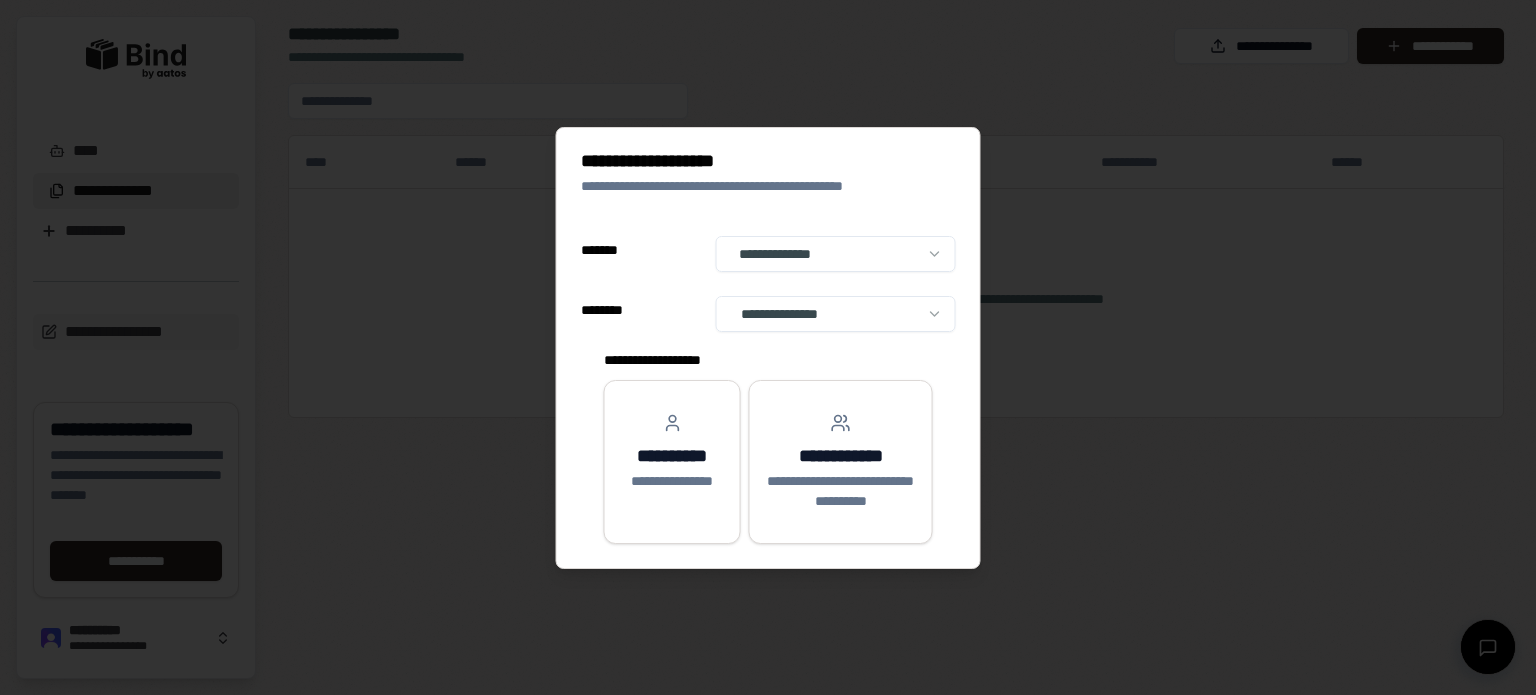select on "**" 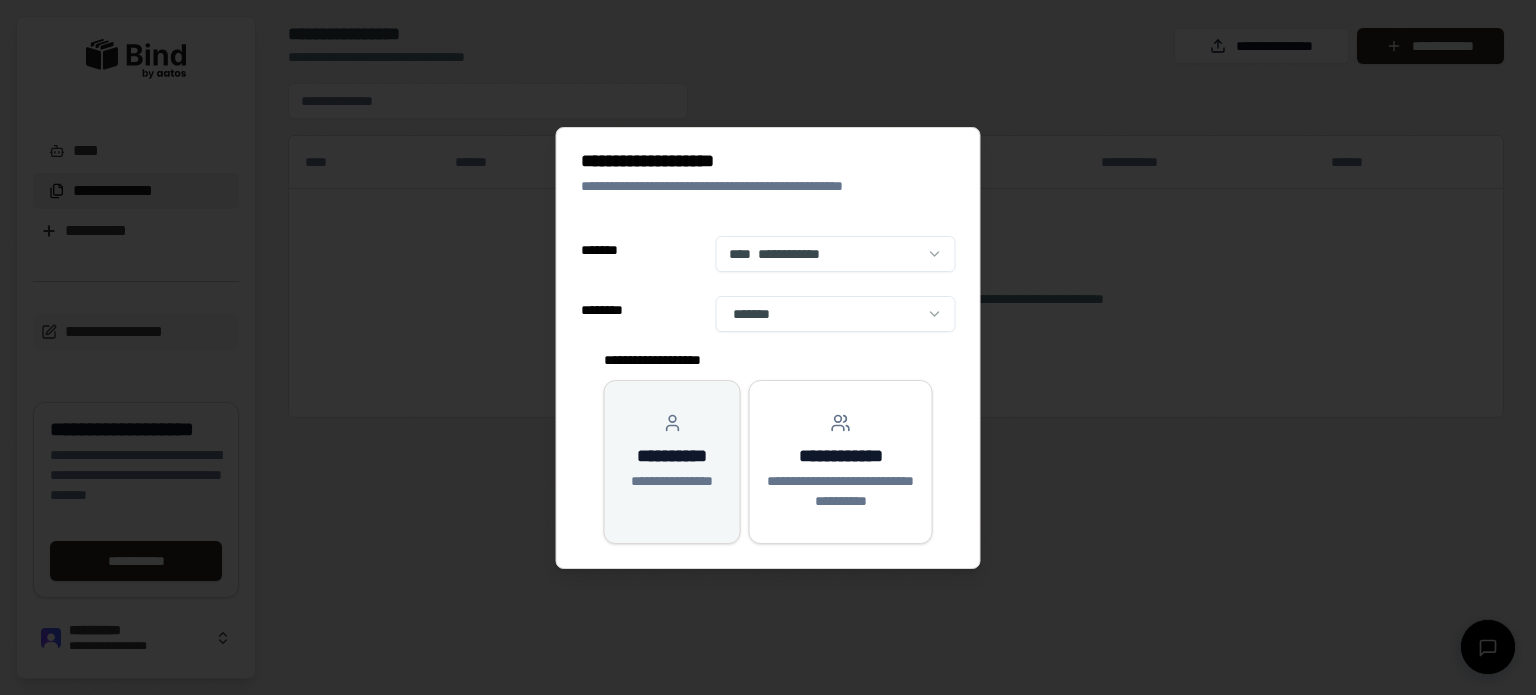 click on "**********" at bounding box center (672, 456) 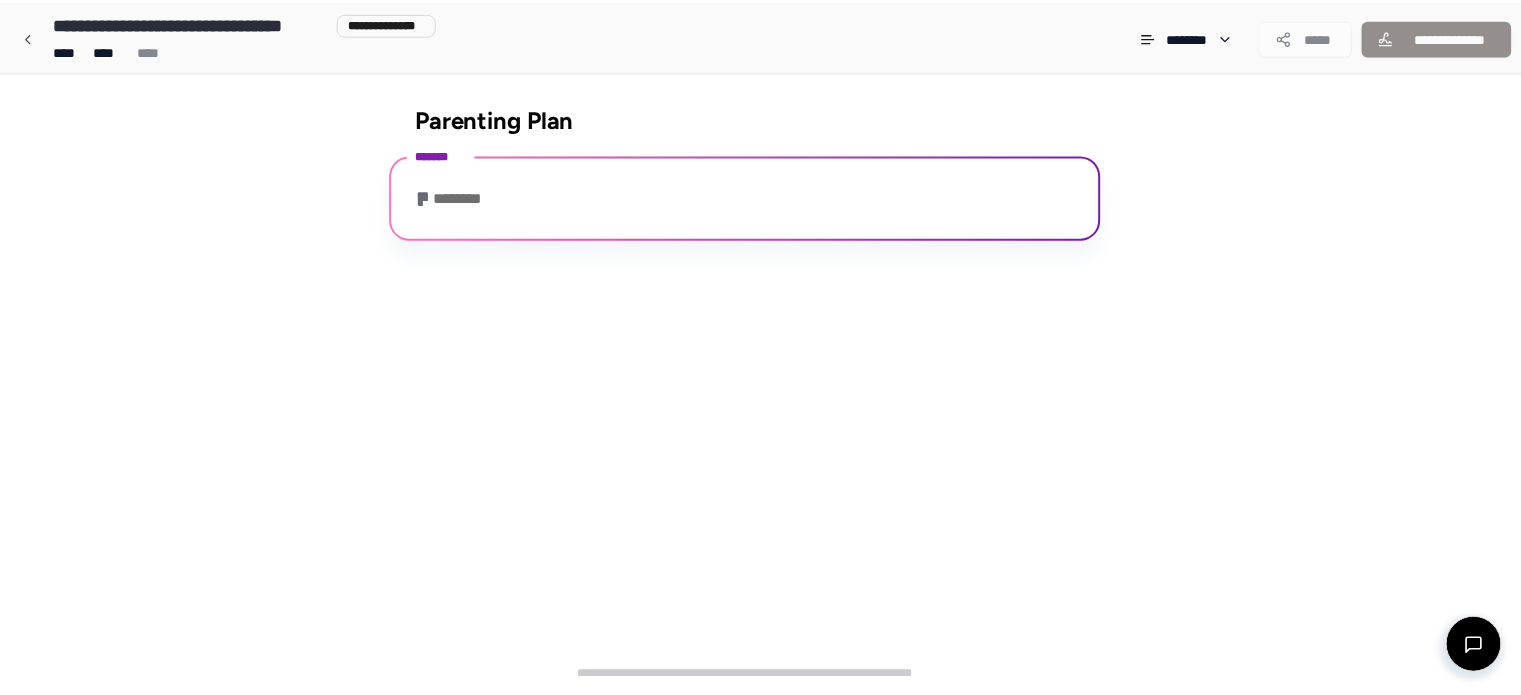 scroll, scrollTop: 250, scrollLeft: 0, axis: vertical 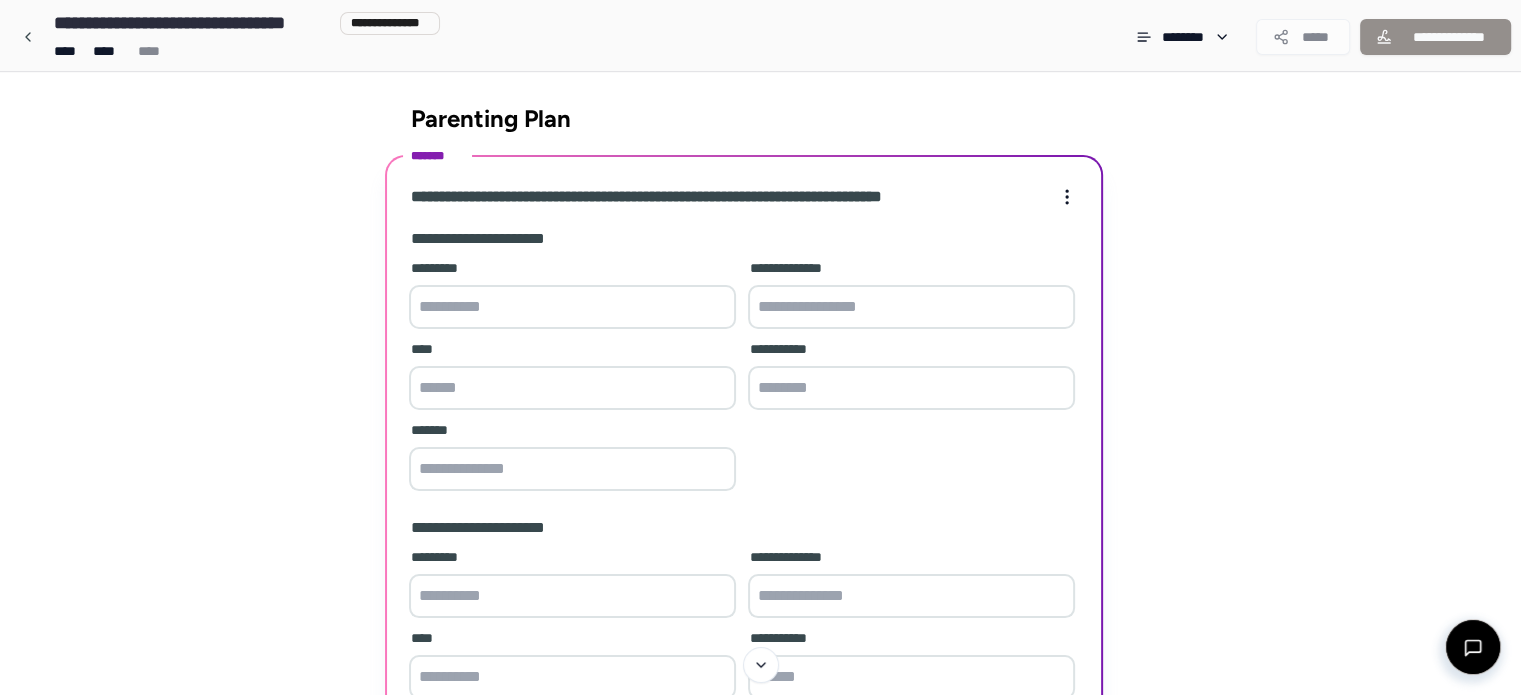 click on "**** **** ****" at bounding box center (243, 51) 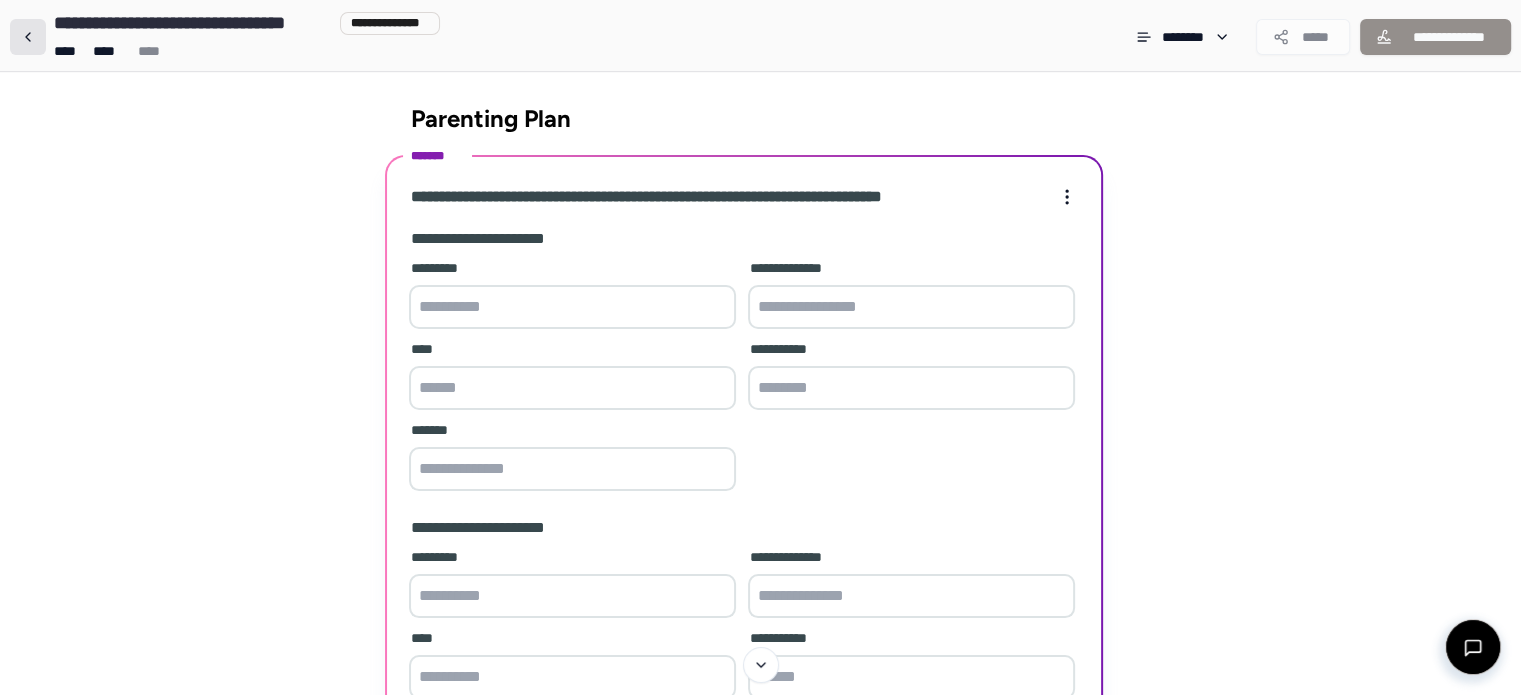 click at bounding box center [28, 37] 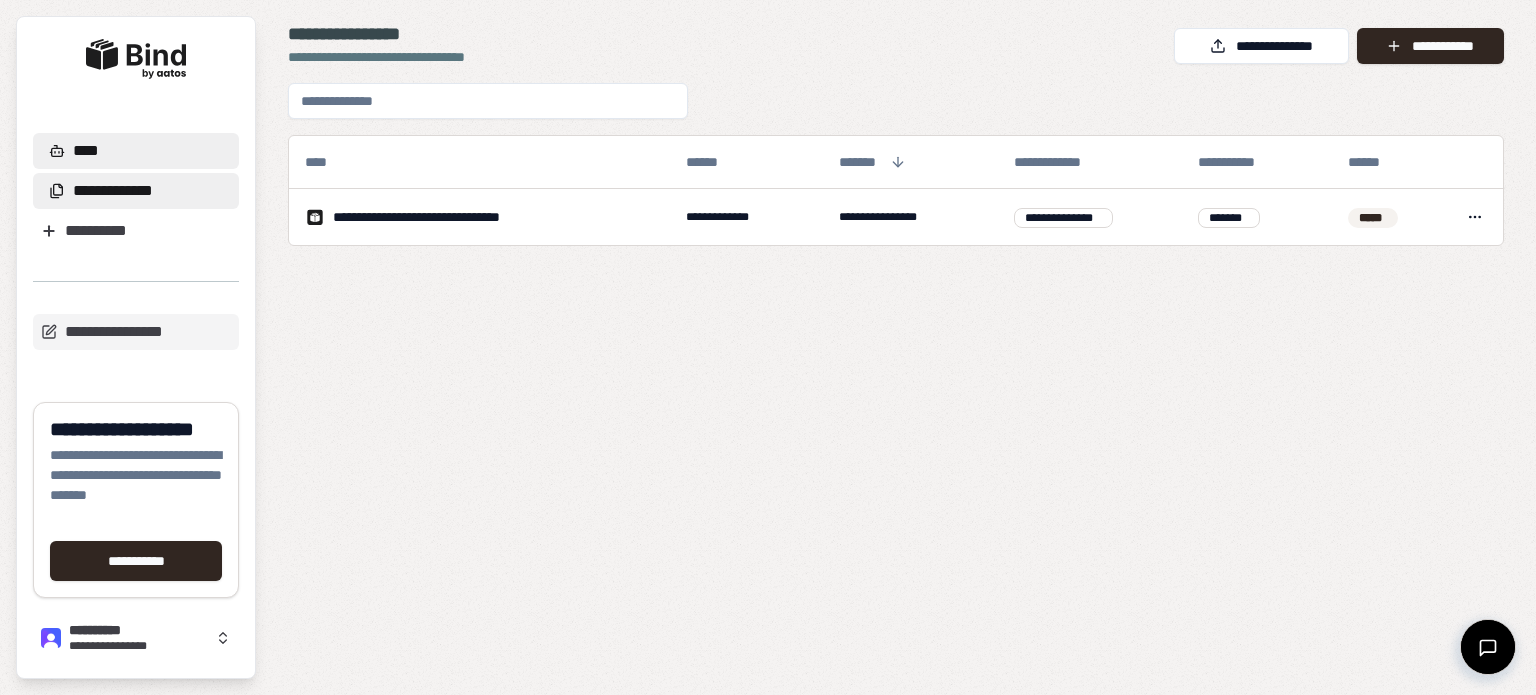 click on "****" at bounding box center [78, 151] 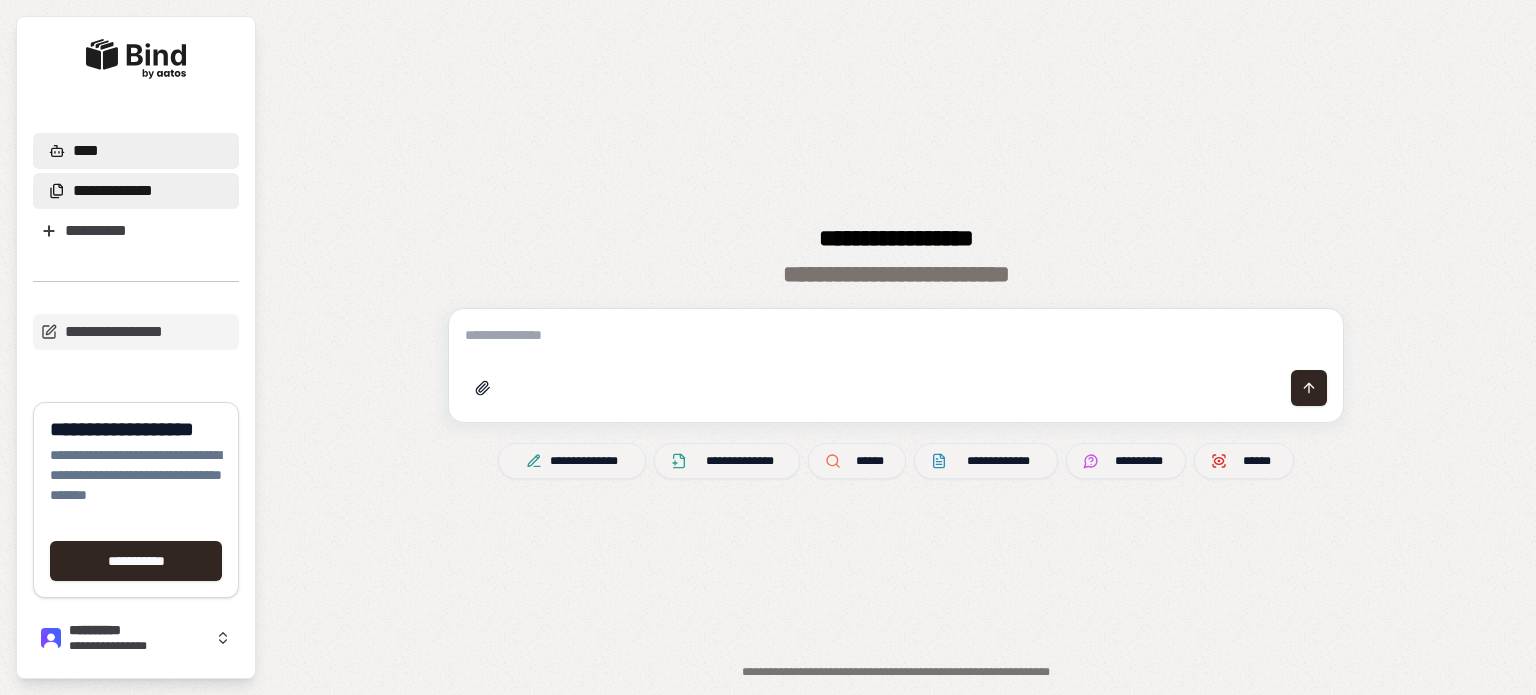 click on "**********" at bounding box center (136, 191) 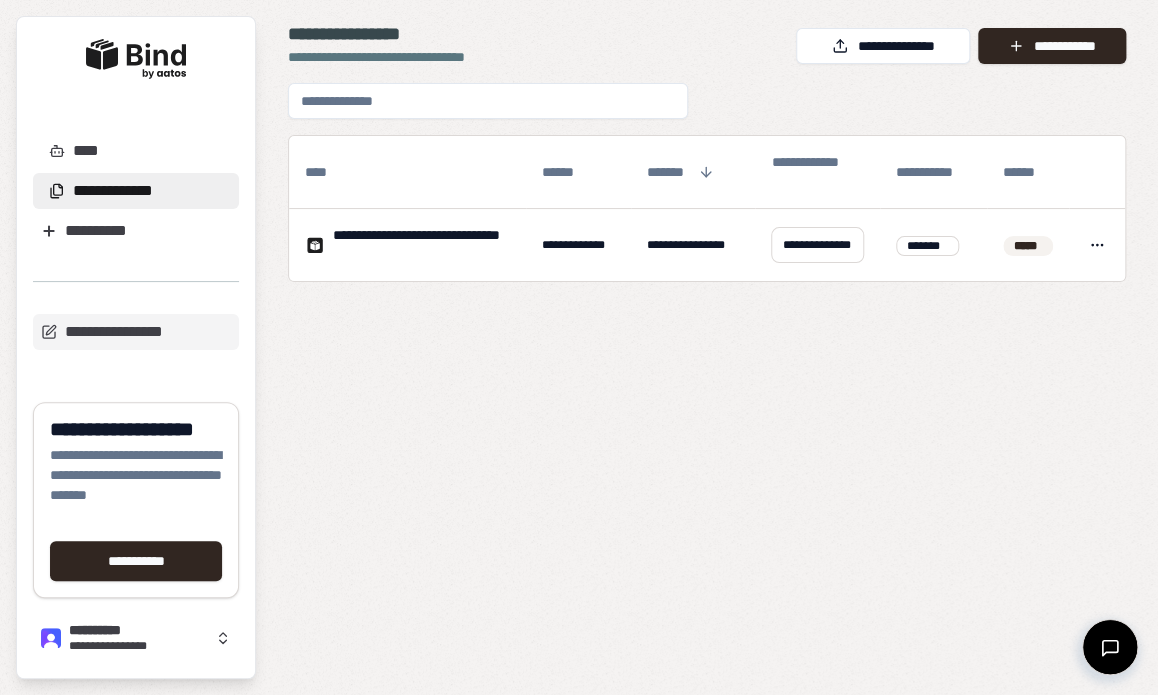 click on "**********" at bounding box center (707, 373) 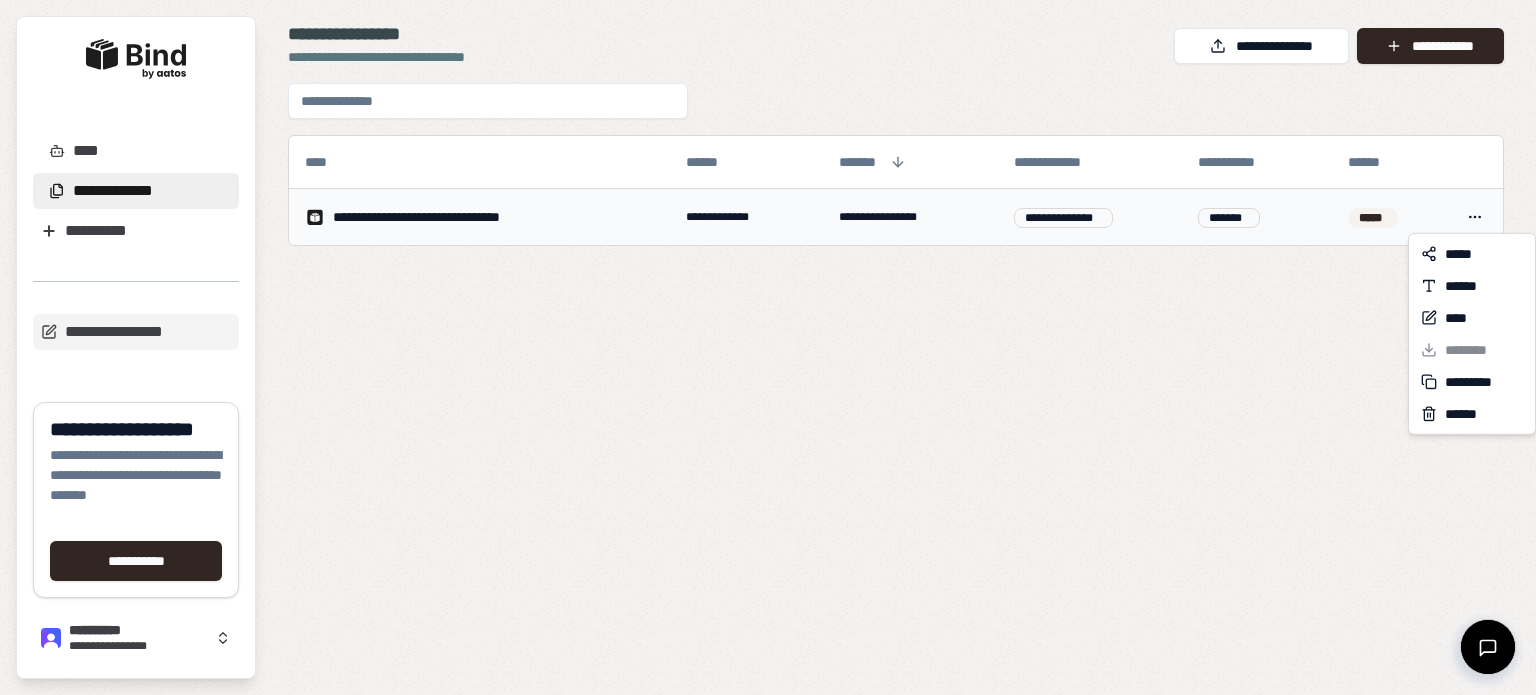 click on "**********" at bounding box center [768, 347] 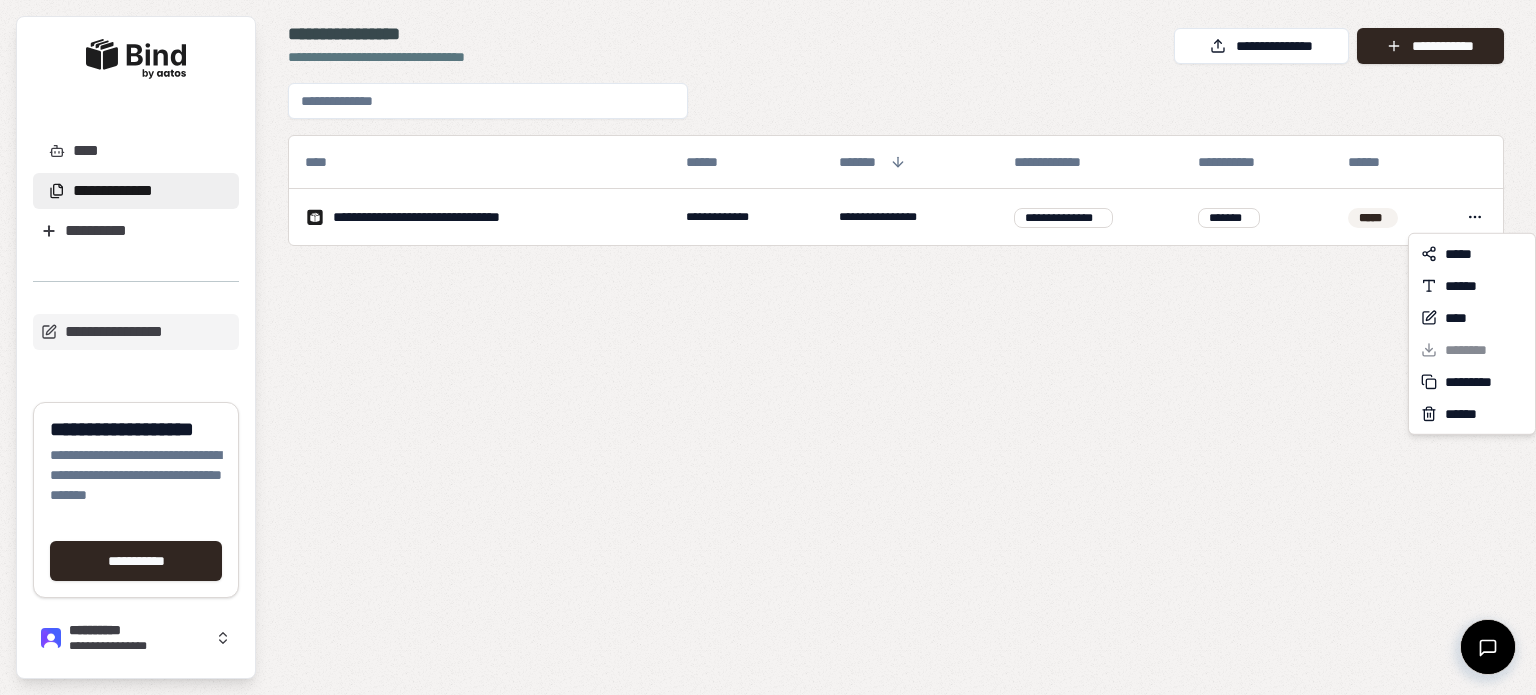 click on "**********" at bounding box center [768, 347] 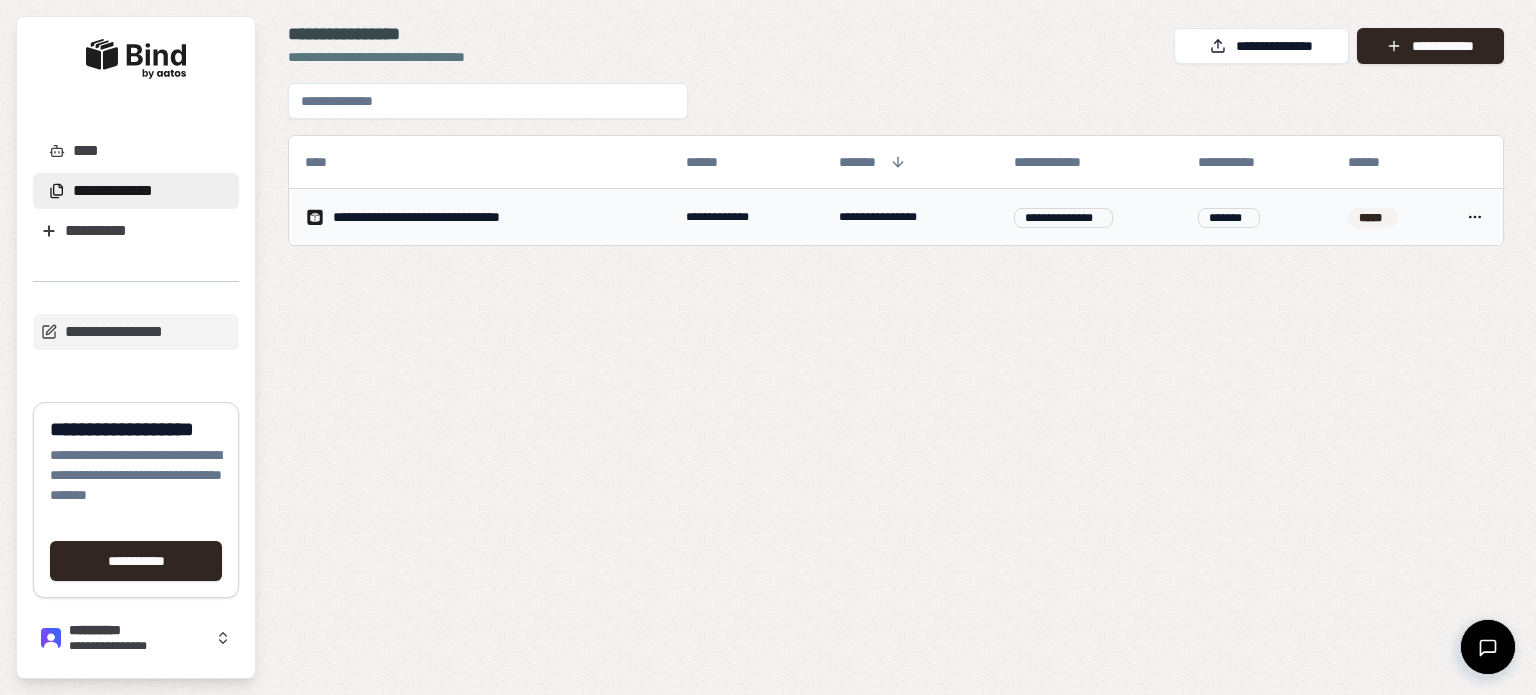 click on "**********" at bounding box center (479, 217) 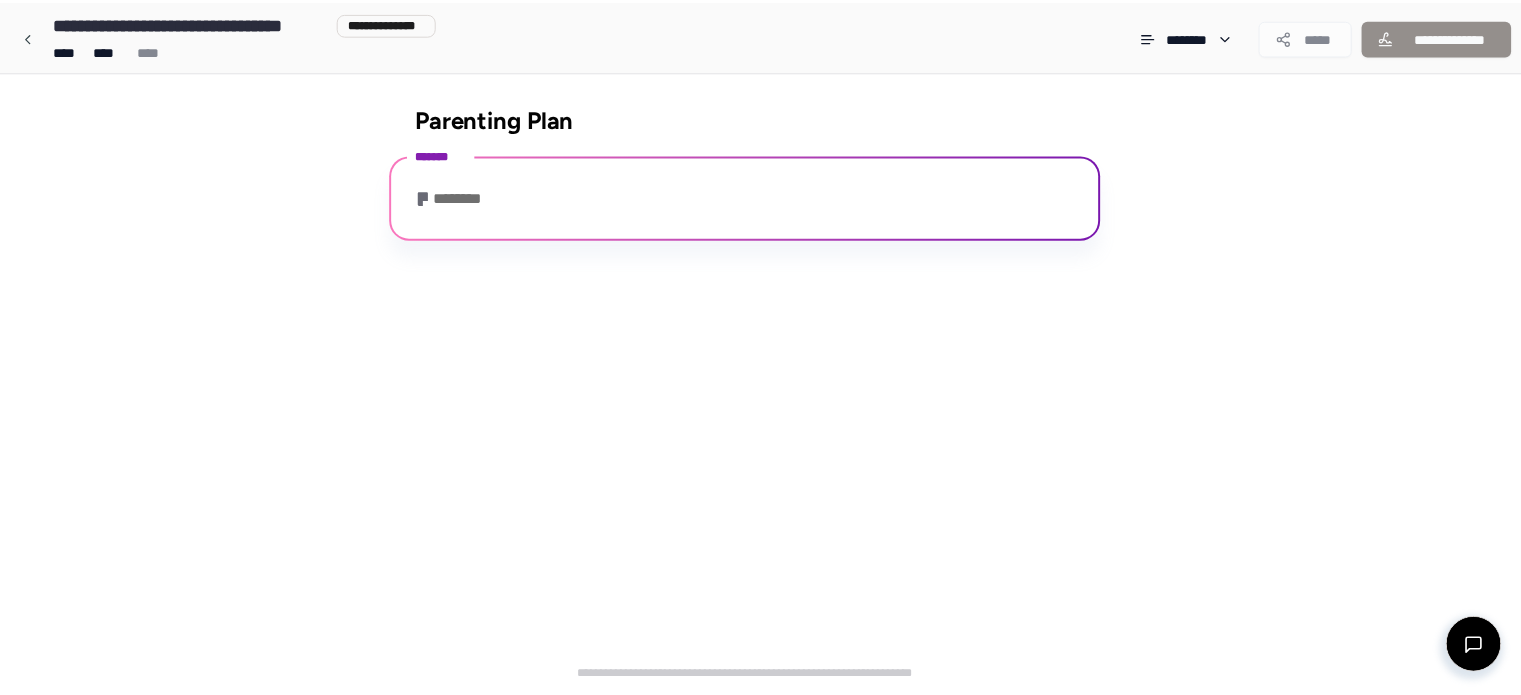 scroll, scrollTop: 250, scrollLeft: 0, axis: vertical 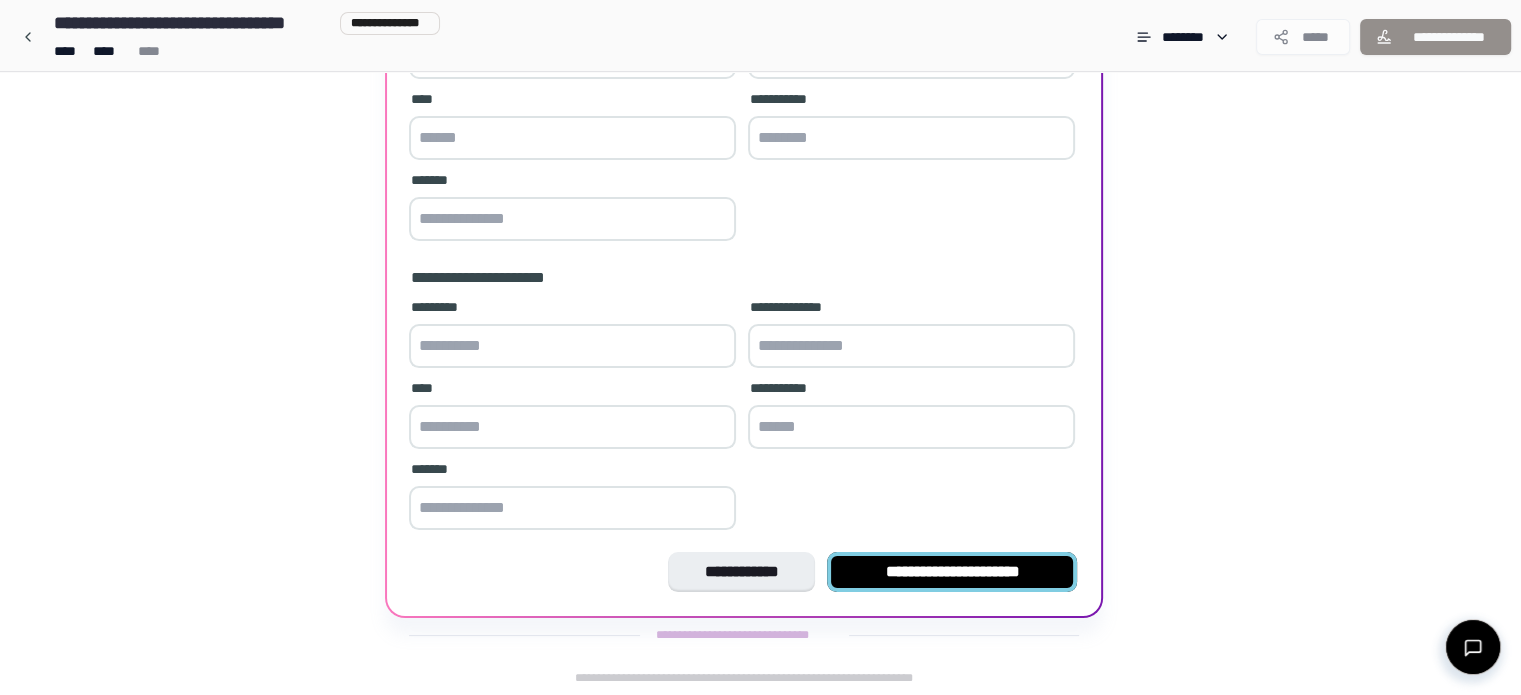 click on "**********" at bounding box center [952, 572] 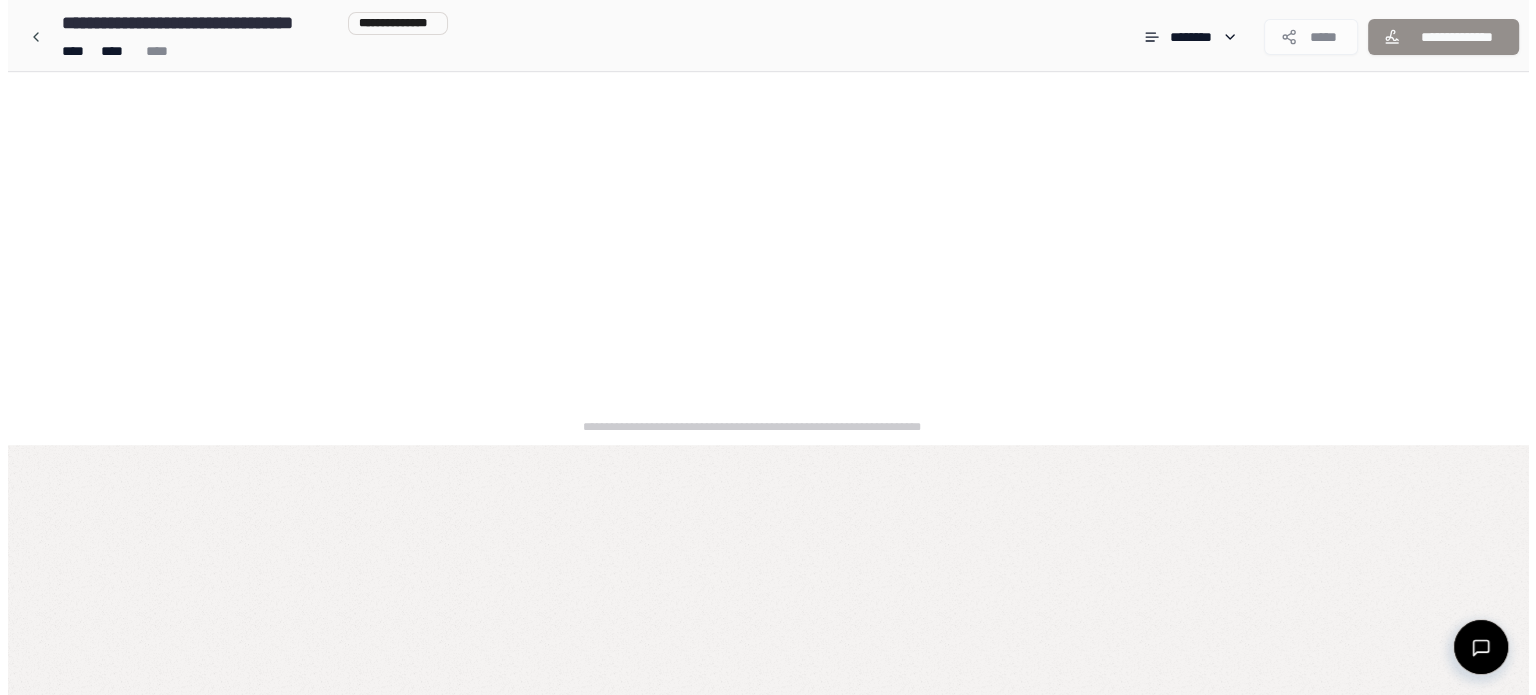 scroll, scrollTop: 0, scrollLeft: 0, axis: both 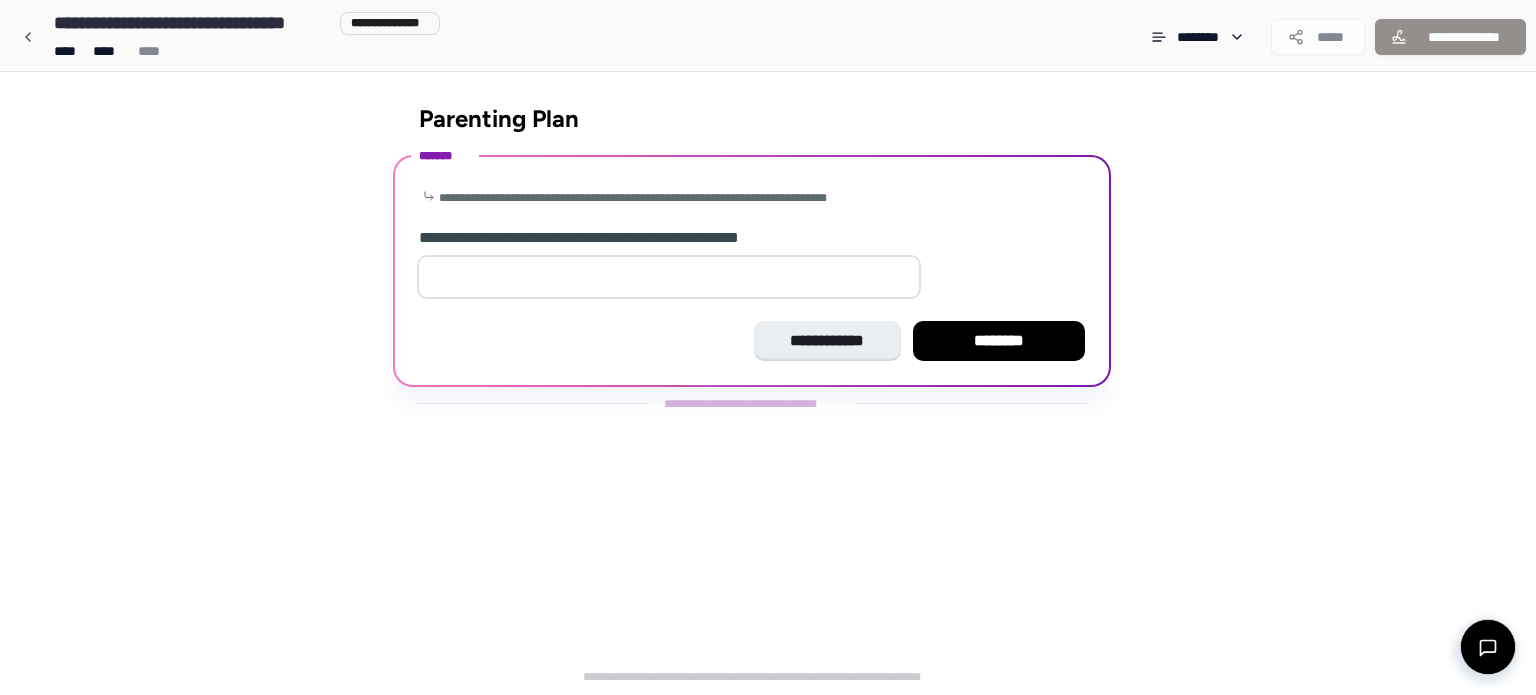 click on "*" at bounding box center (669, 277) 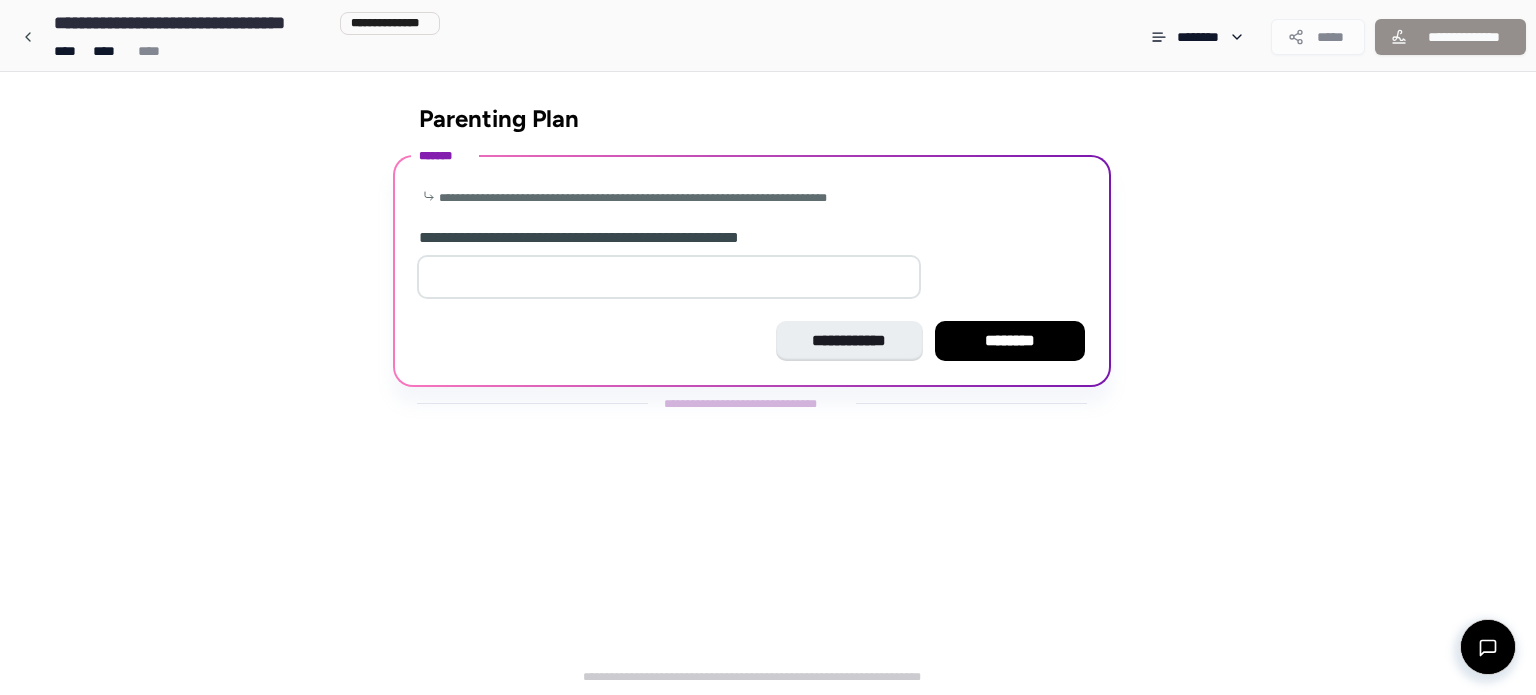 type on "*" 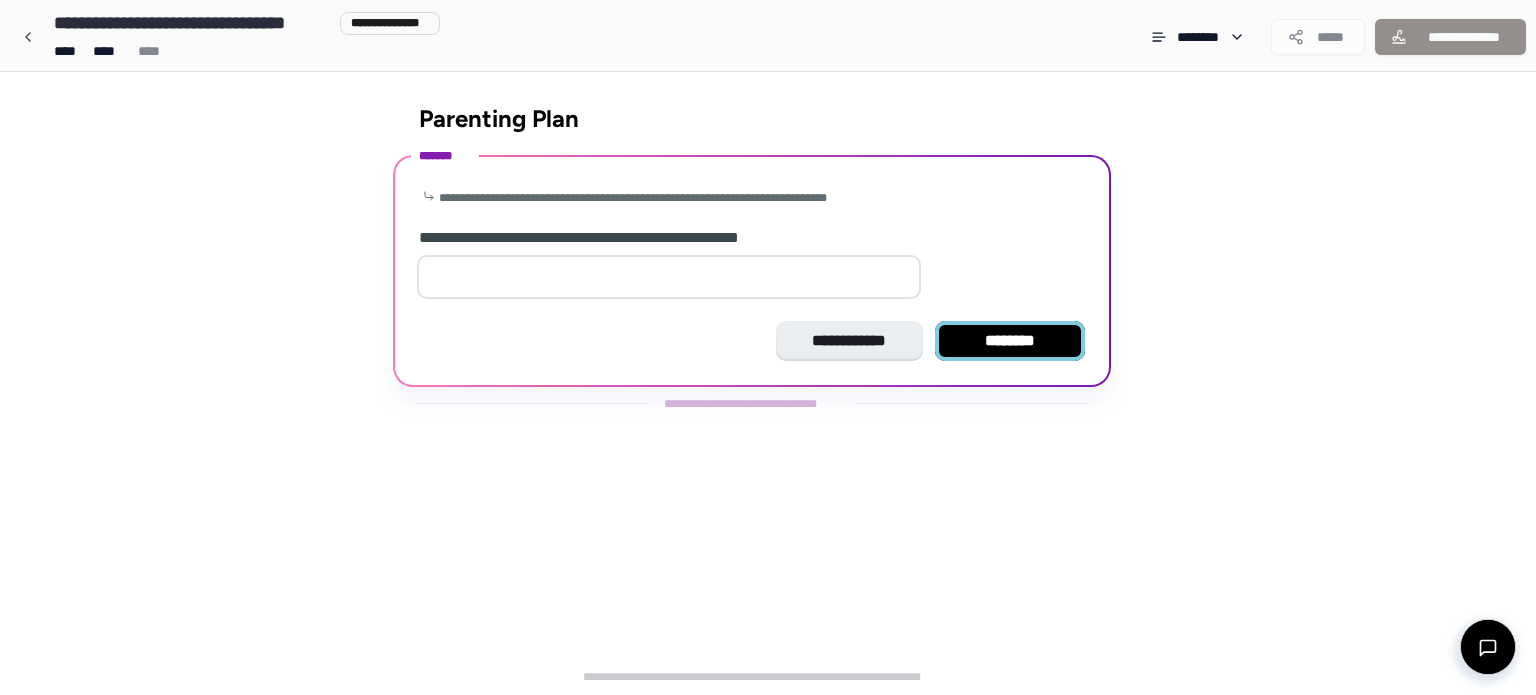 click on "********" at bounding box center [1010, 341] 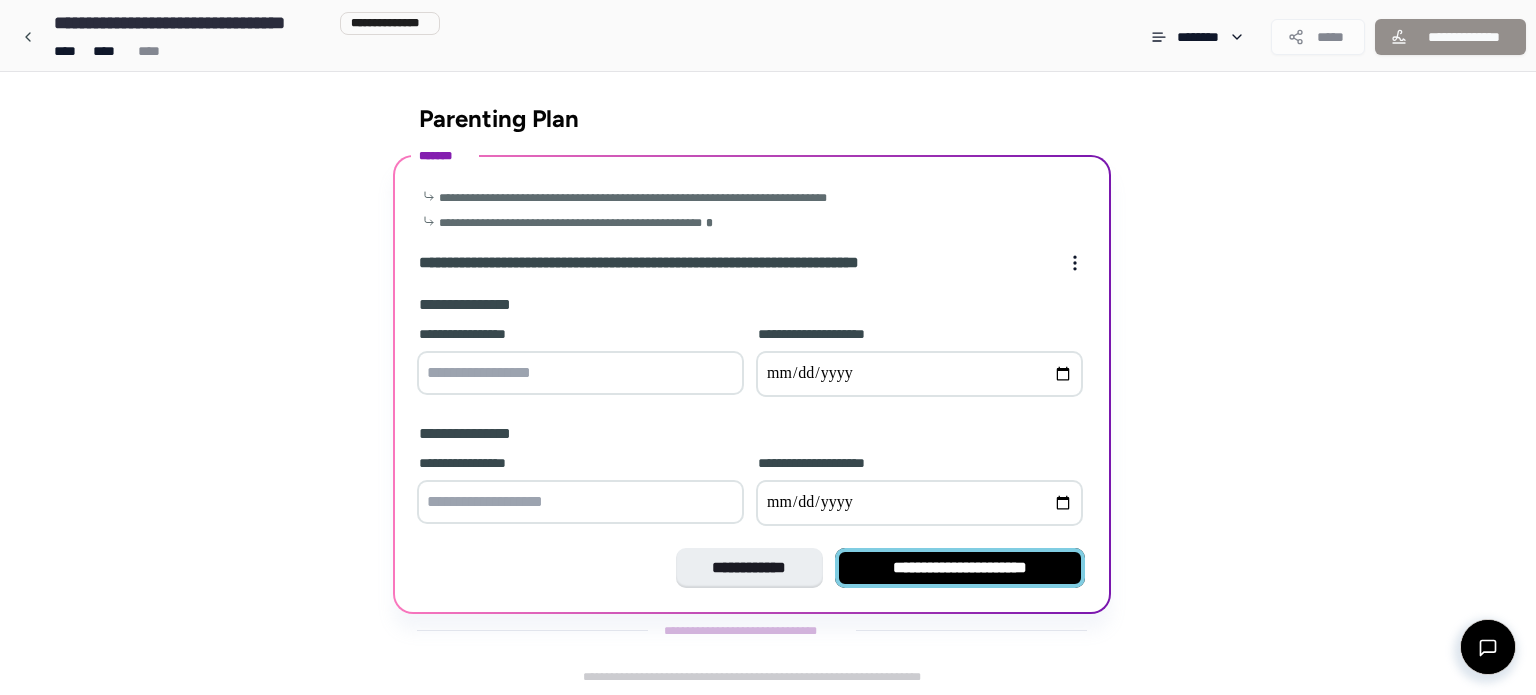click on "**********" at bounding box center (960, 568) 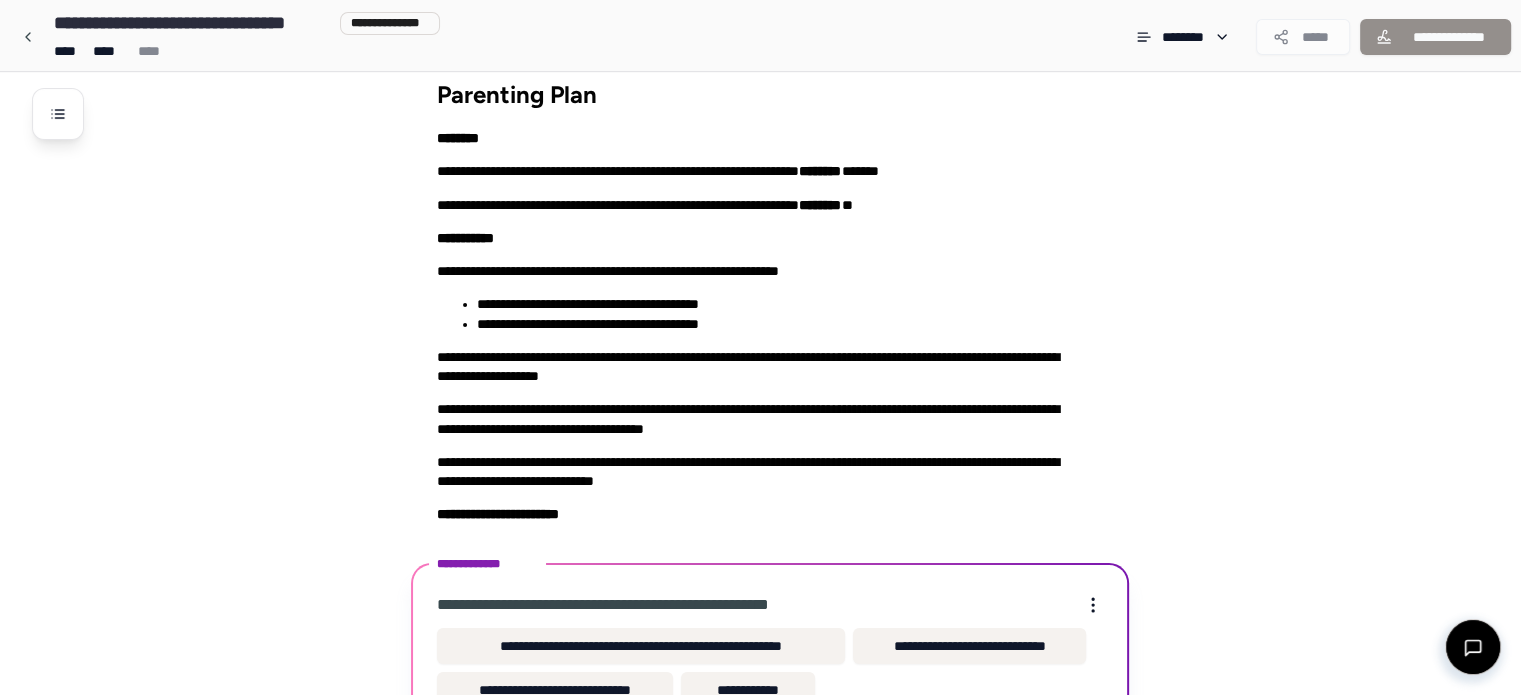 scroll, scrollTop: 138, scrollLeft: 0, axis: vertical 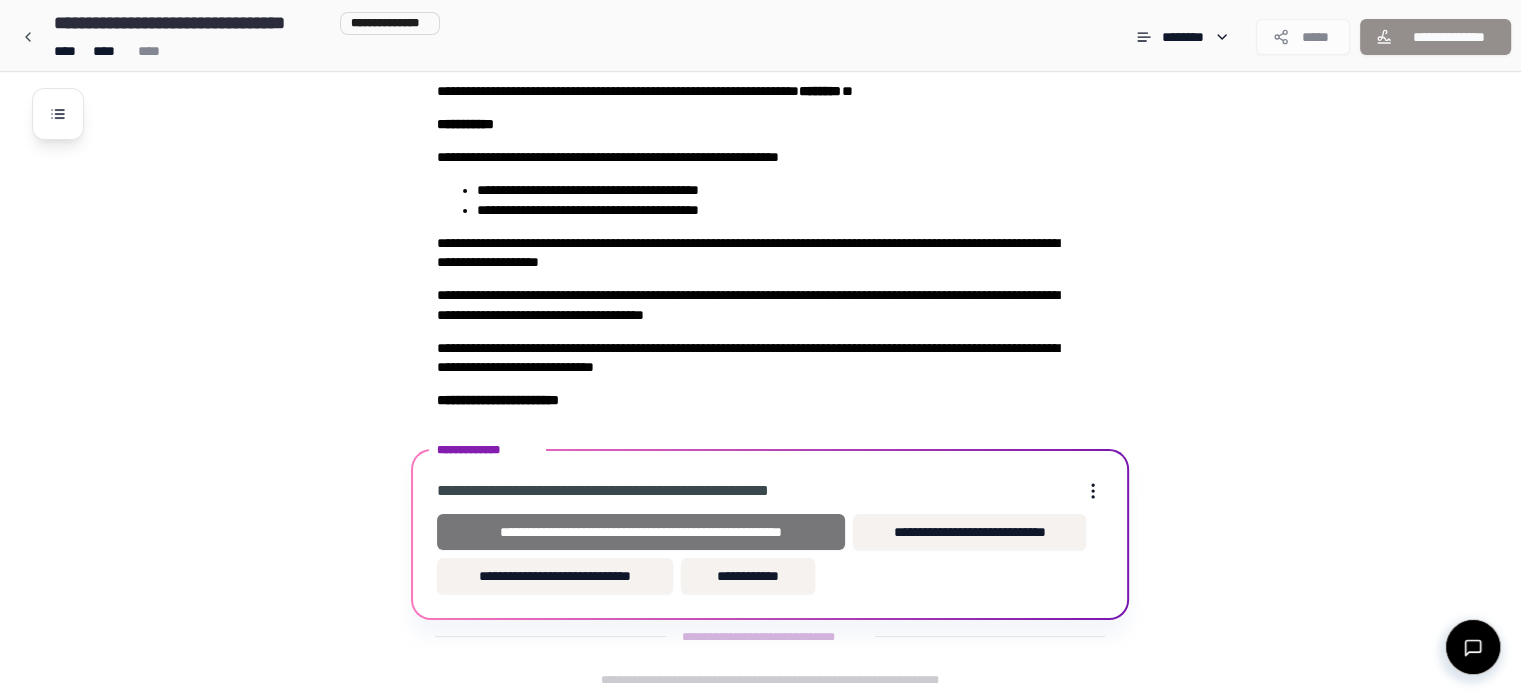 click on "**********" at bounding box center [640, 532] 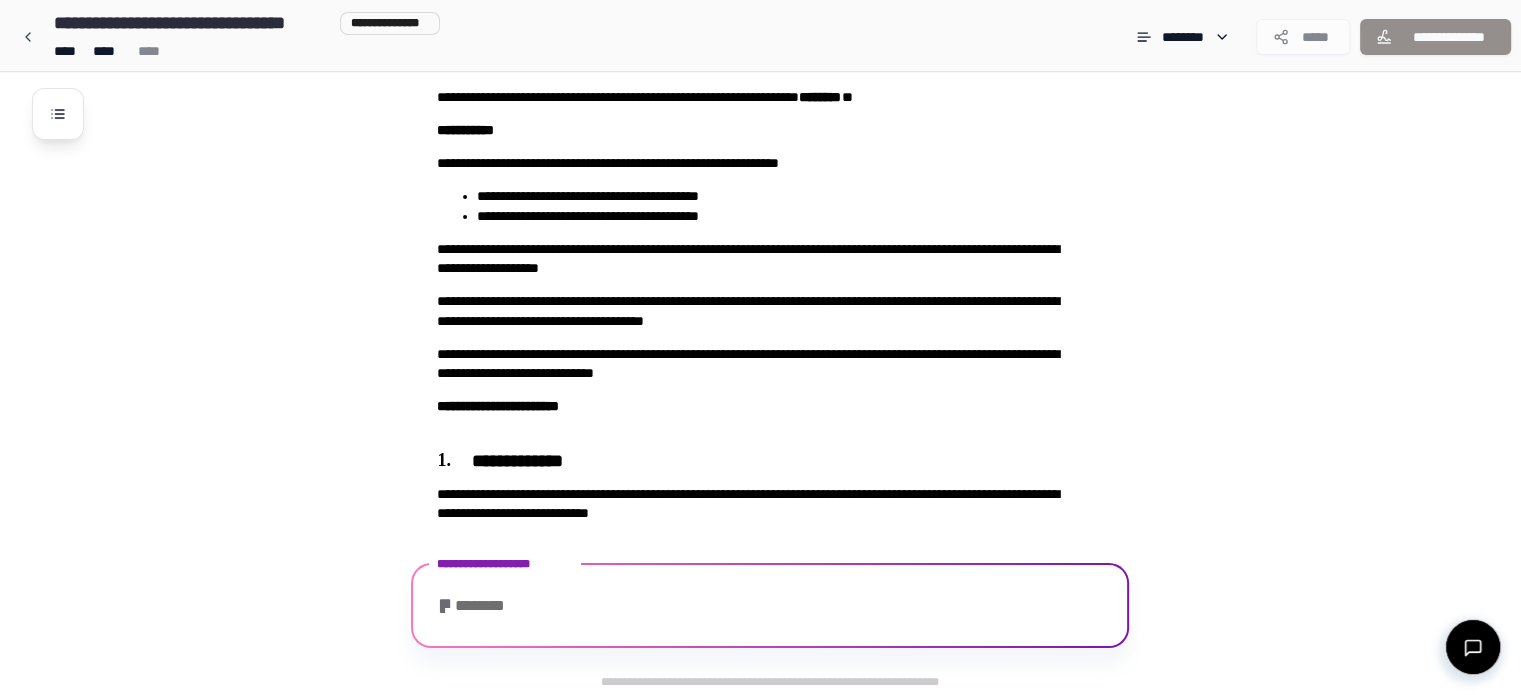 scroll, scrollTop: 246, scrollLeft: 0, axis: vertical 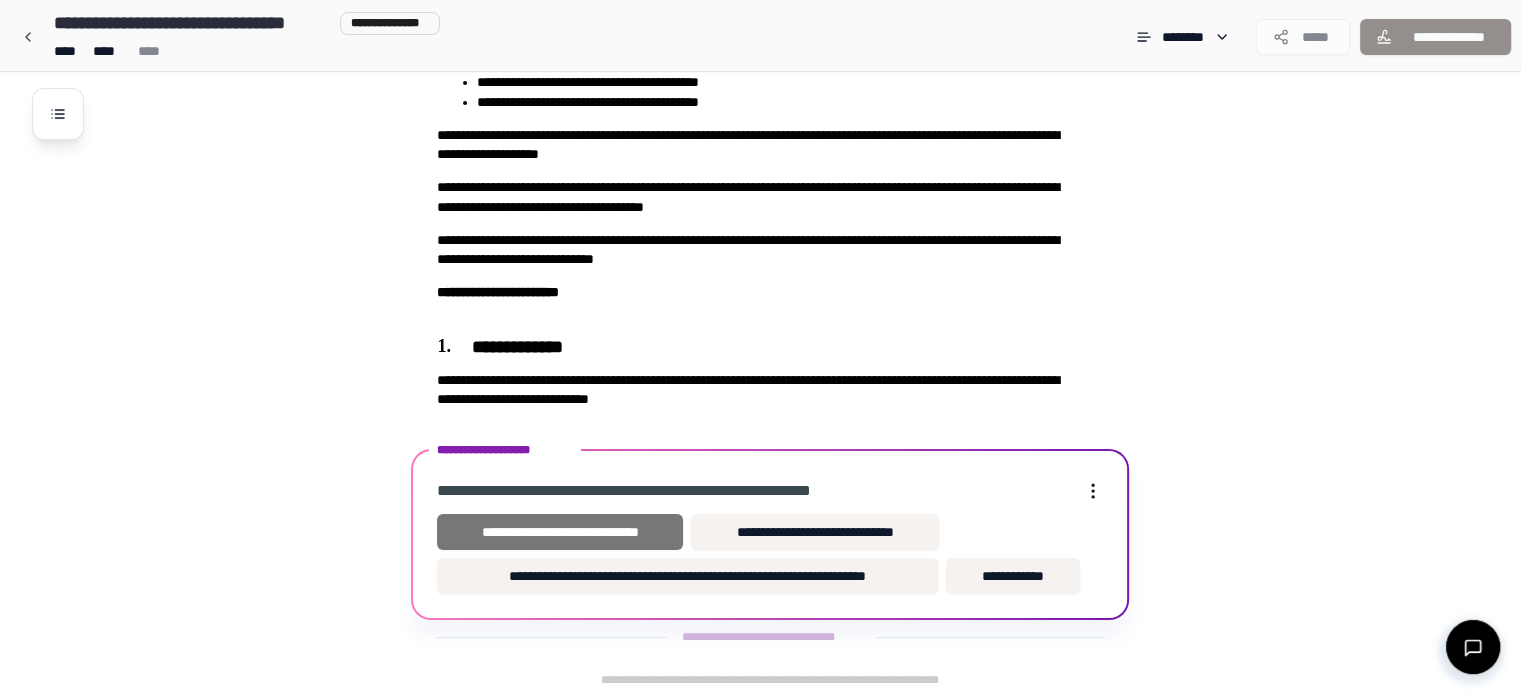 click on "**********" at bounding box center (560, 532) 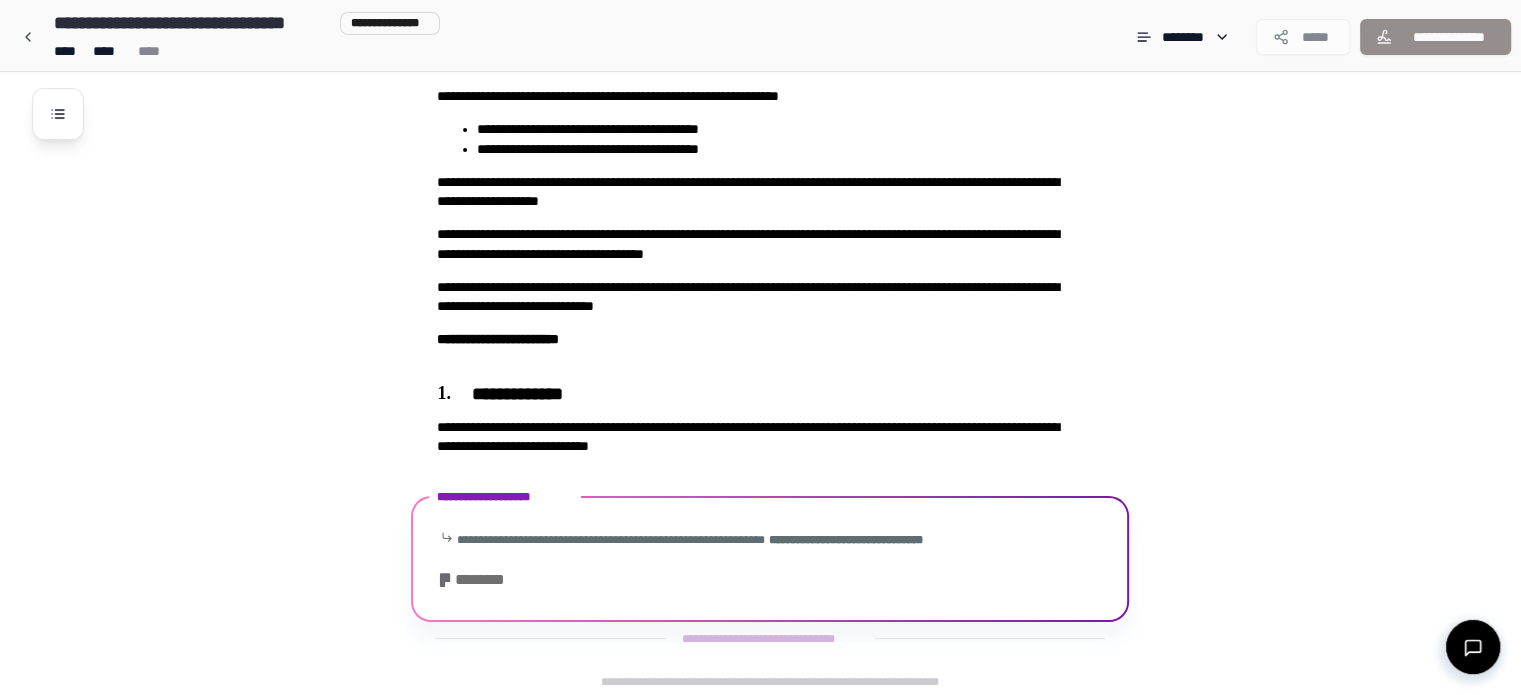 scroll, scrollTop: 570, scrollLeft: 0, axis: vertical 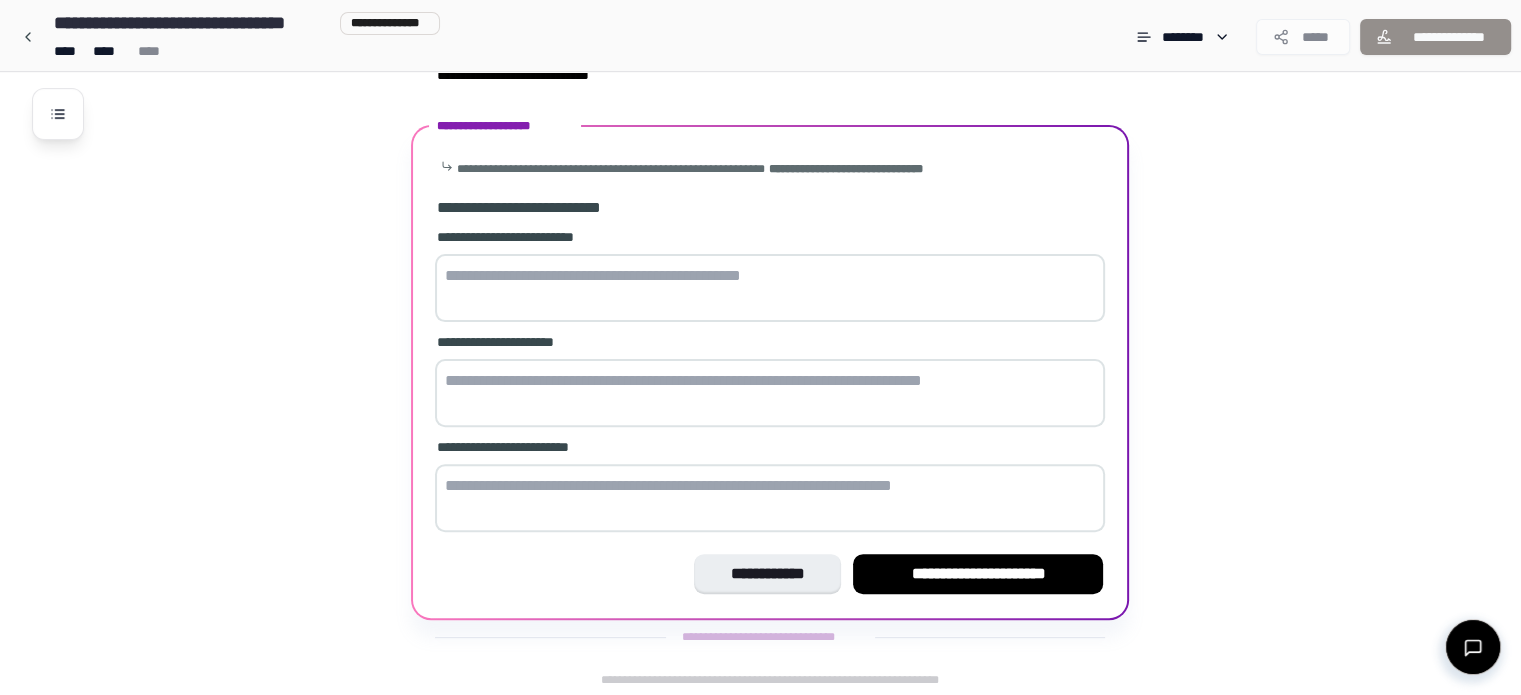 click at bounding box center (770, 288) 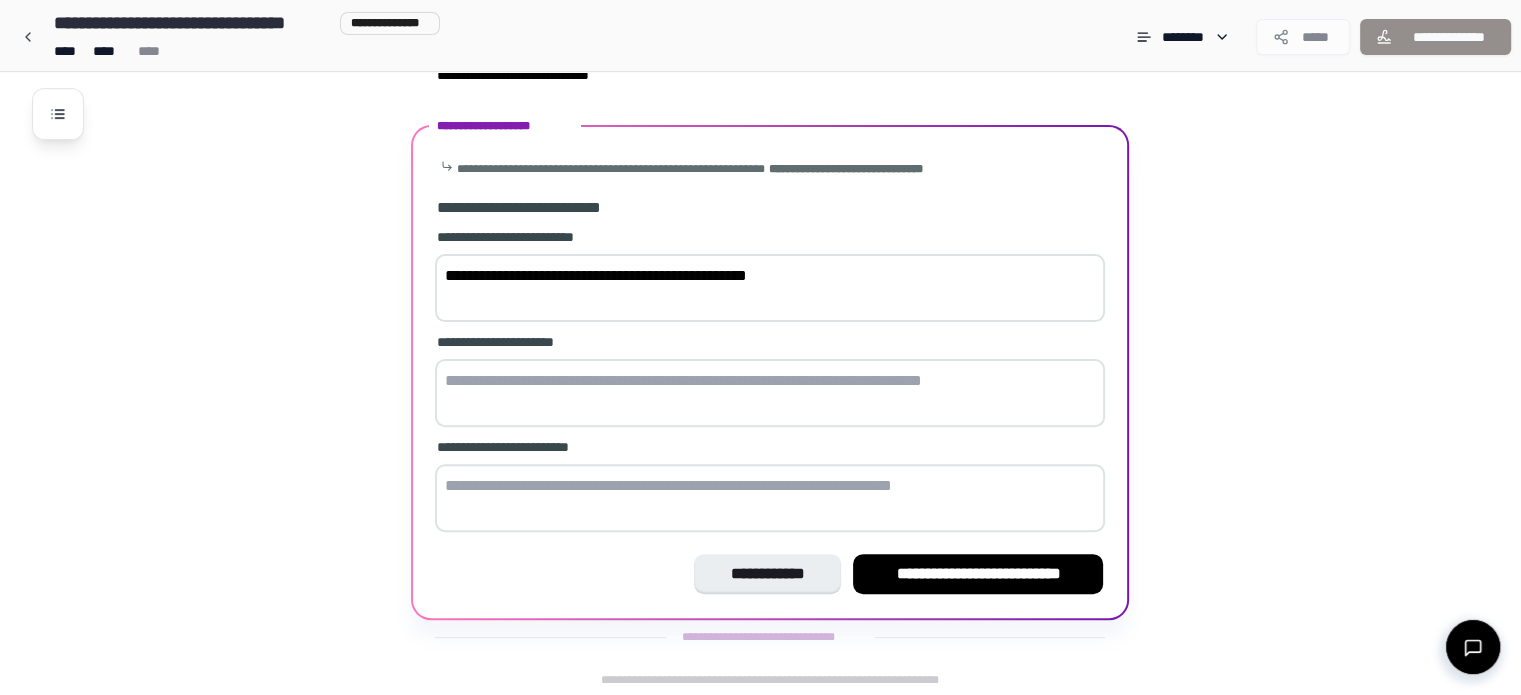 type on "**********" 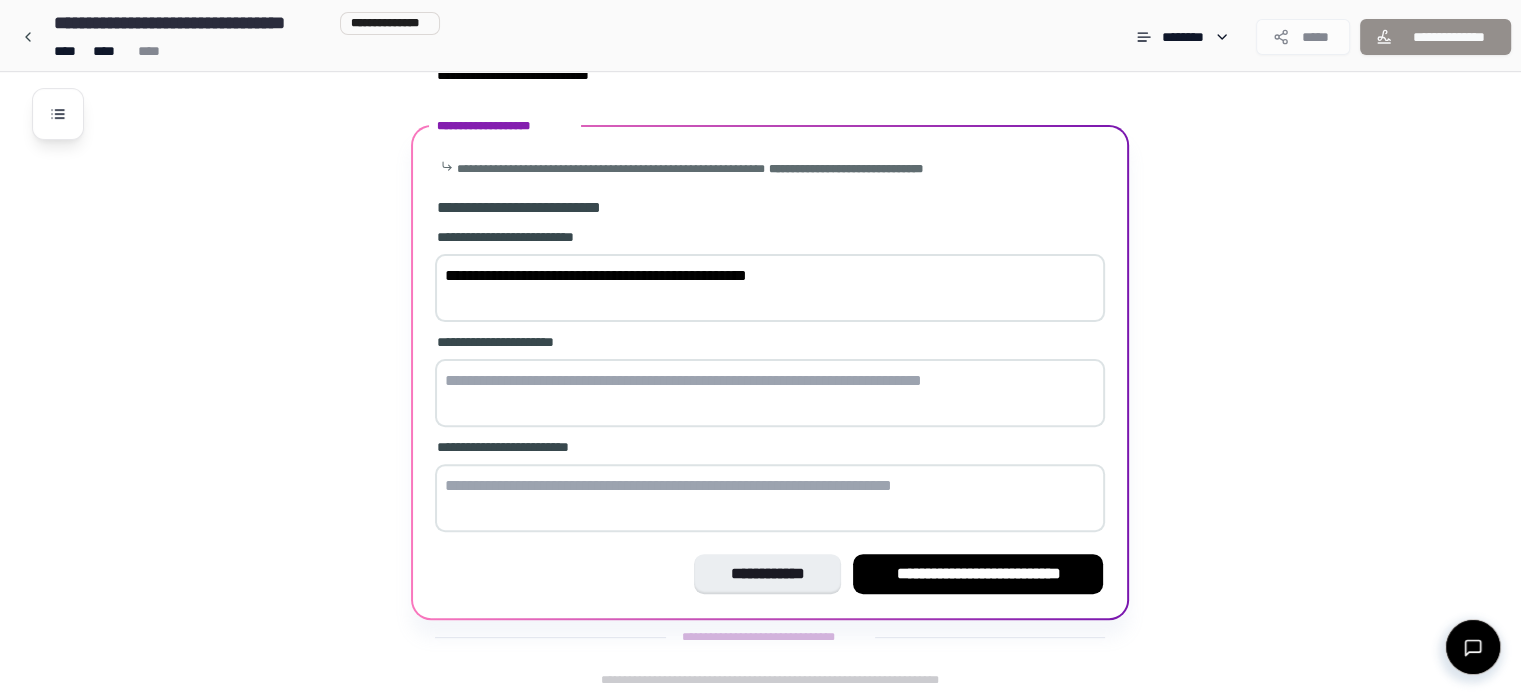click at bounding box center [770, 393] 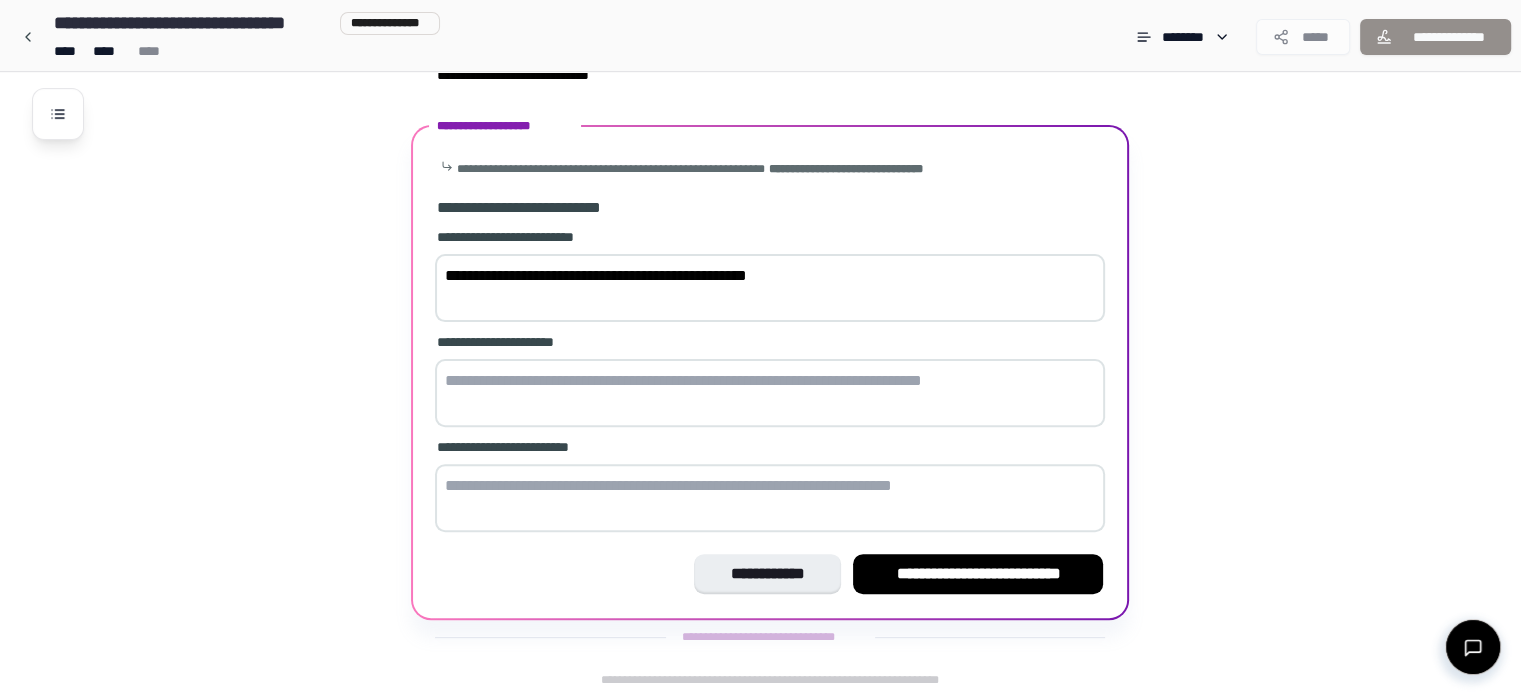 click at bounding box center [770, 393] 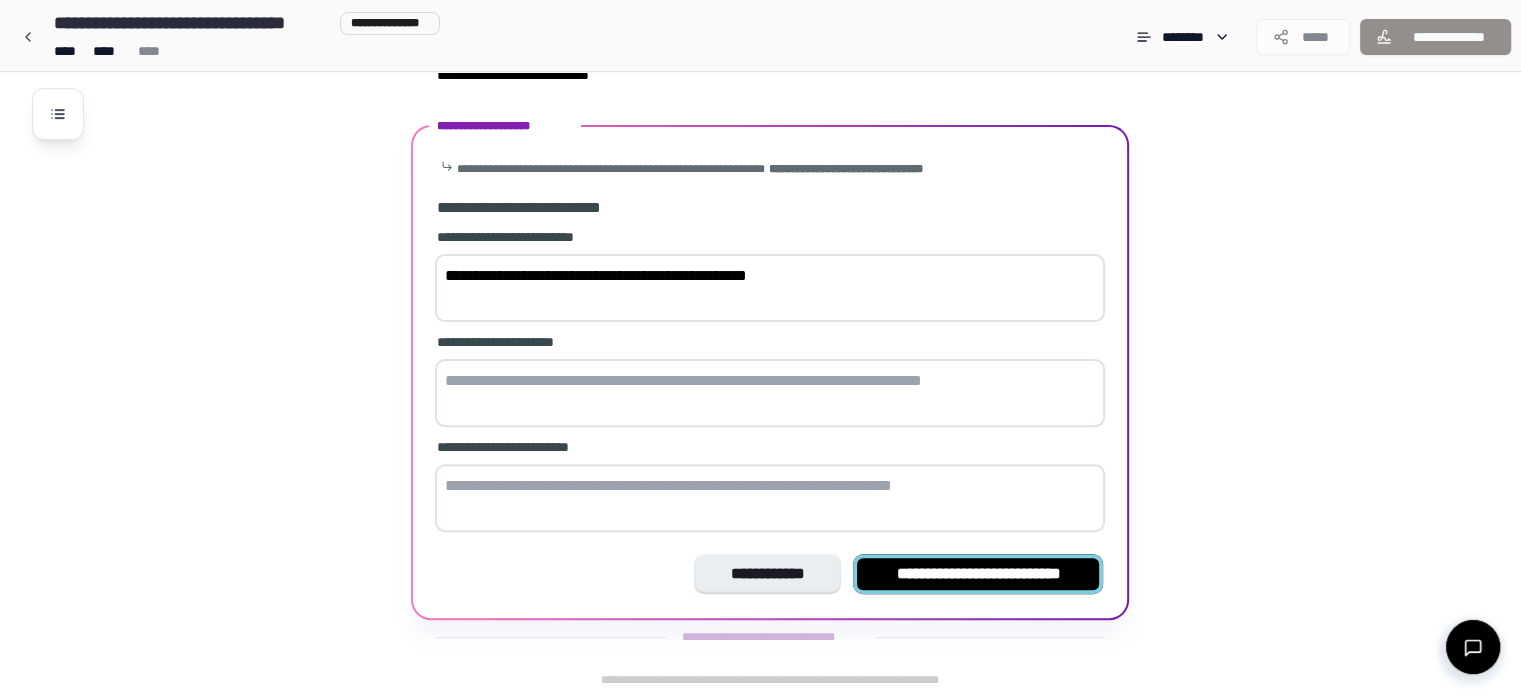 click on "**********" at bounding box center (978, 574) 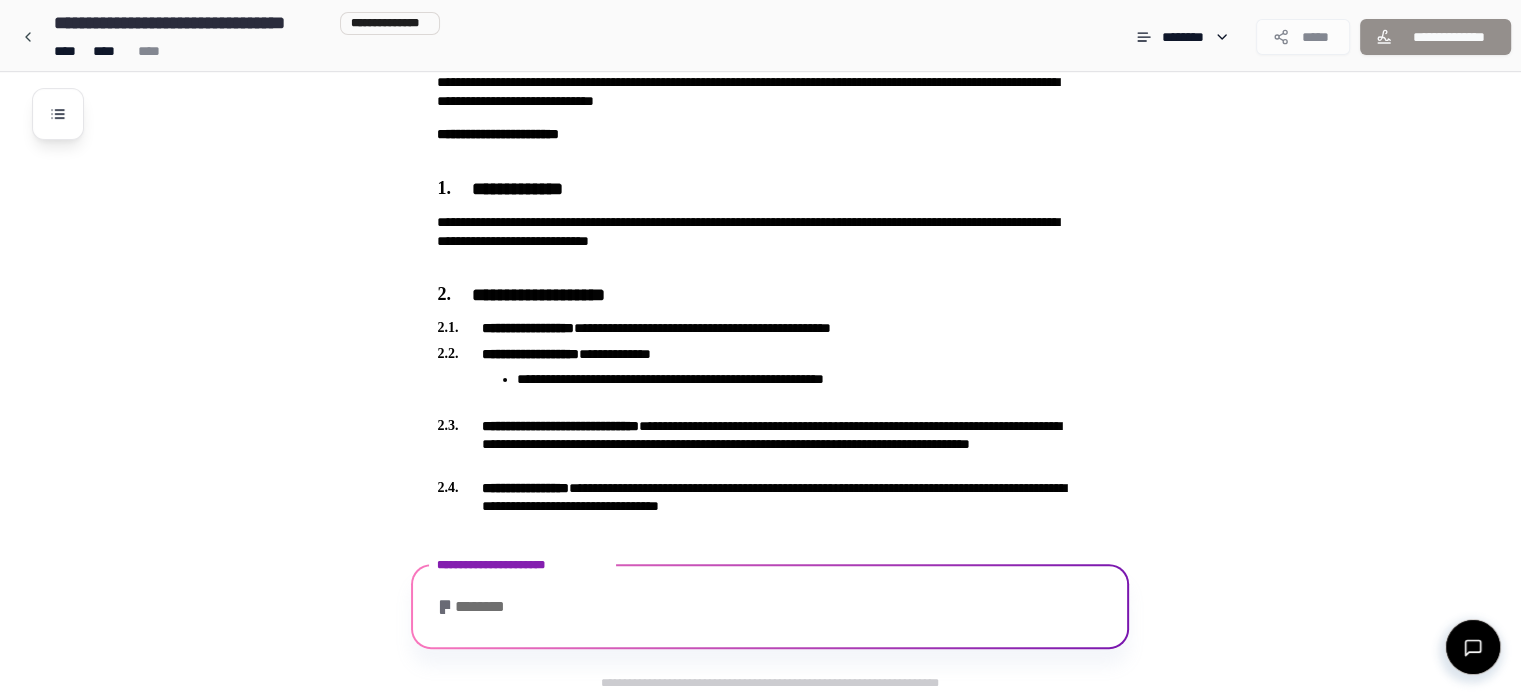 scroll, scrollTop: 523, scrollLeft: 0, axis: vertical 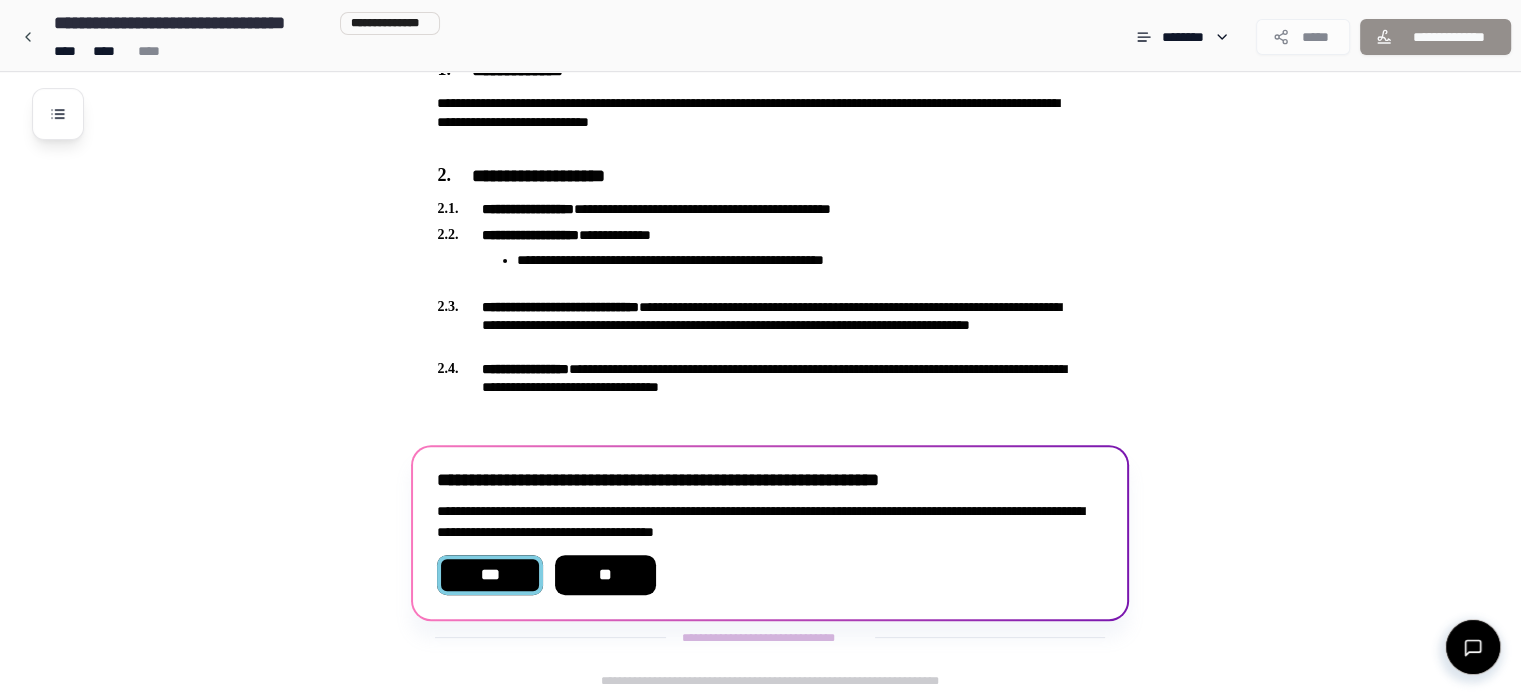 click on "***" at bounding box center (489, 575) 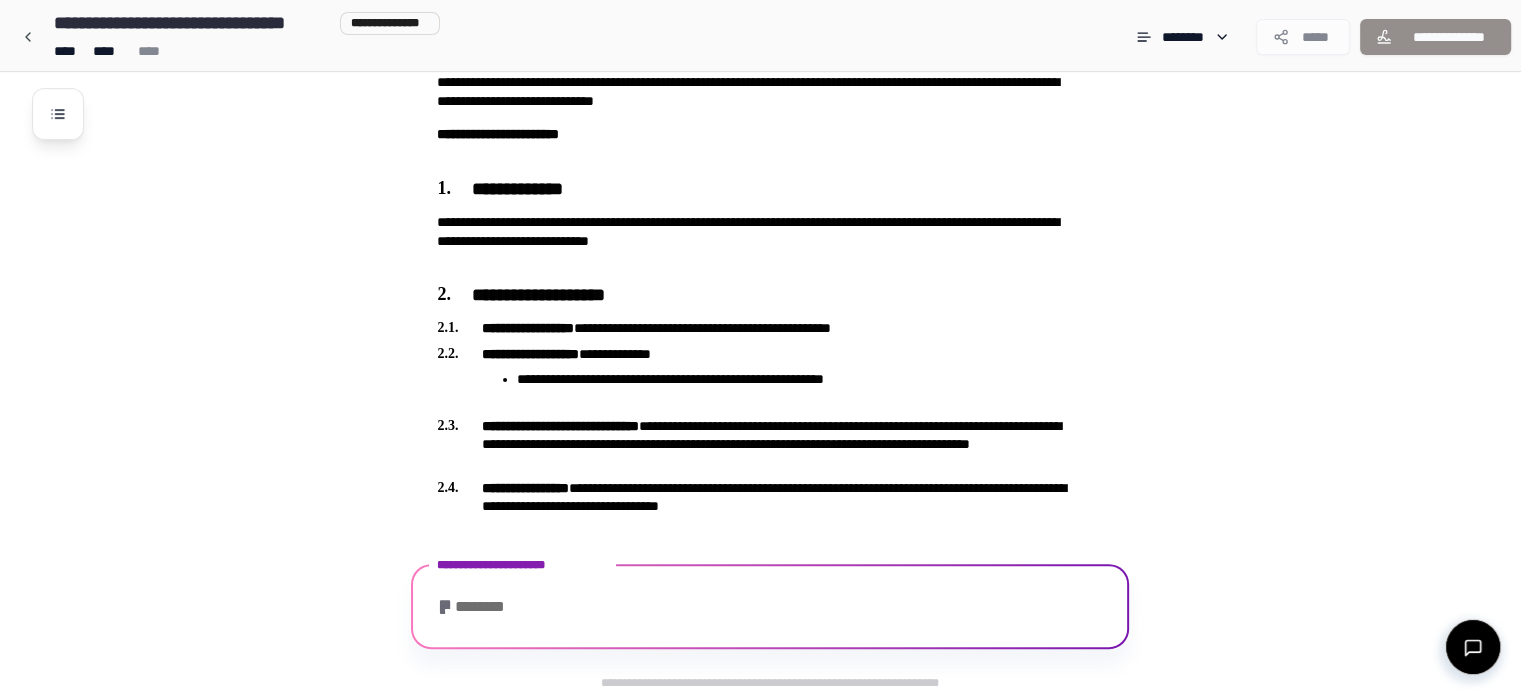scroll, scrollTop: 916, scrollLeft: 0, axis: vertical 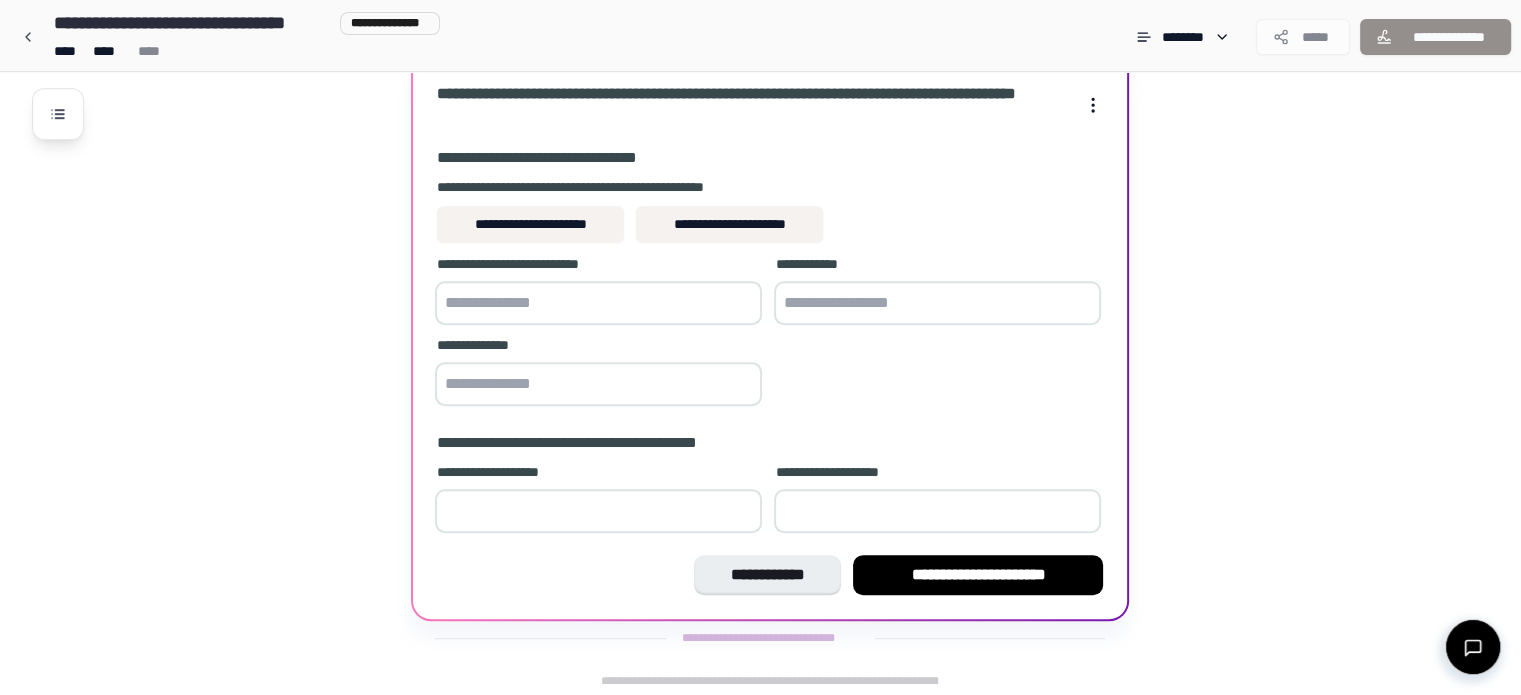 click at bounding box center [598, 511] 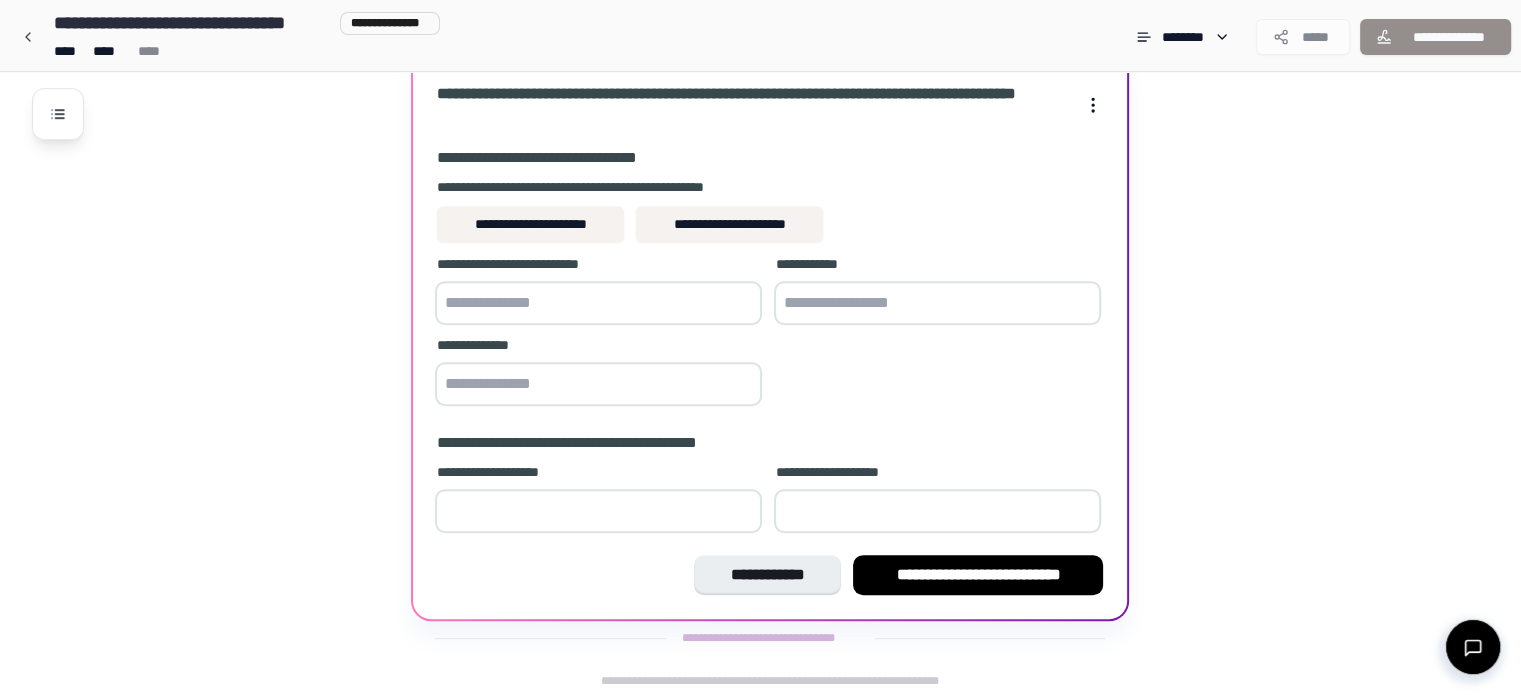 click on "*" at bounding box center (598, 511) 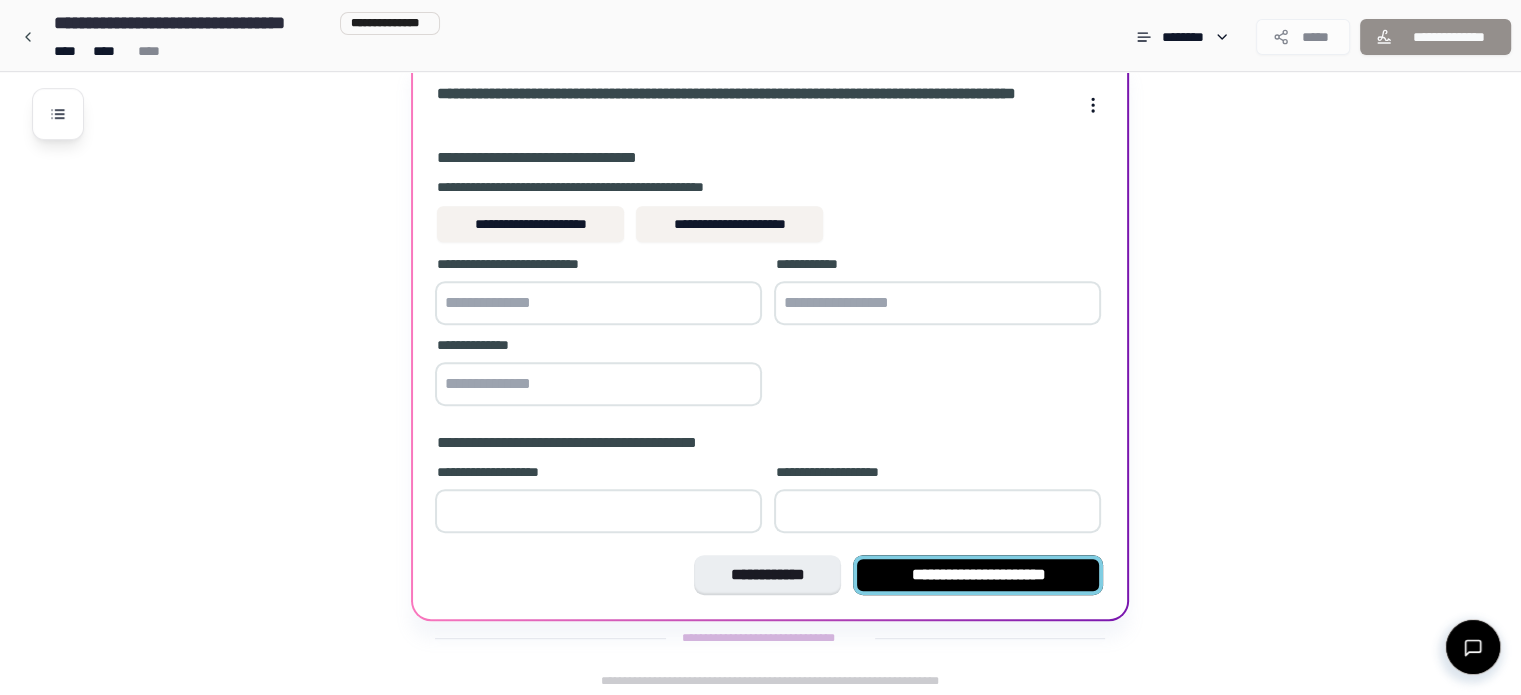 type 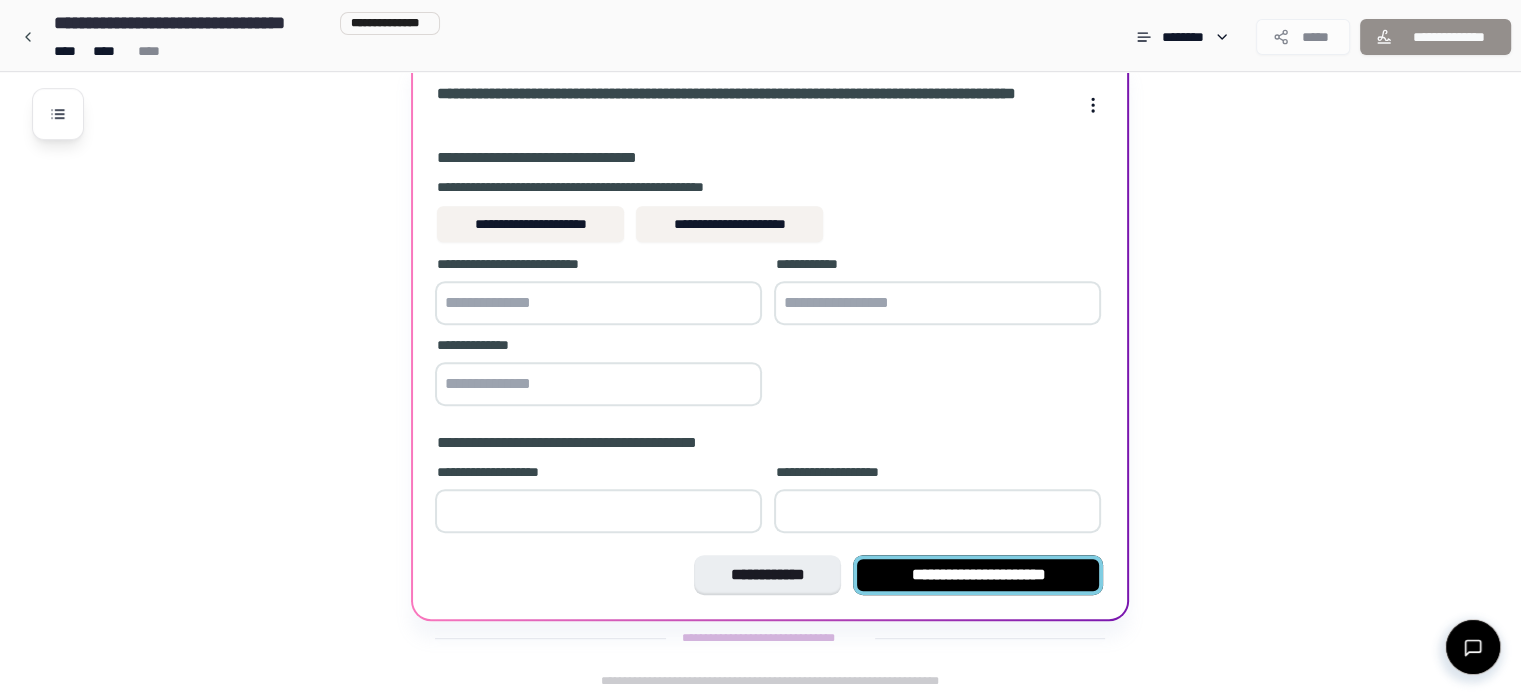 click on "**********" at bounding box center [978, 575] 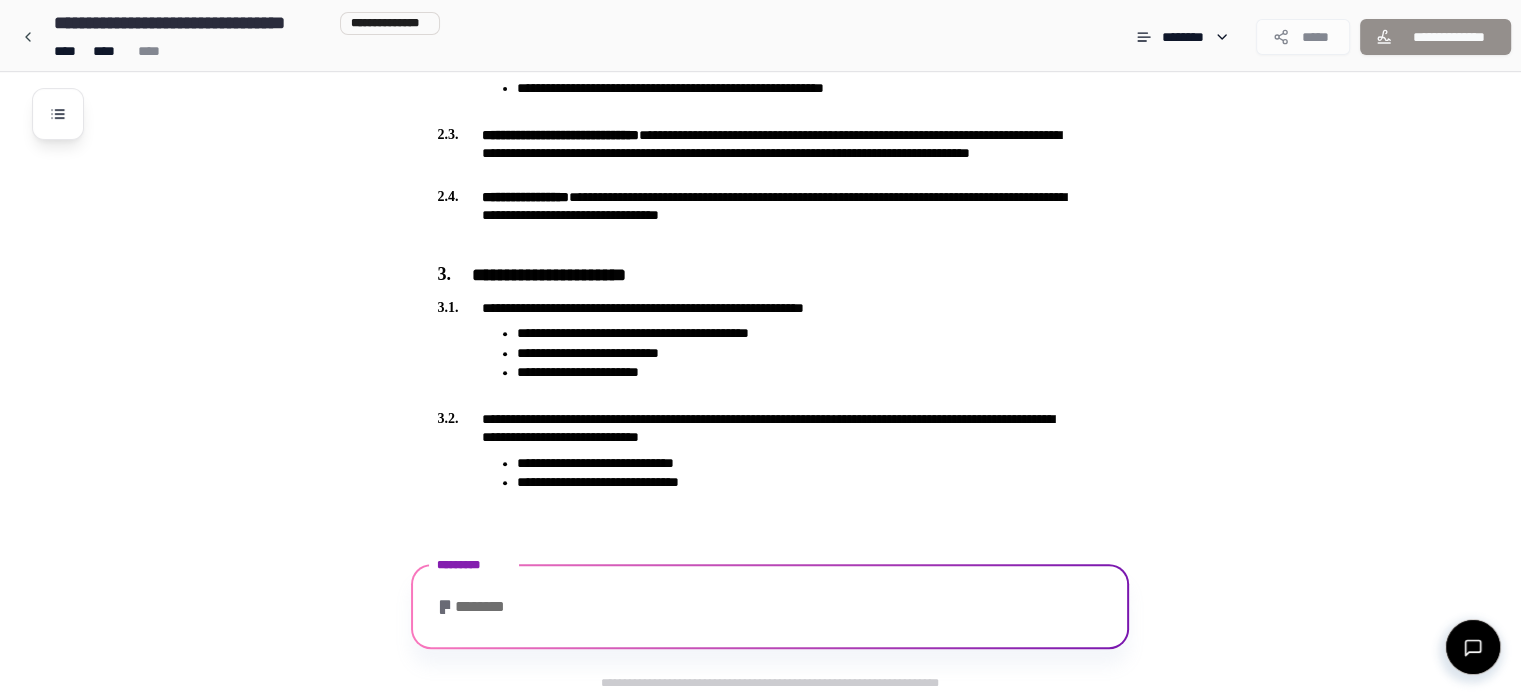 scroll, scrollTop: 1280, scrollLeft: 0, axis: vertical 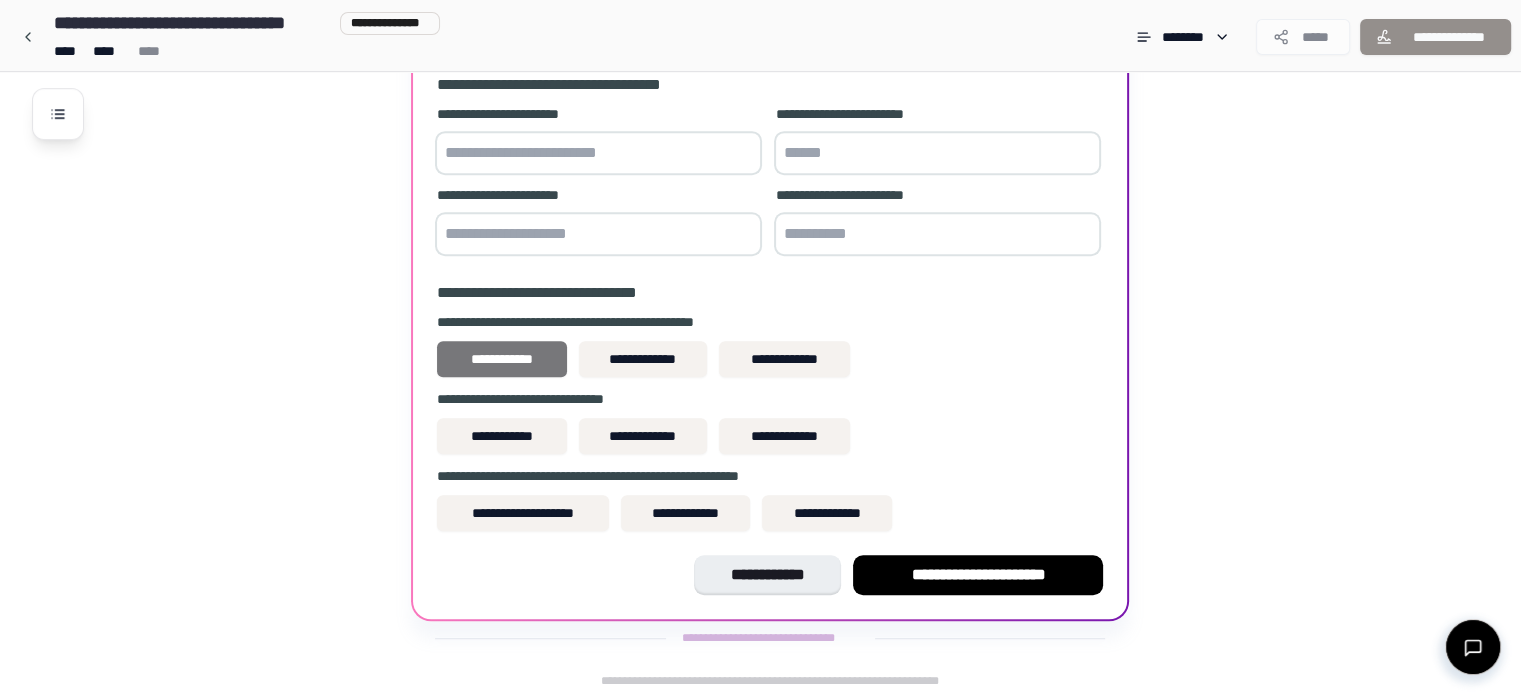 click on "**********" at bounding box center (501, 359) 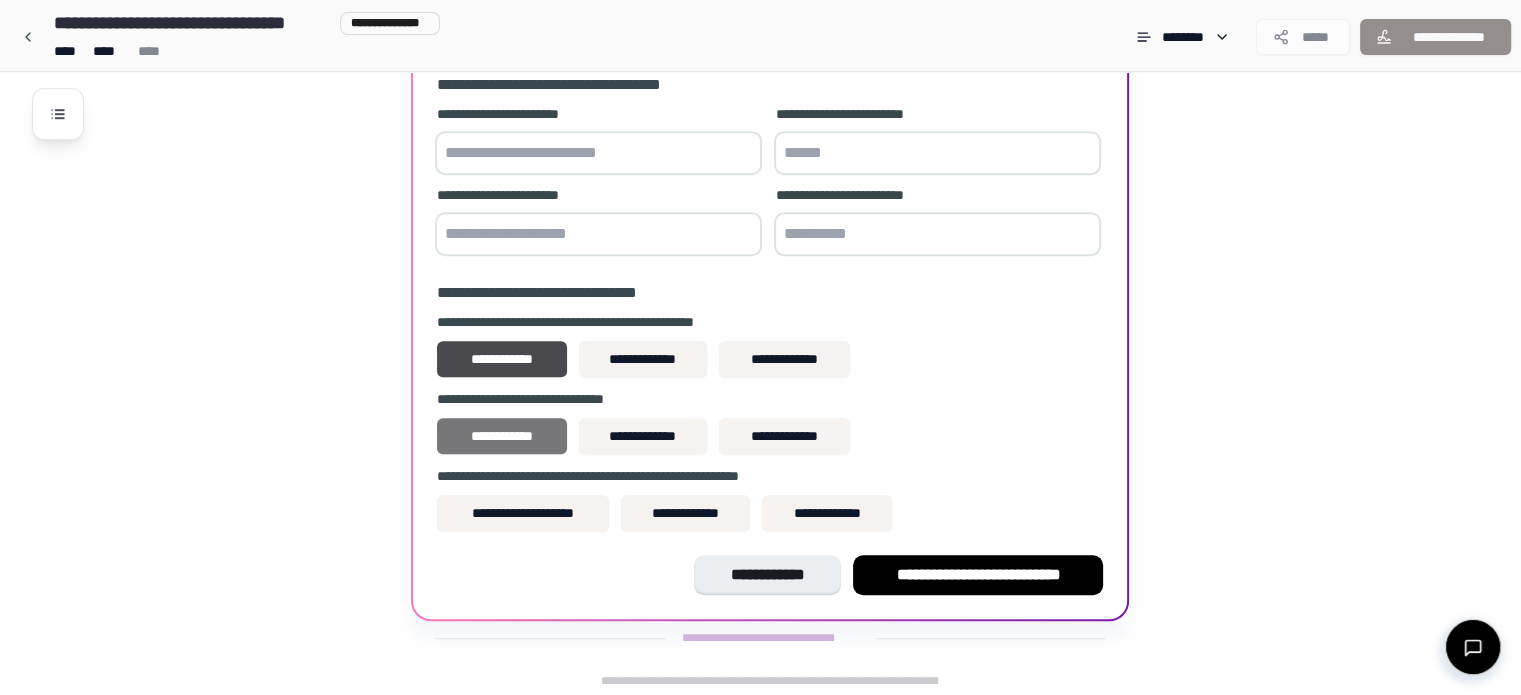 click on "**********" at bounding box center (501, 436) 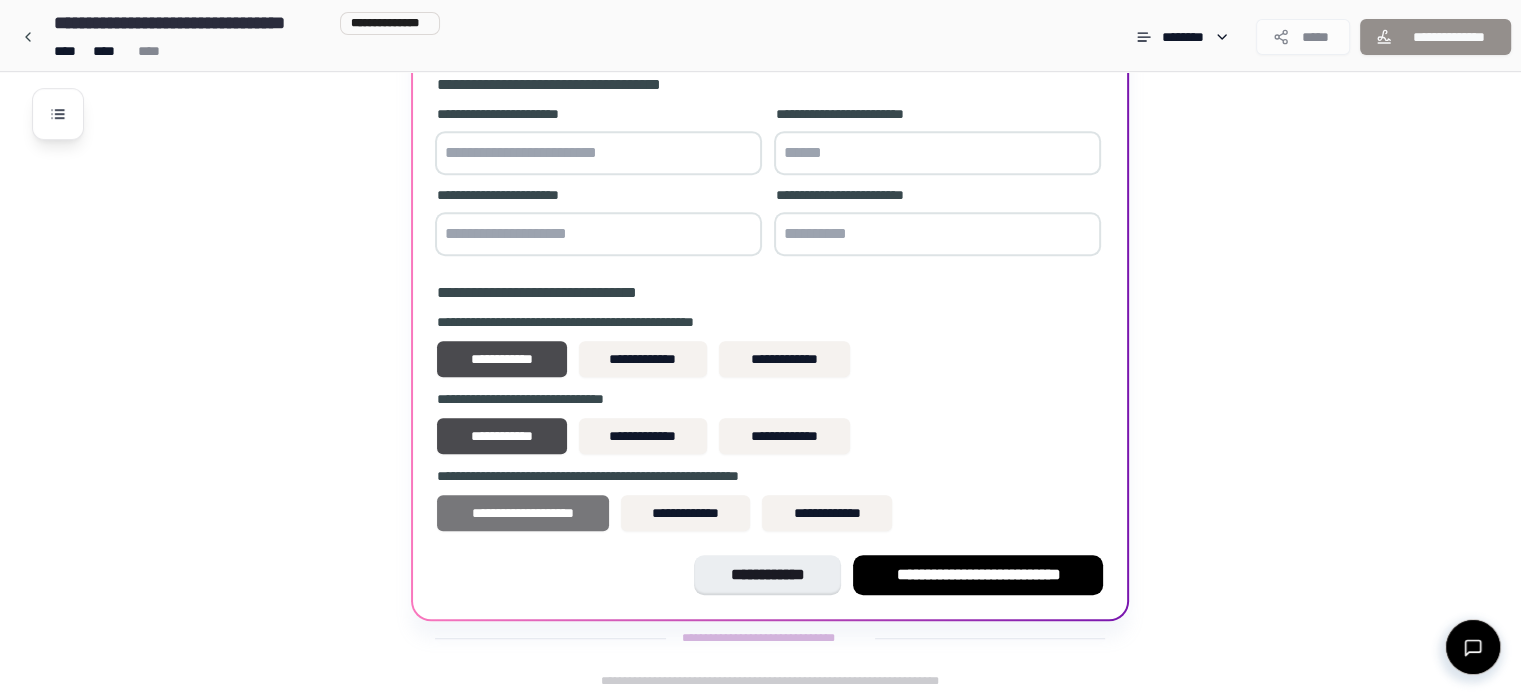 click on "**********" at bounding box center (523, 513) 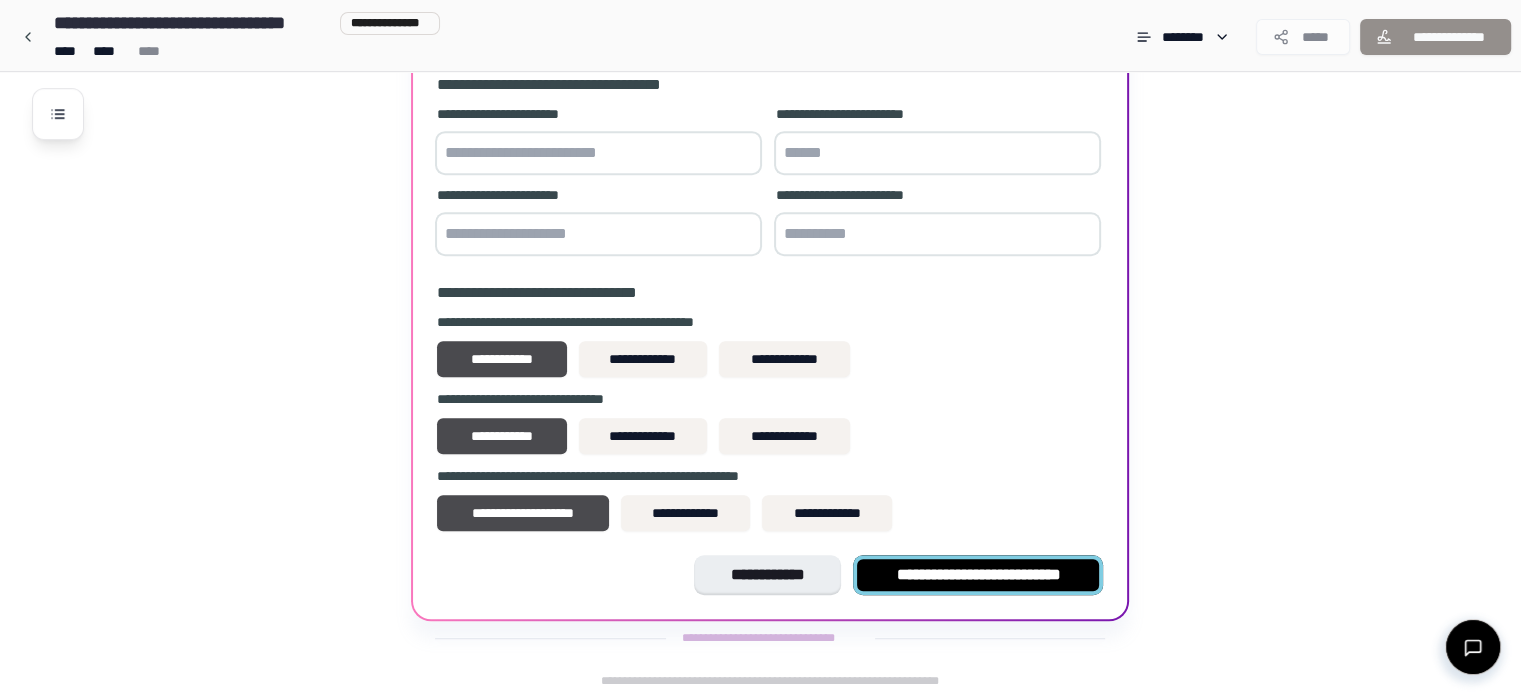 click on "**********" at bounding box center (978, 575) 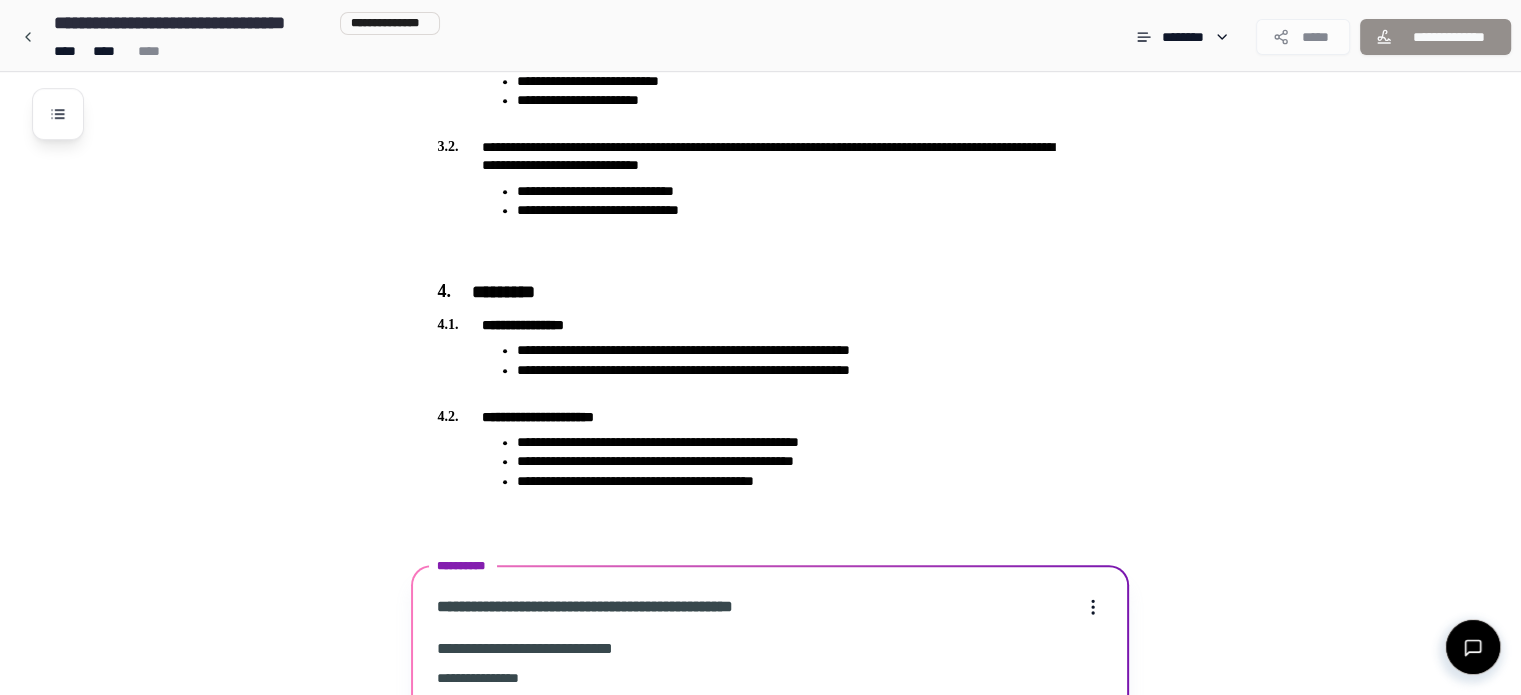 scroll, scrollTop: 1448, scrollLeft: 0, axis: vertical 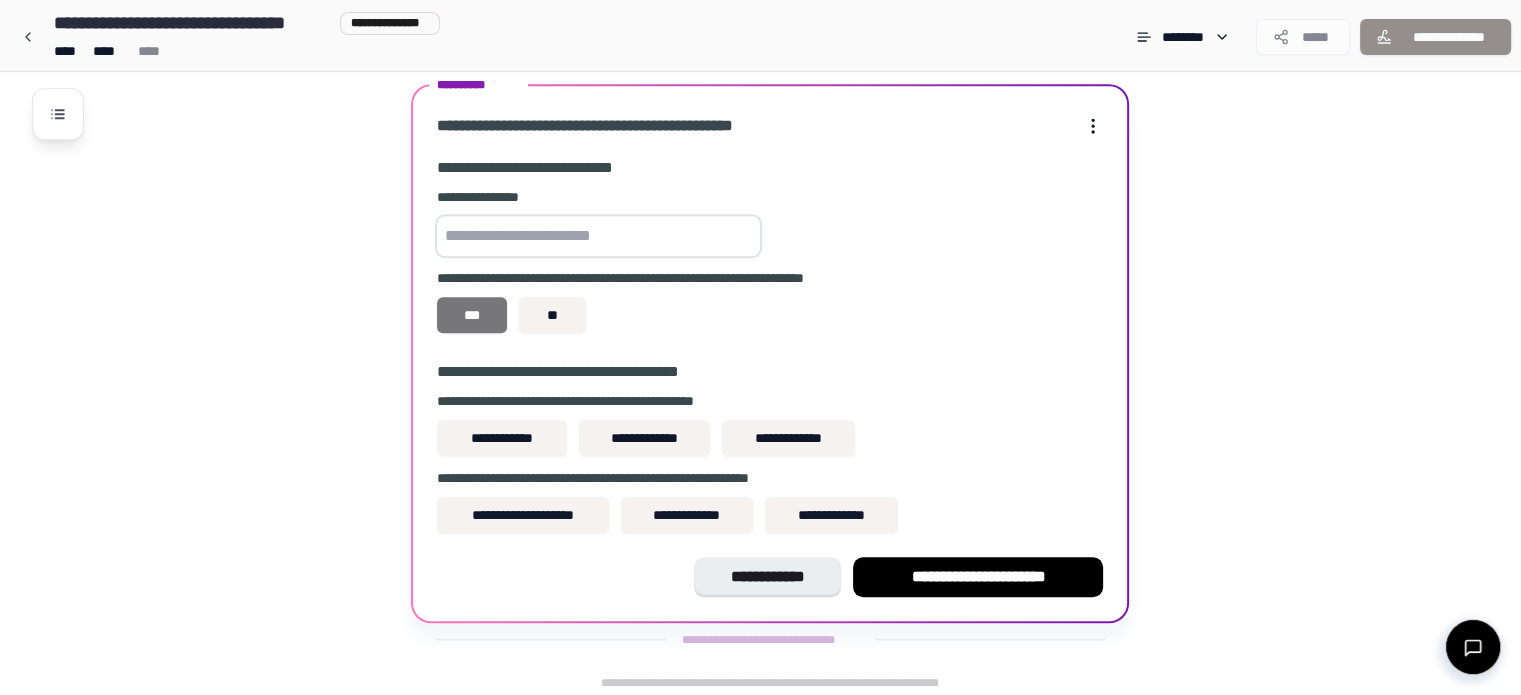 click on "***" at bounding box center (472, 315) 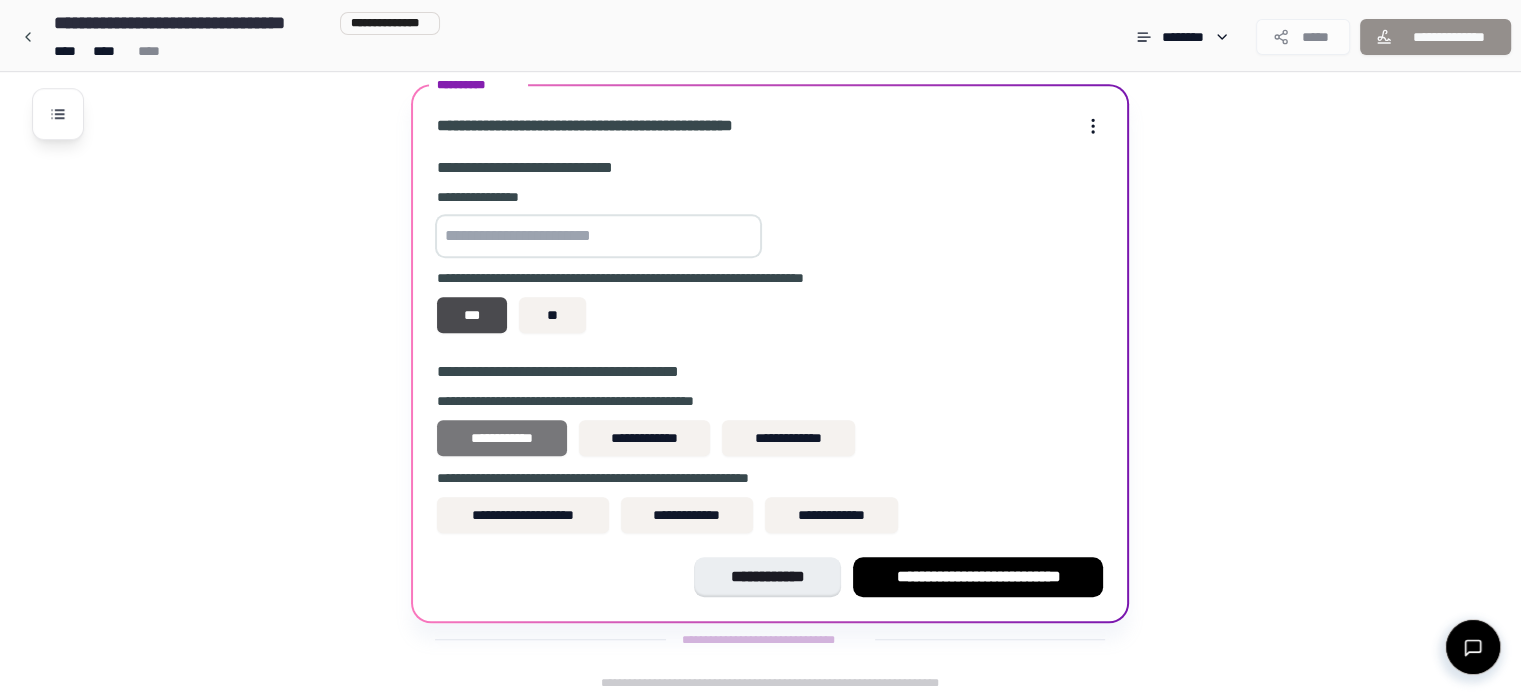 click on "**********" at bounding box center [501, 438] 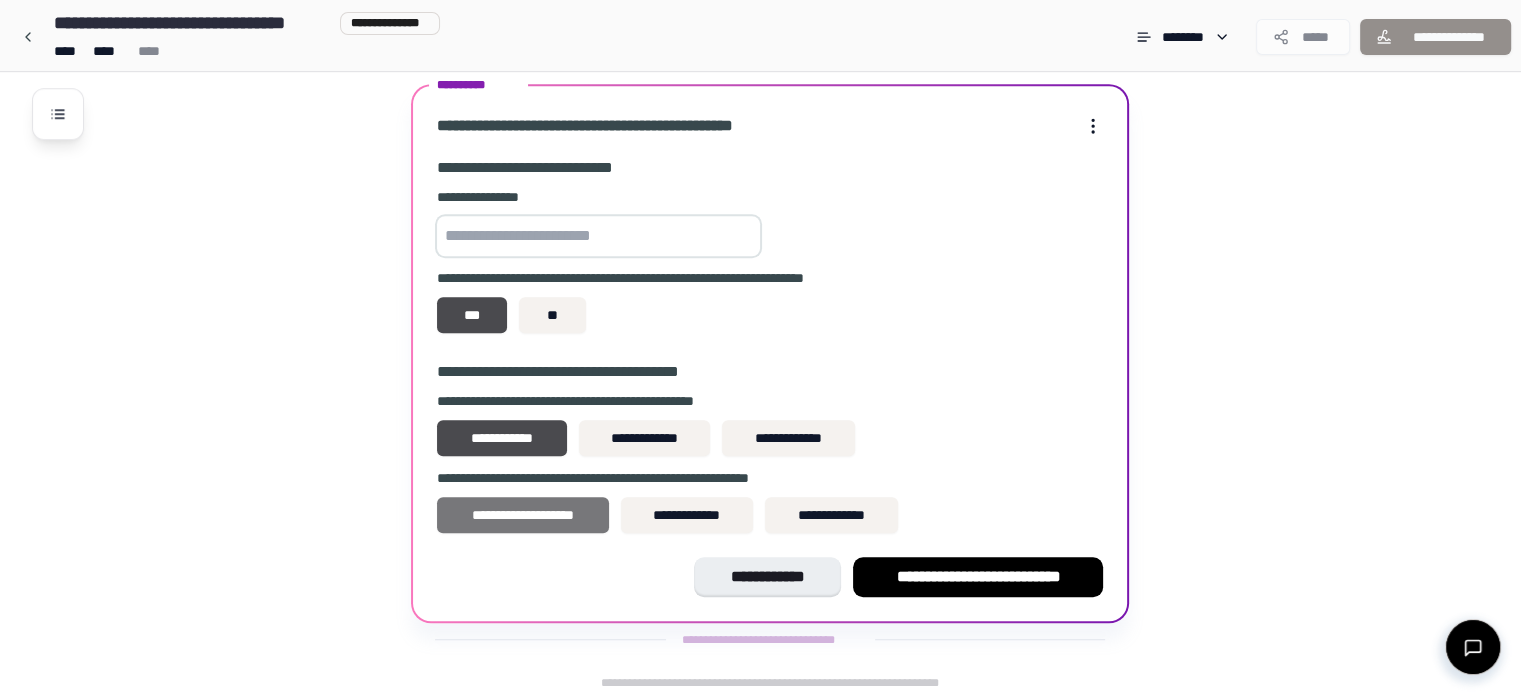 click on "**********" at bounding box center (523, 515) 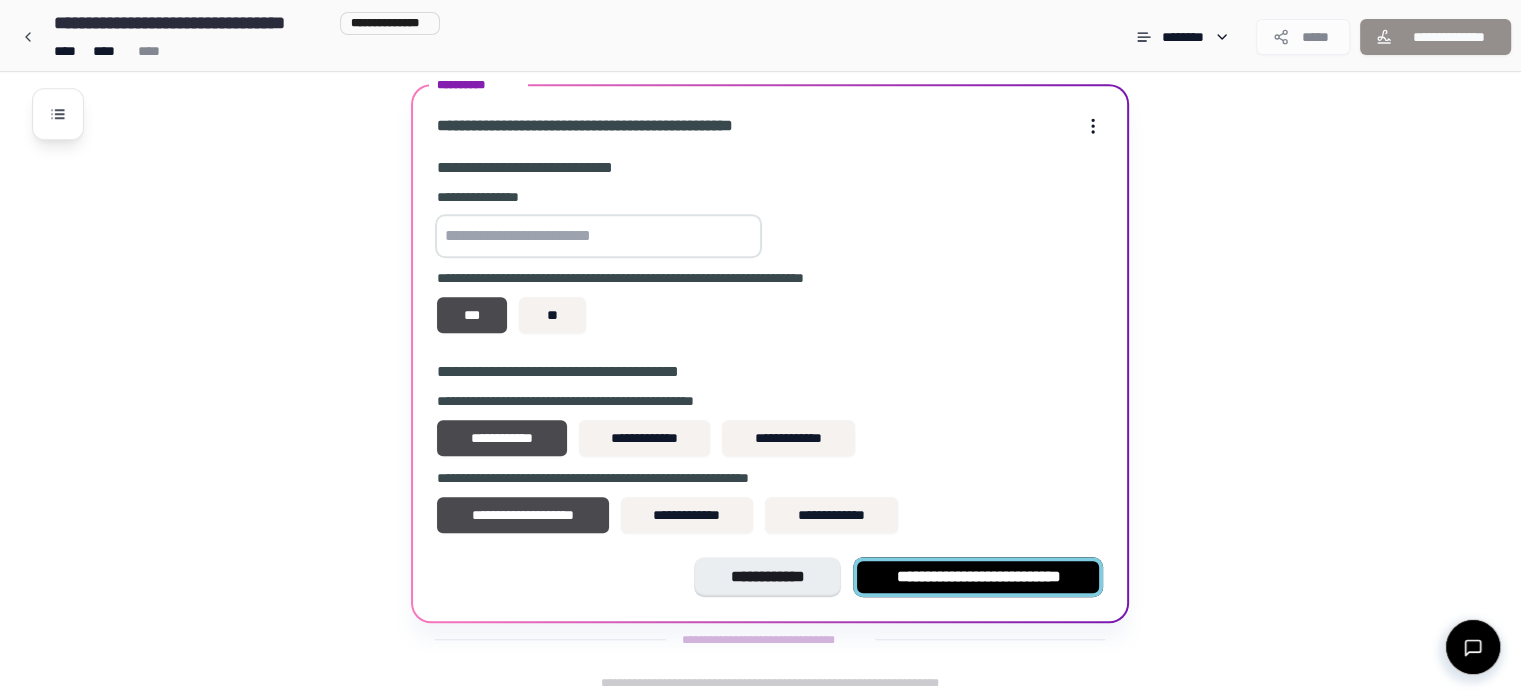 click on "**********" at bounding box center [978, 577] 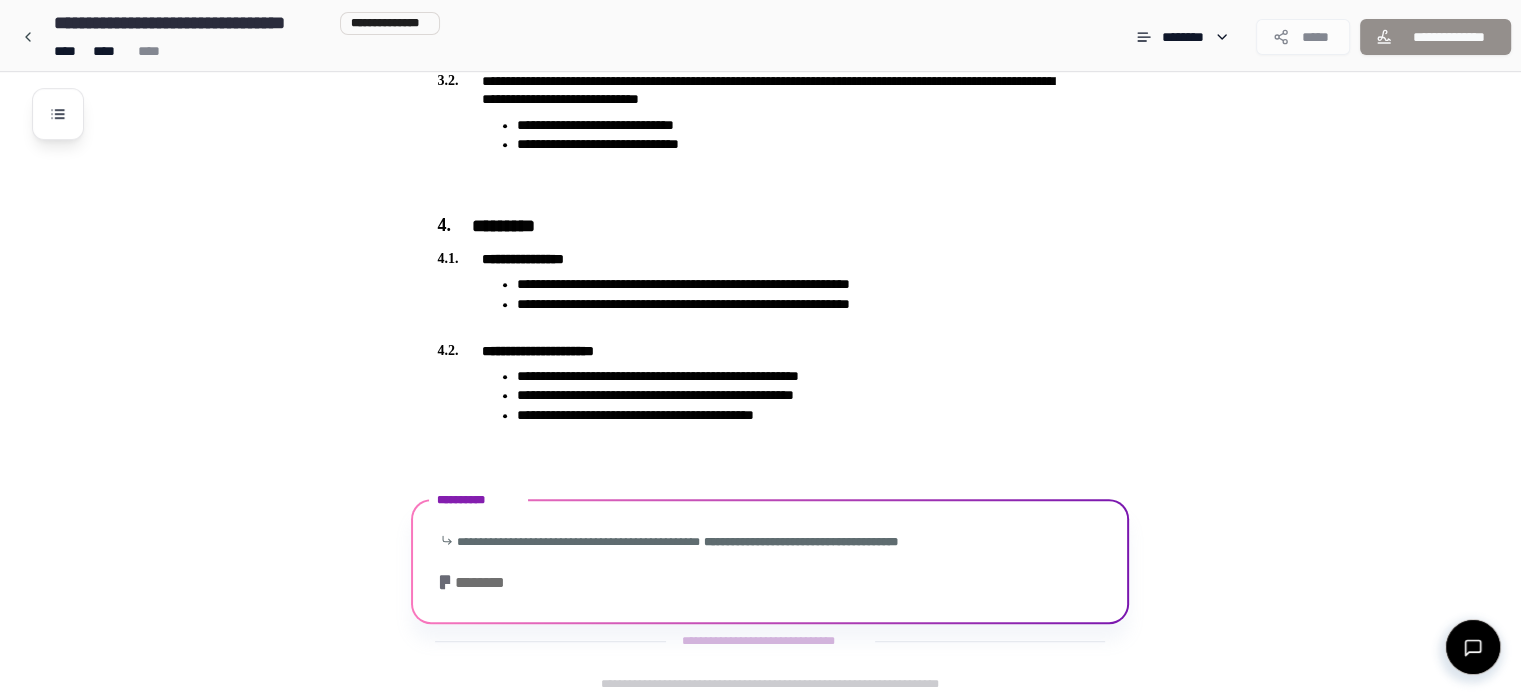 scroll, scrollTop: 1165, scrollLeft: 0, axis: vertical 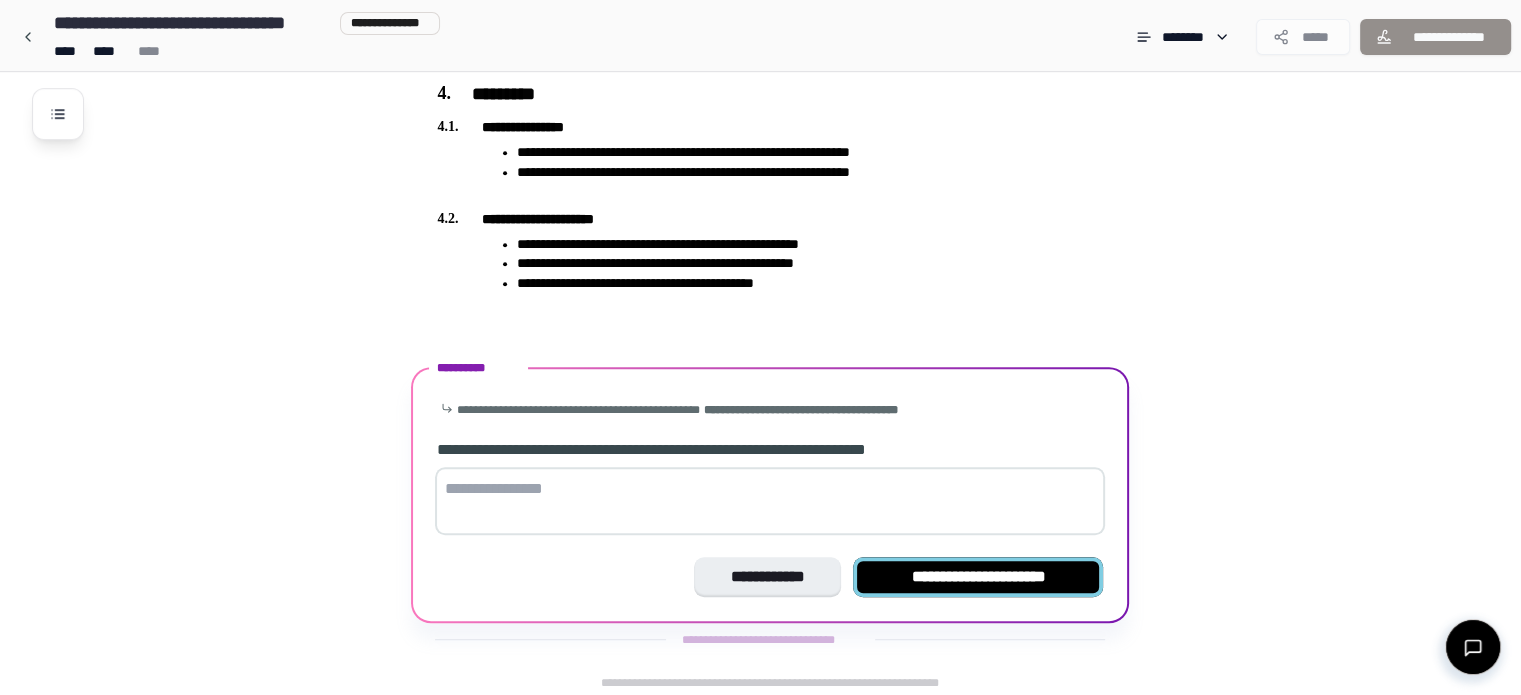 click on "**********" at bounding box center (978, 577) 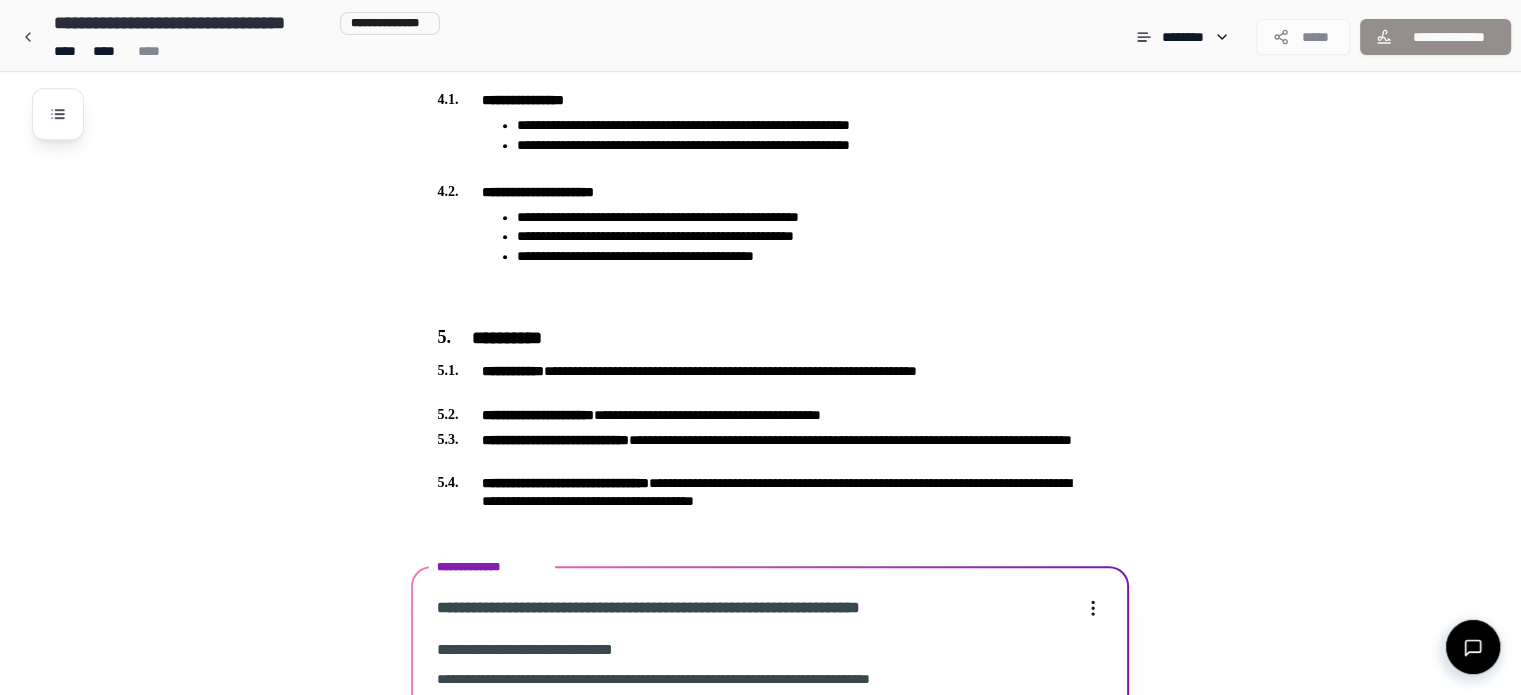 scroll, scrollTop: 1589, scrollLeft: 0, axis: vertical 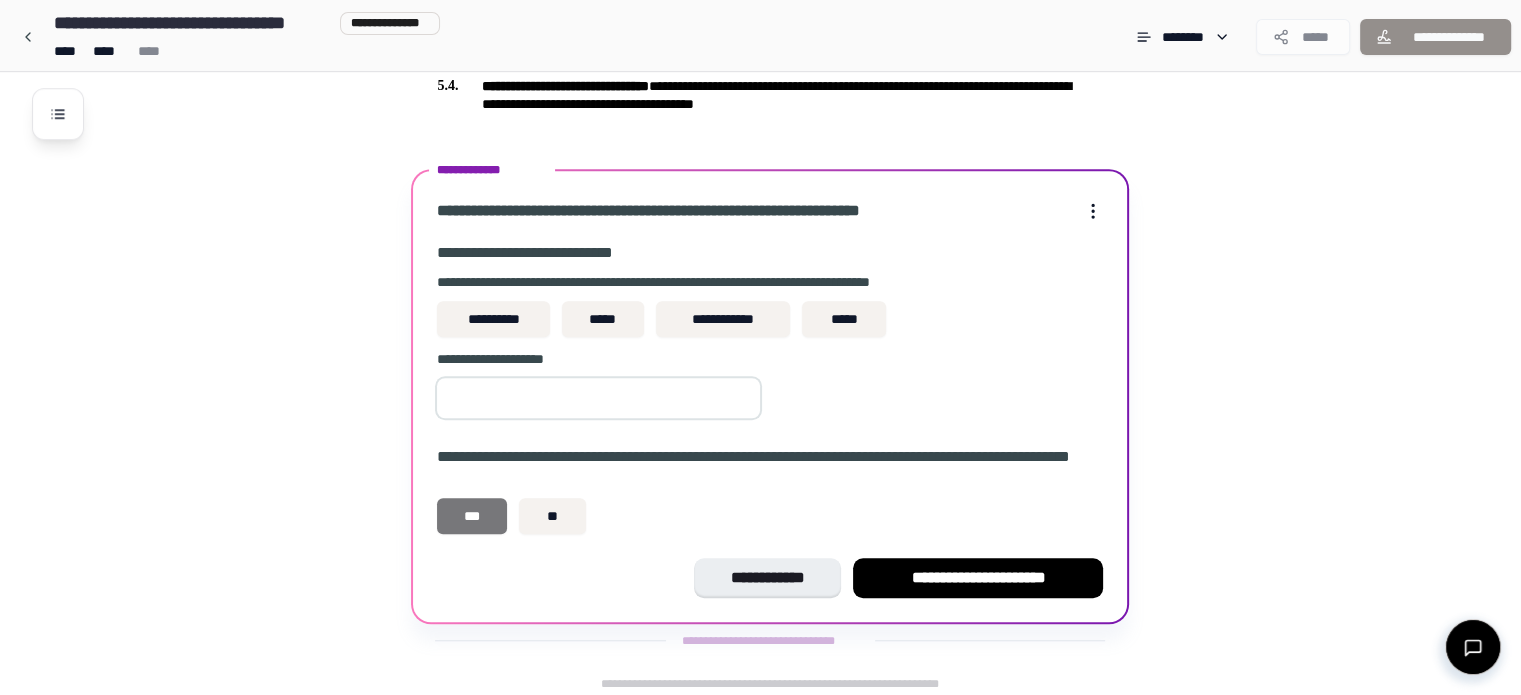 click on "***" at bounding box center (472, 516) 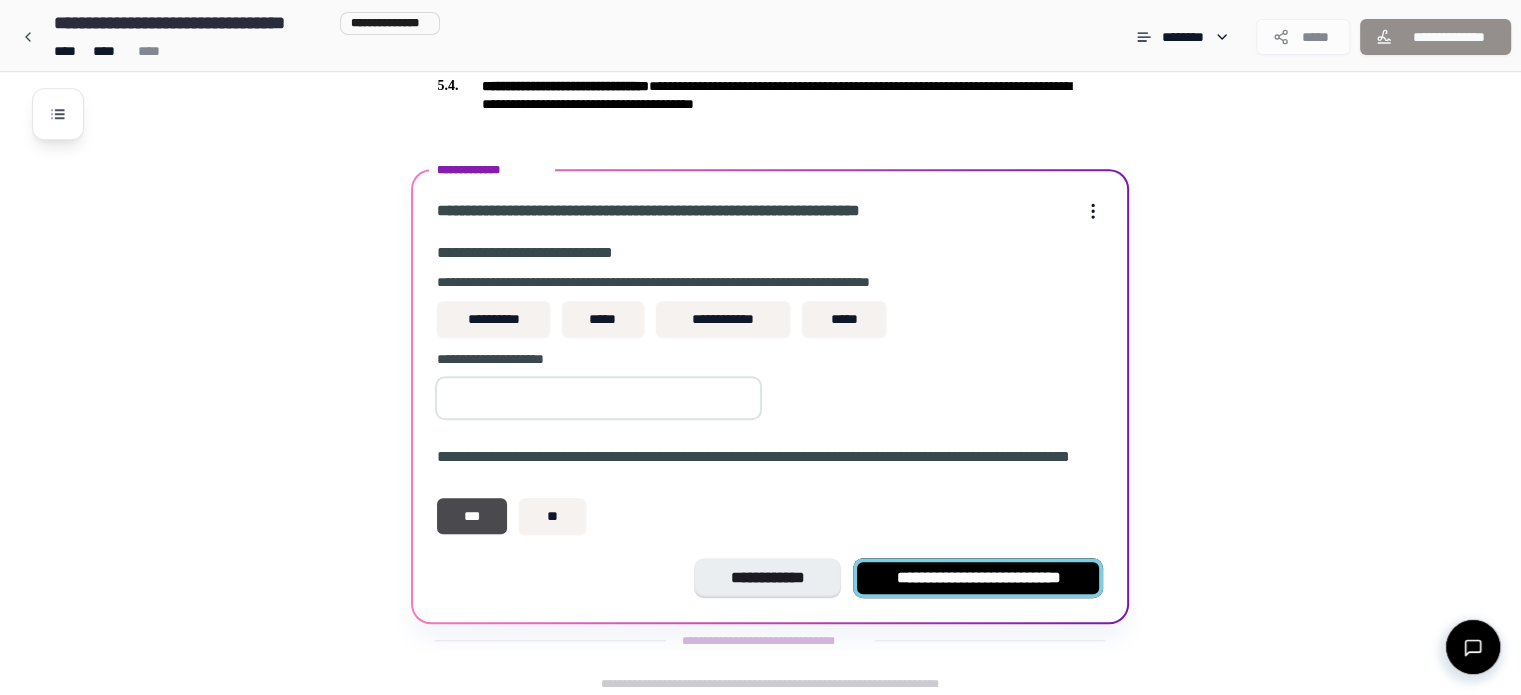 click on "**********" at bounding box center (978, 578) 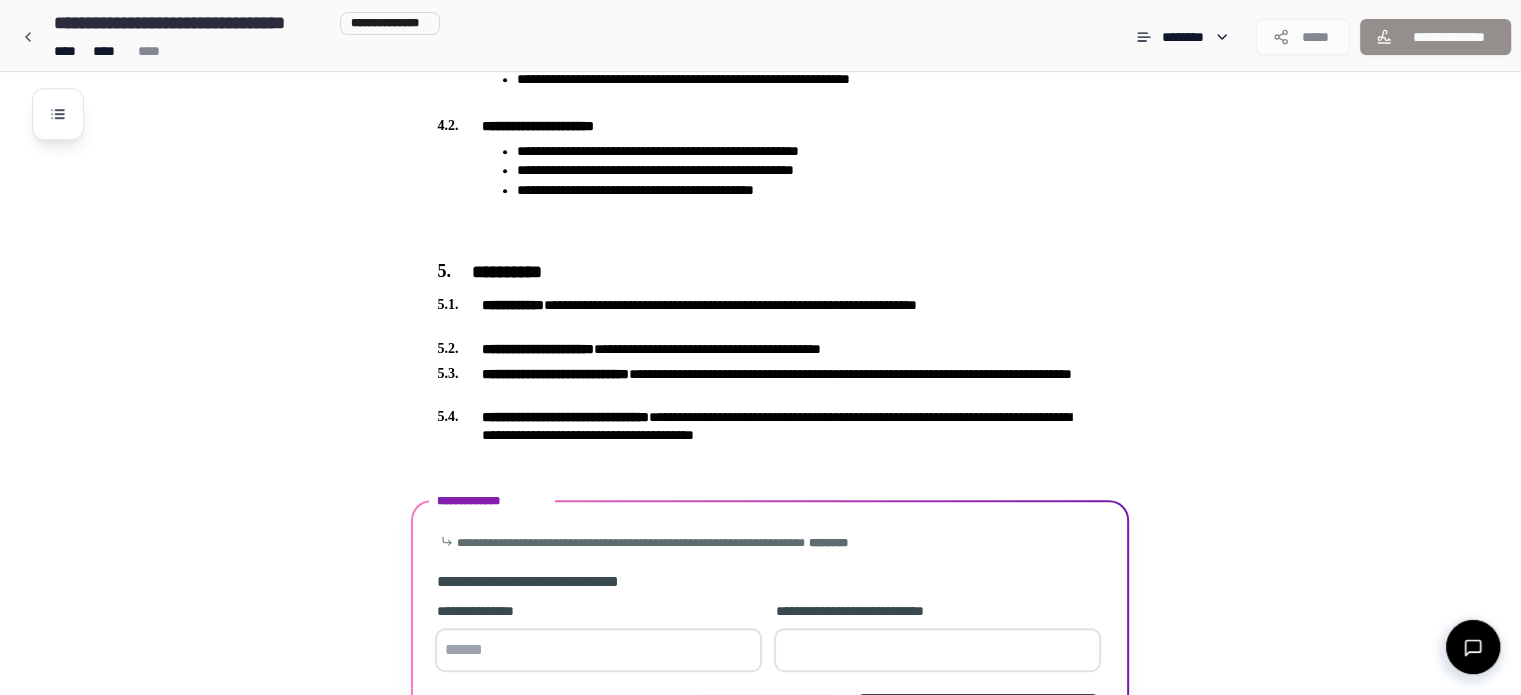 scroll, scrollTop: 1396, scrollLeft: 0, axis: vertical 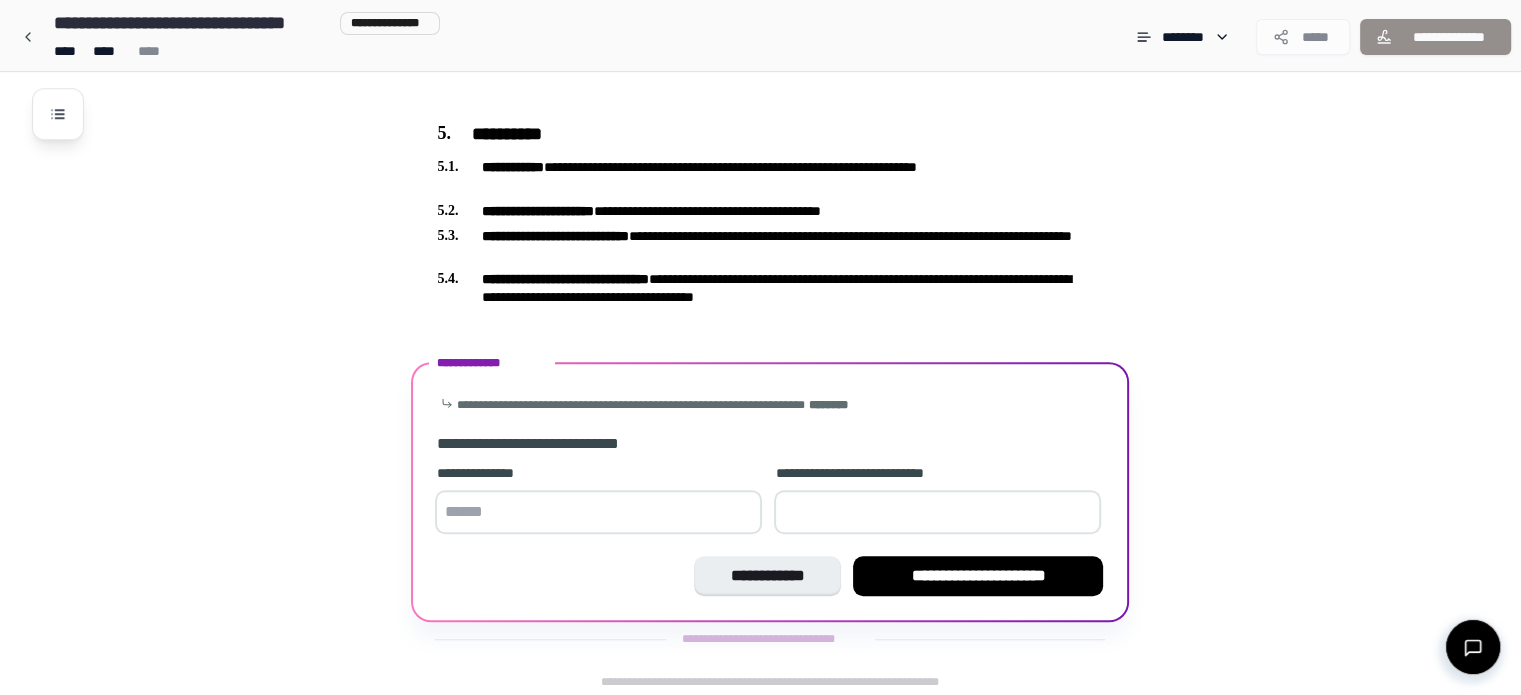 click on "**********" at bounding box center (978, 576) 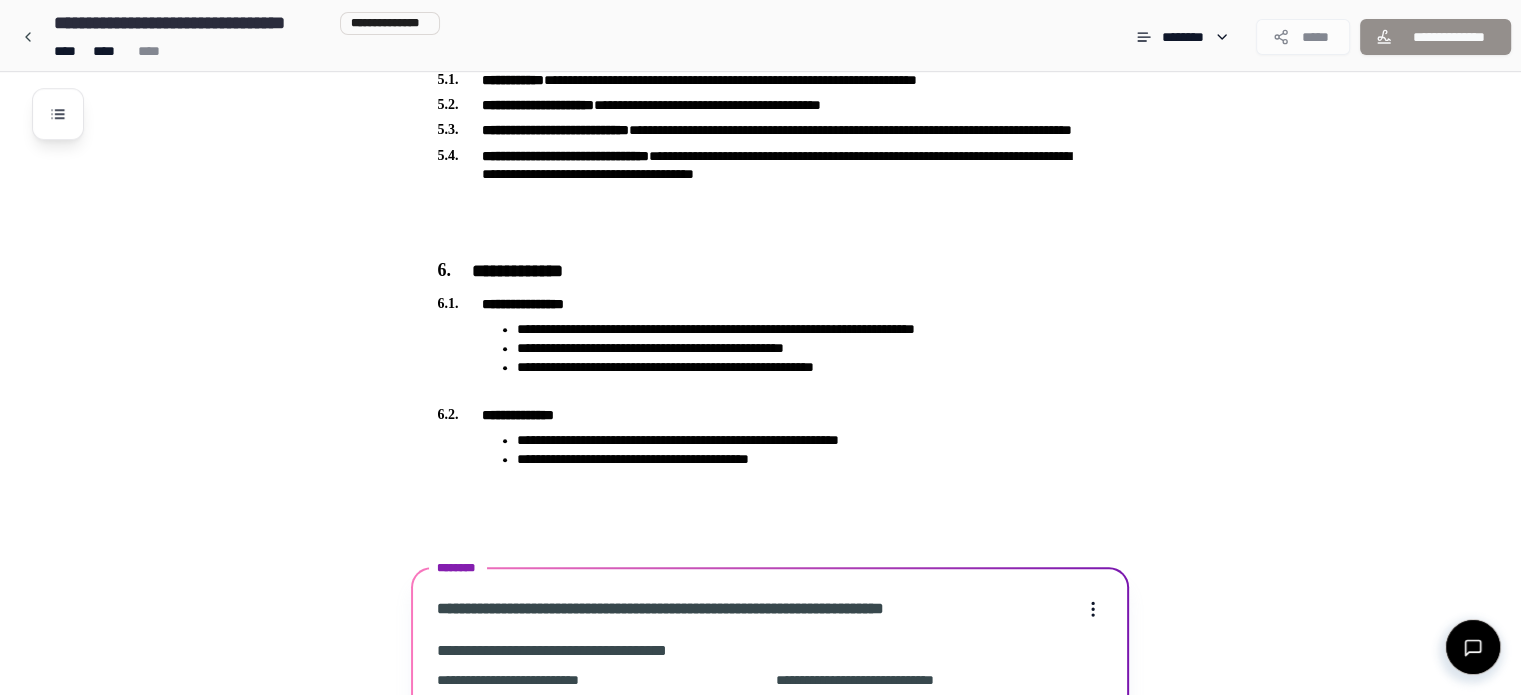 scroll, scrollTop: 2016, scrollLeft: 0, axis: vertical 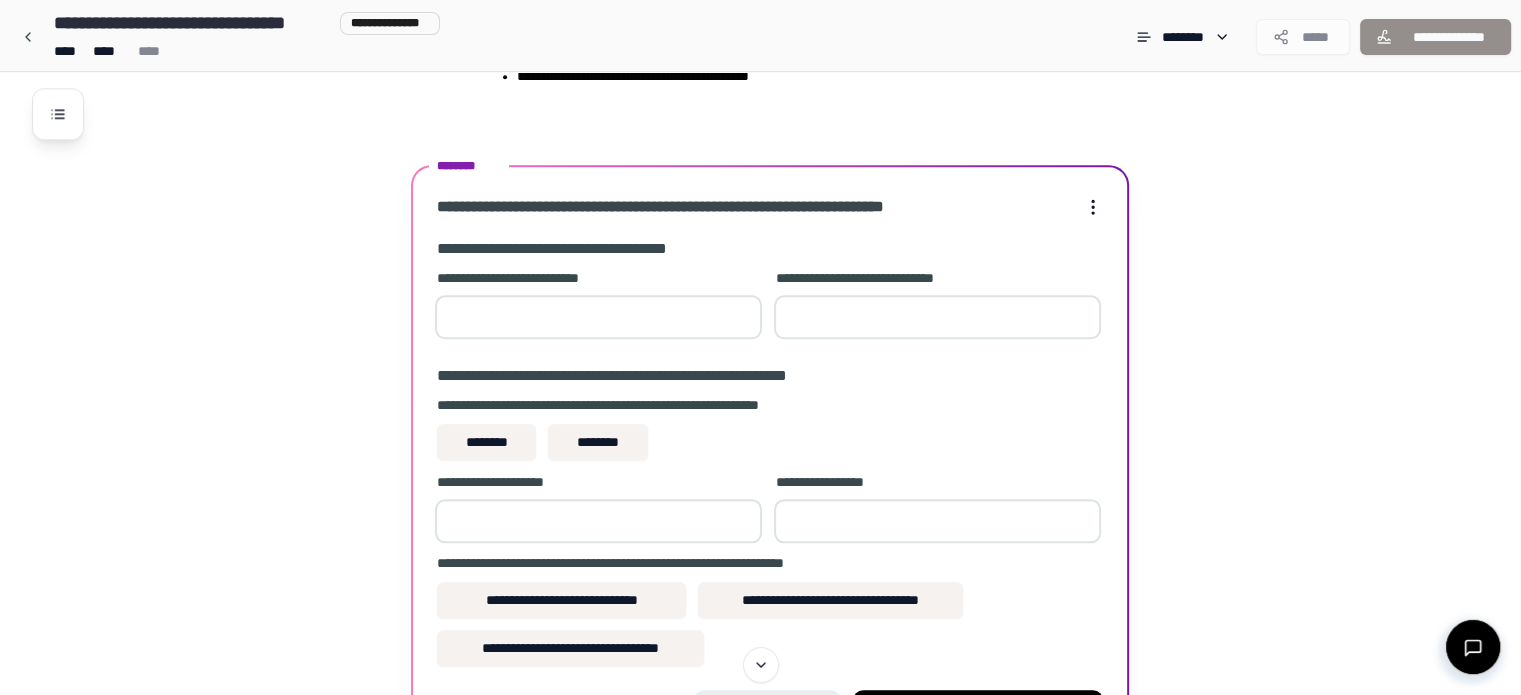 click at bounding box center [598, 317] 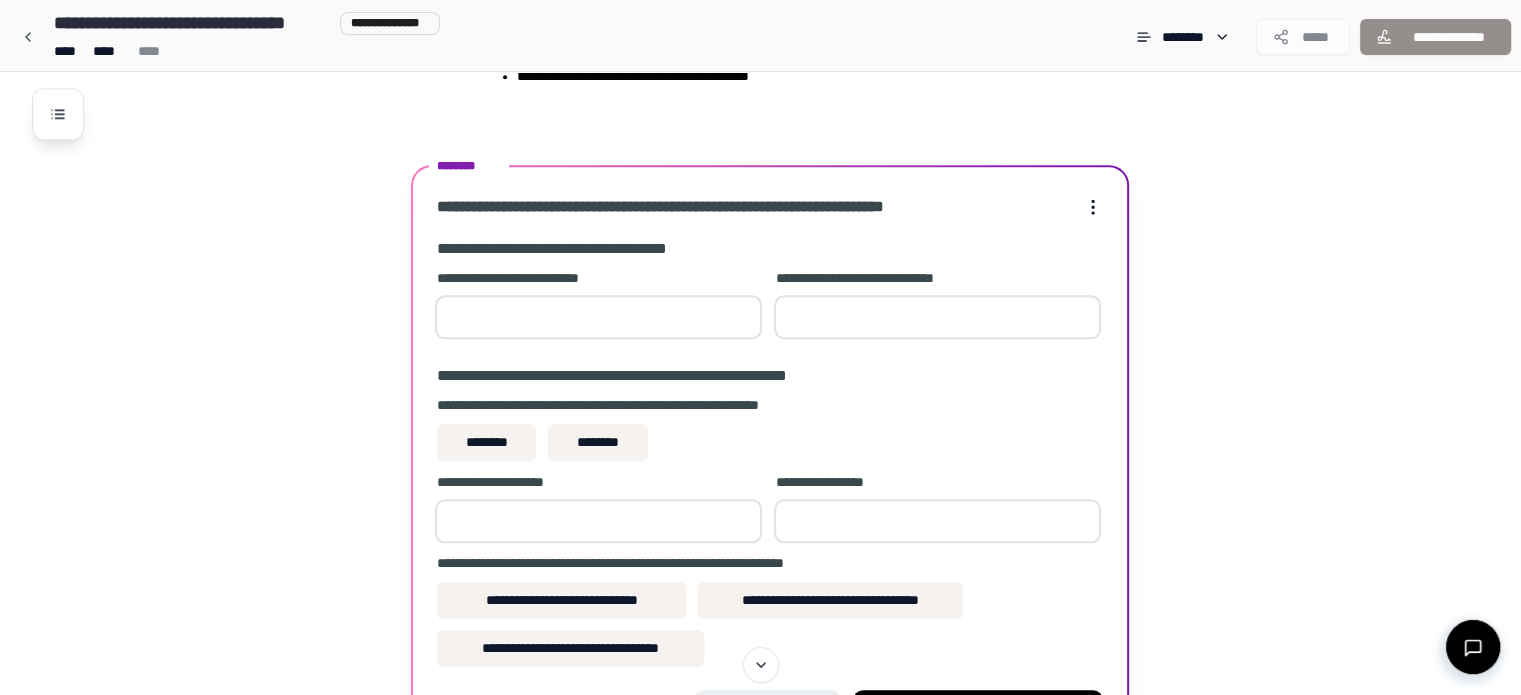 click on "*" at bounding box center [937, 317] 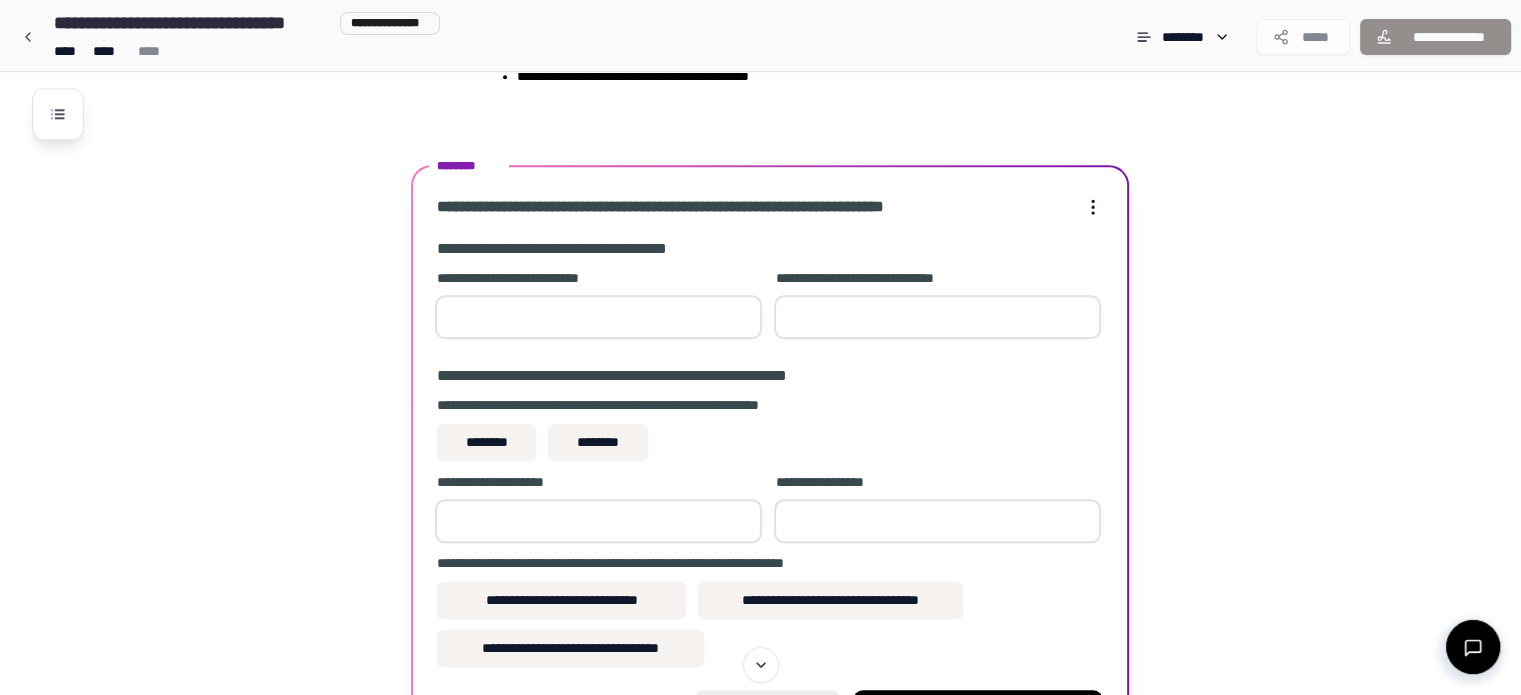 click on "*" at bounding box center [937, 317] 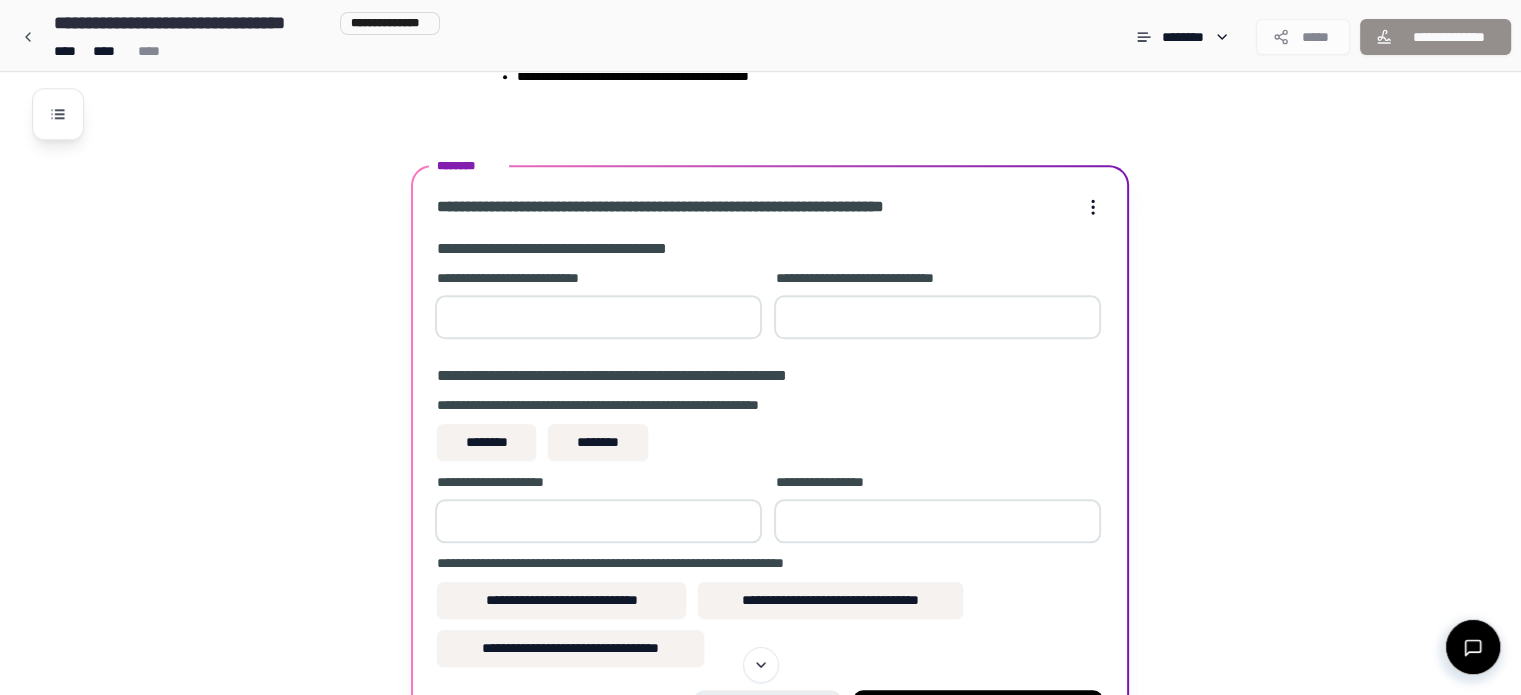 type on "*" 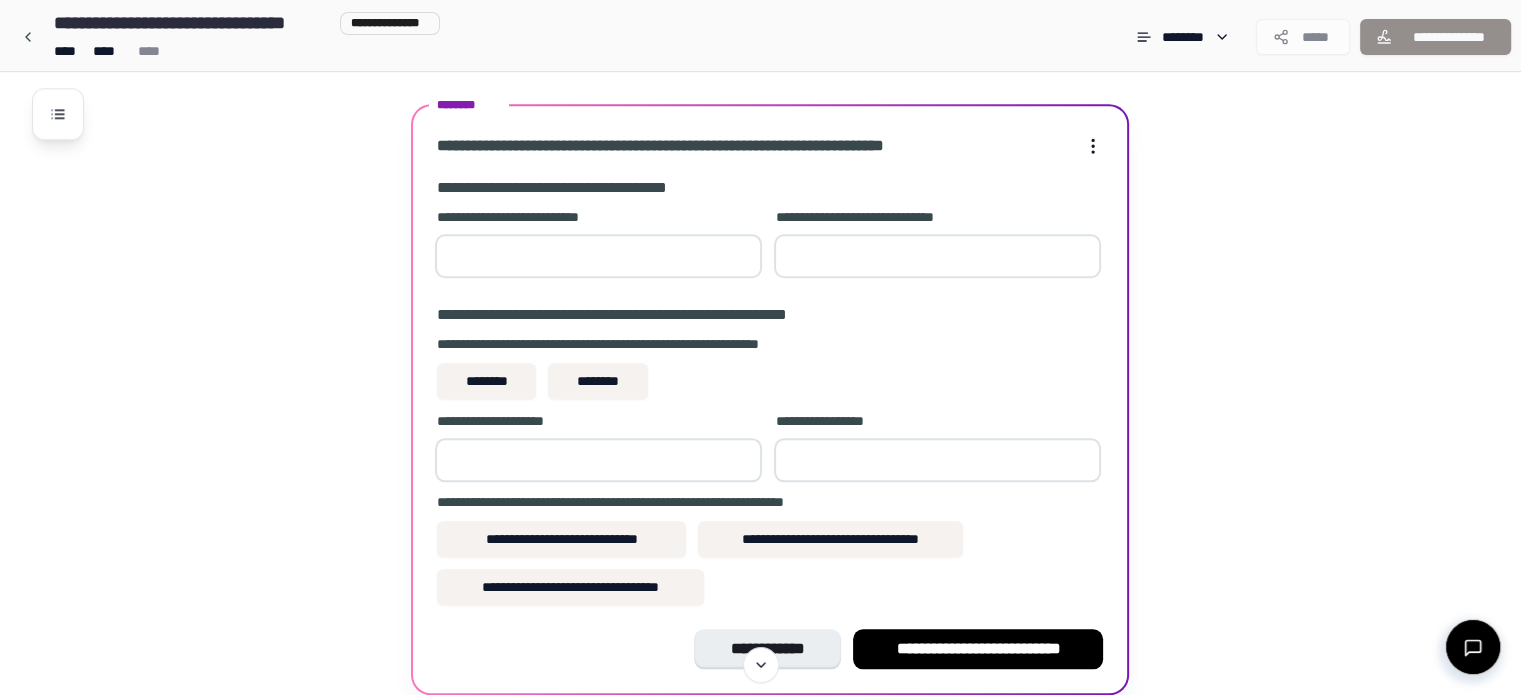 scroll, scrollTop: 1965, scrollLeft: 0, axis: vertical 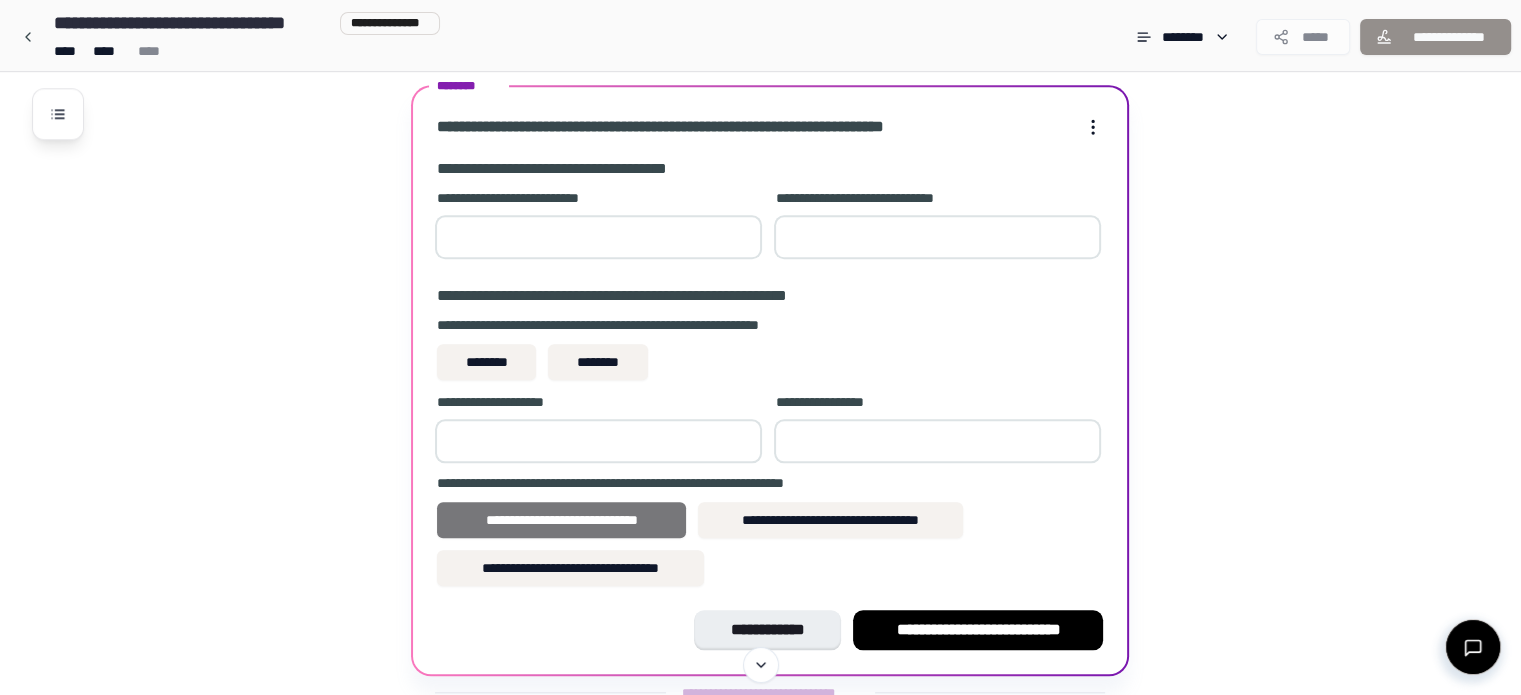 click on "**********" at bounding box center (561, 520) 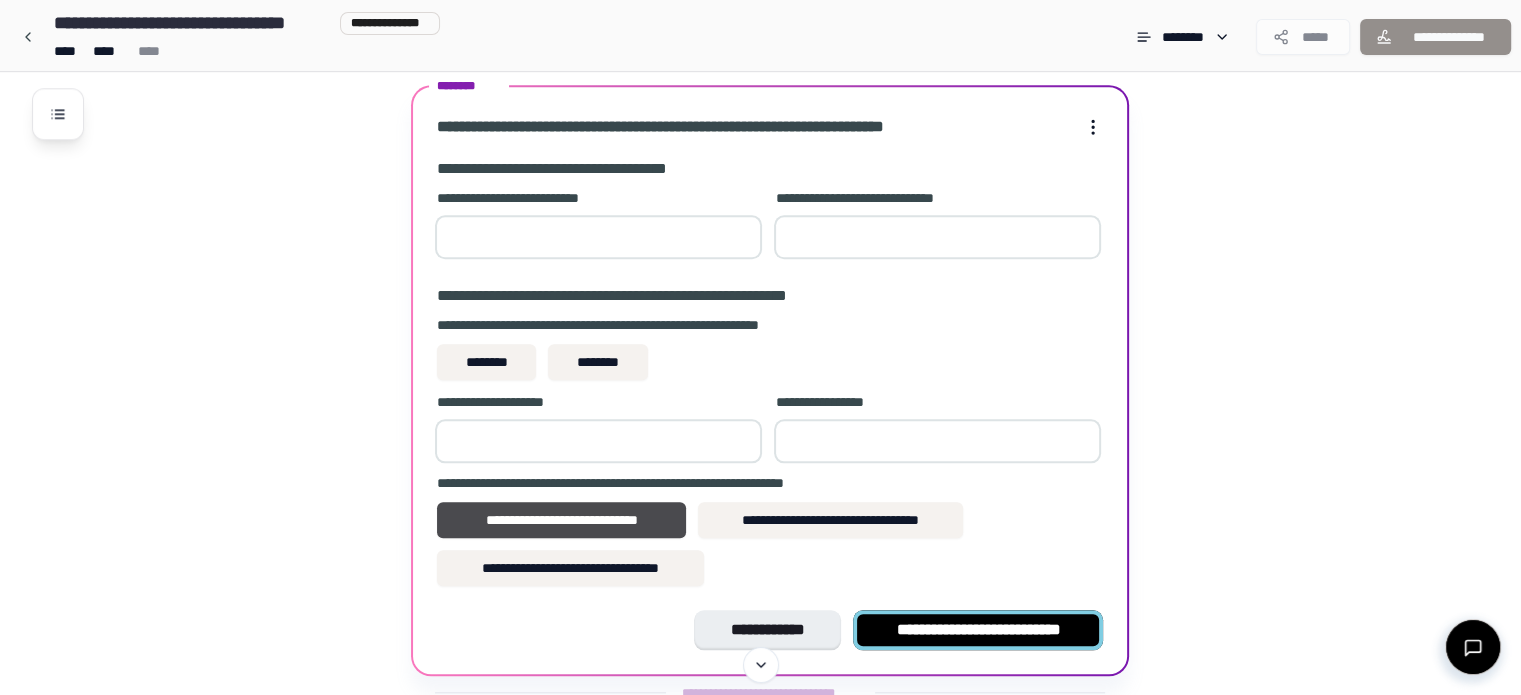 click on "**********" at bounding box center (978, 630) 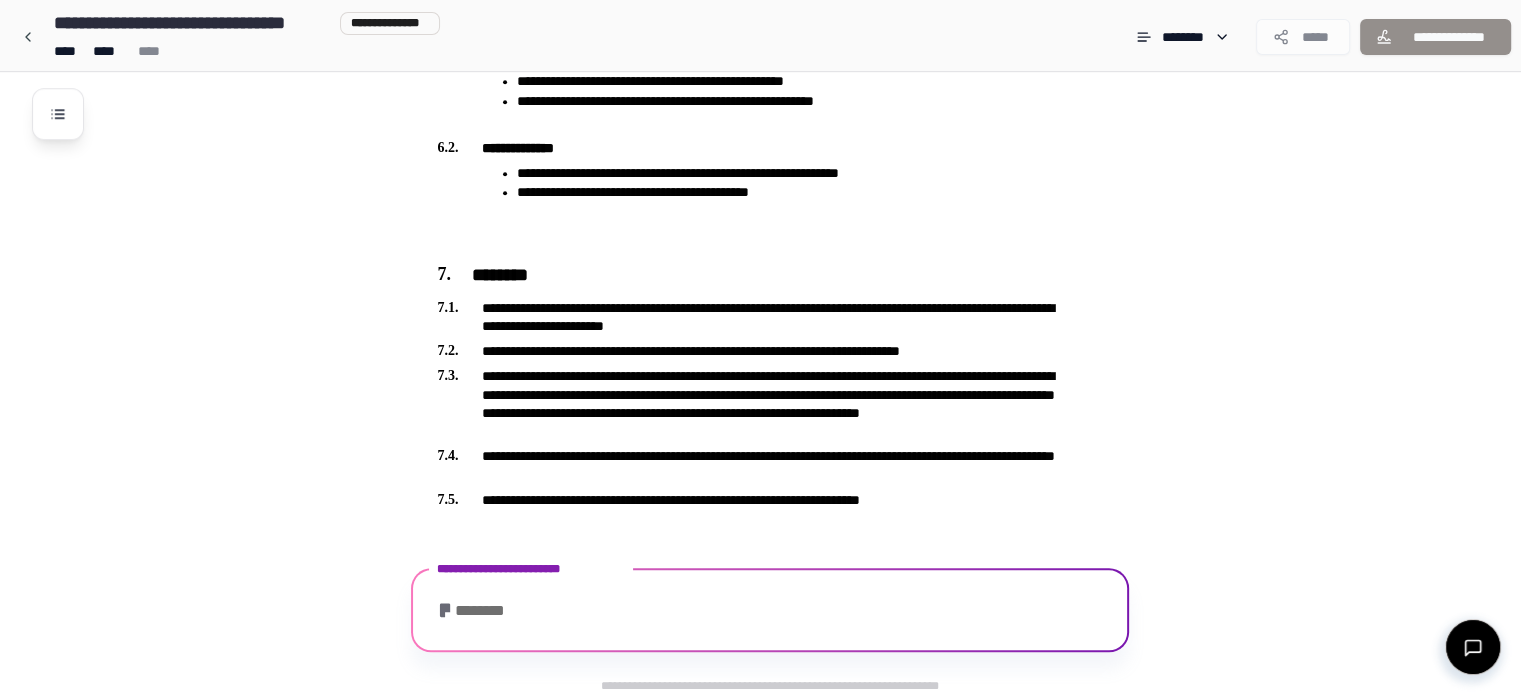 scroll, scrollTop: 1927, scrollLeft: 0, axis: vertical 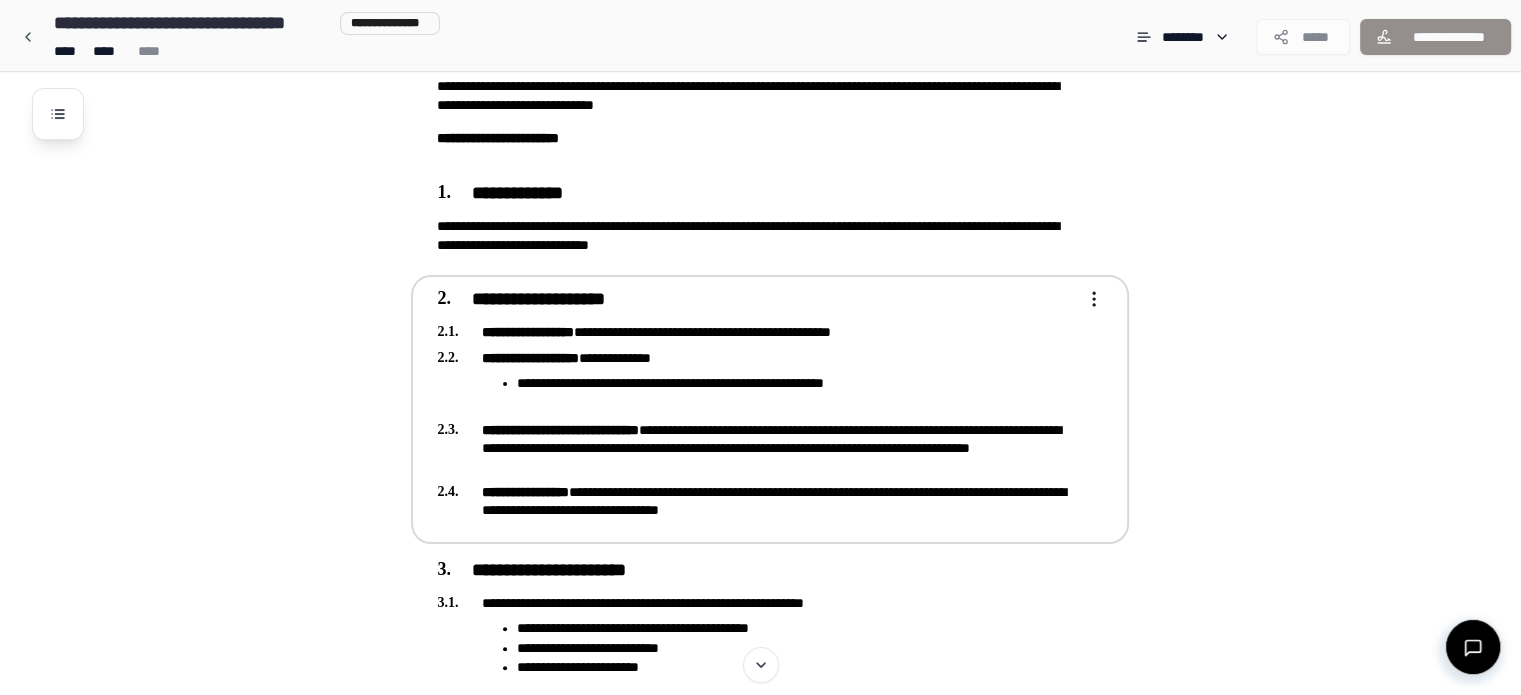 click on "**********" at bounding box center (756, 332) 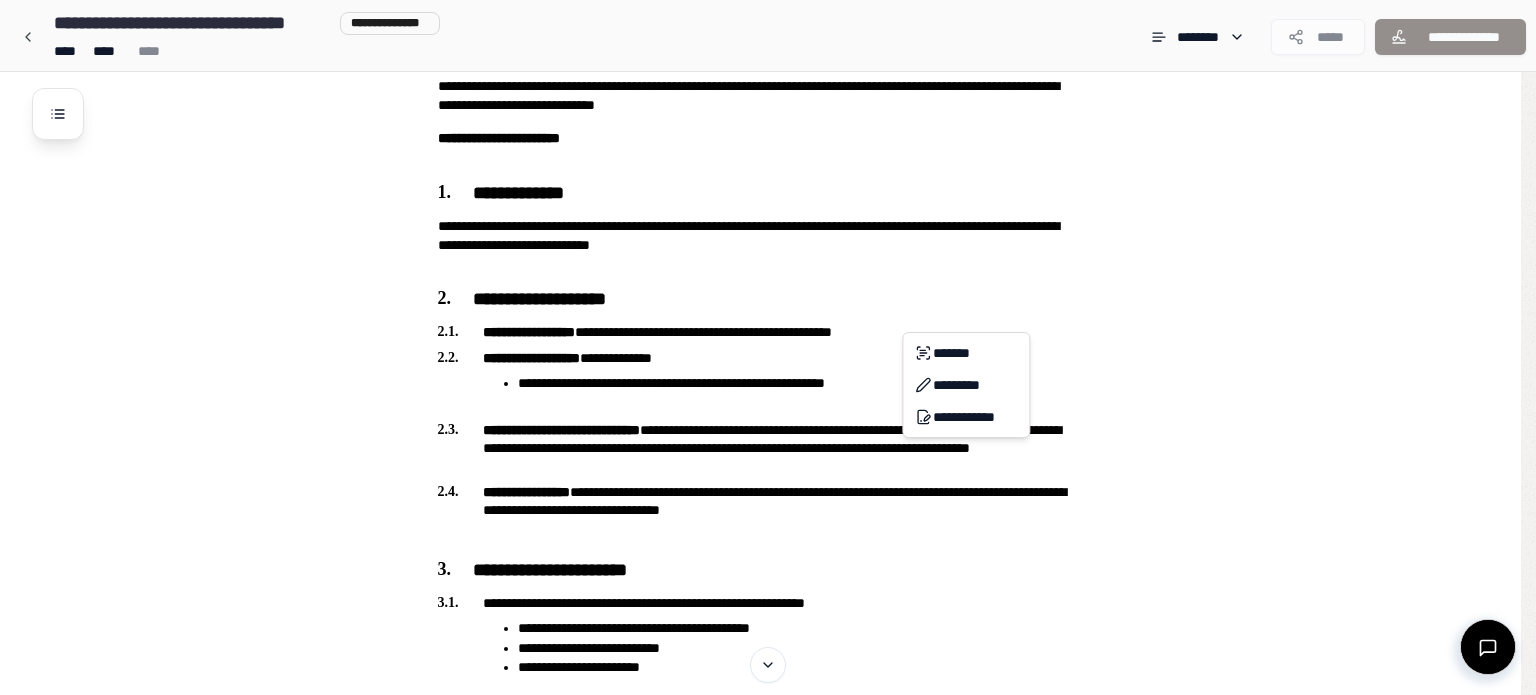 click on "**********" at bounding box center (768, 911) 